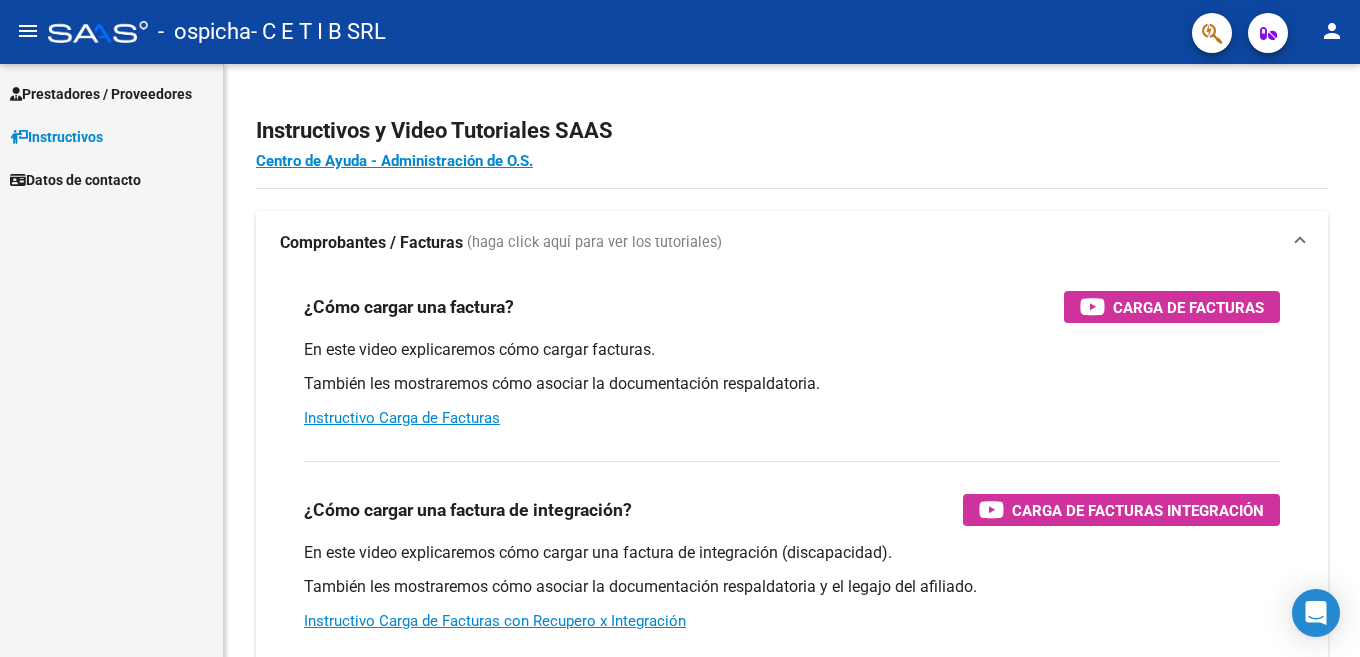 scroll, scrollTop: 0, scrollLeft: 0, axis: both 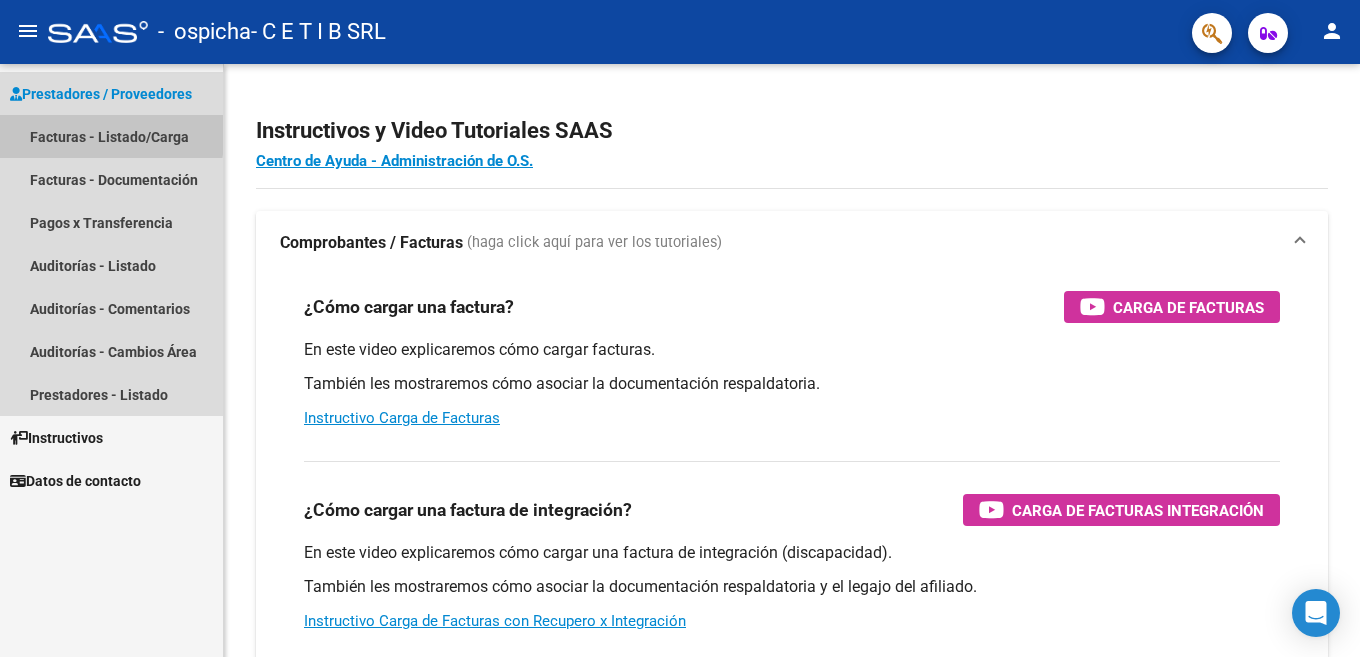click on "Facturas - Listado/Carga" at bounding box center [111, 136] 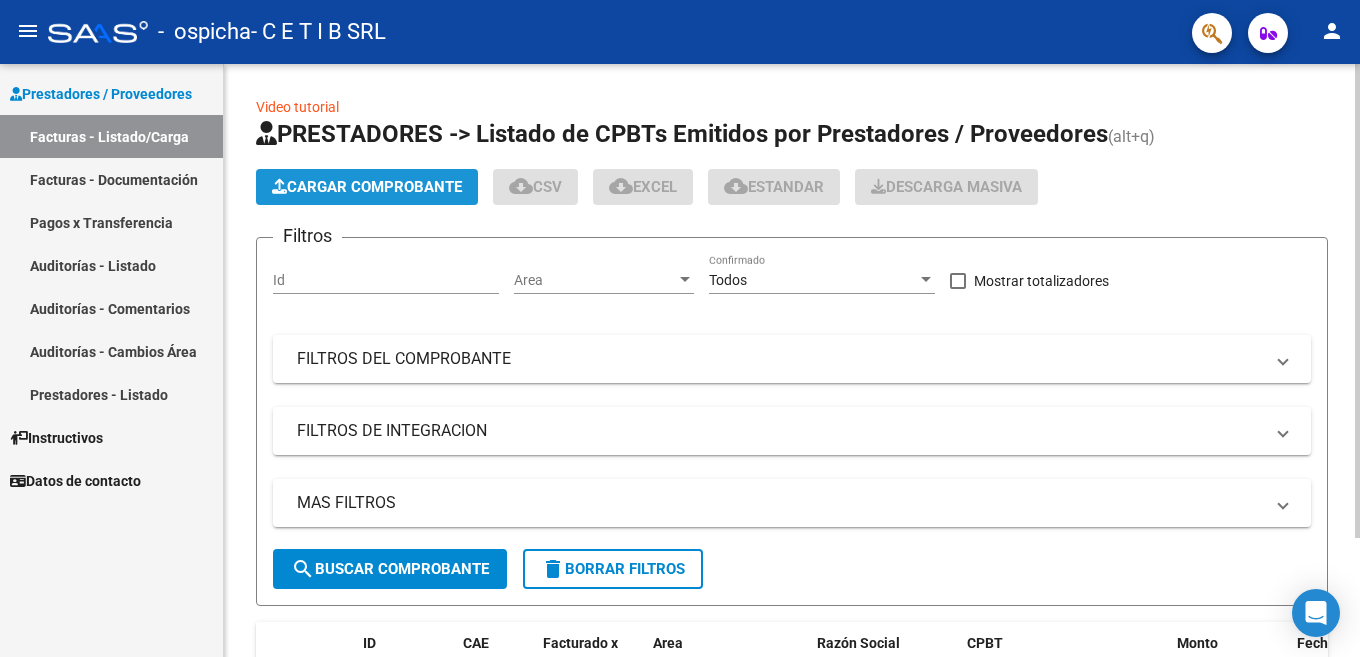 click on "Cargar Comprobante" 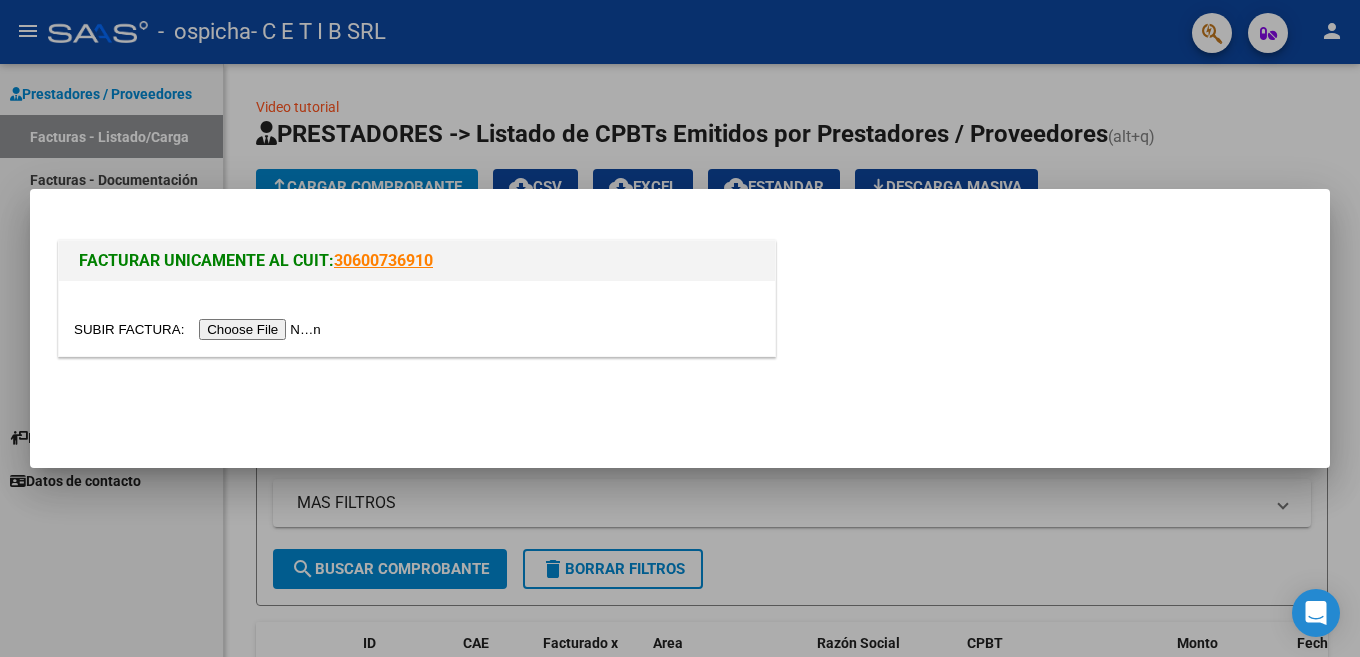 click at bounding box center [200, 329] 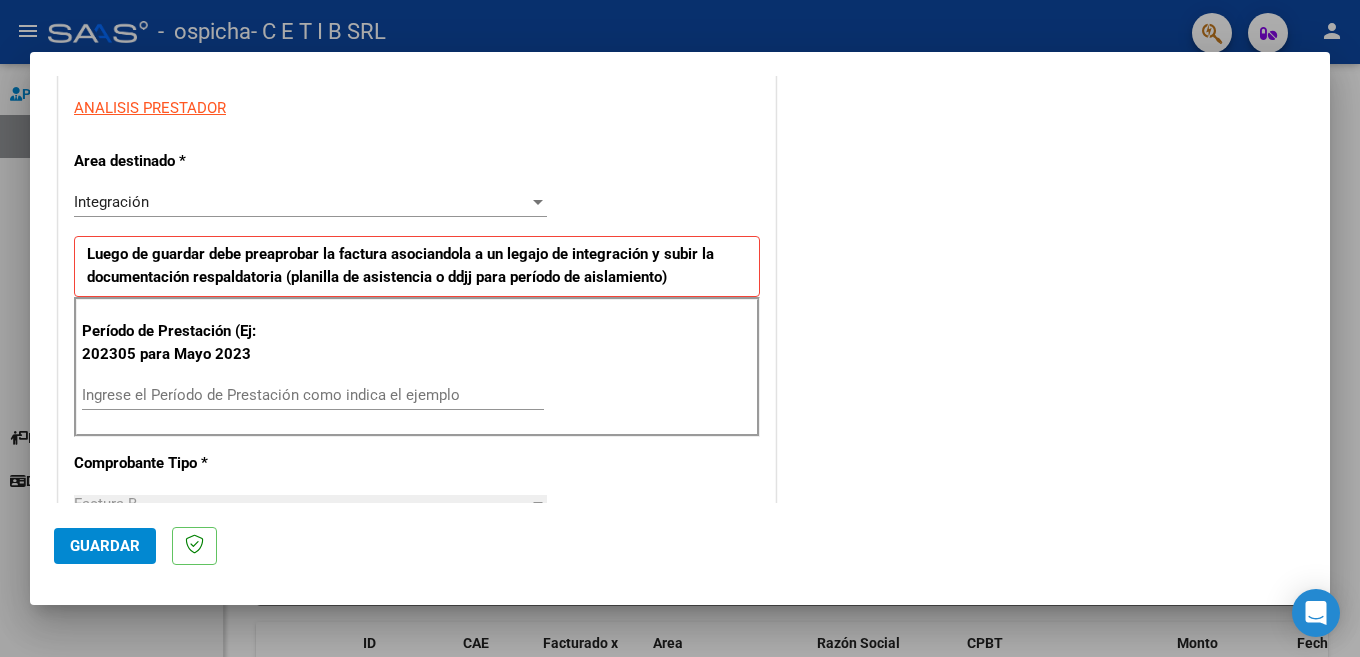 scroll, scrollTop: 400, scrollLeft: 0, axis: vertical 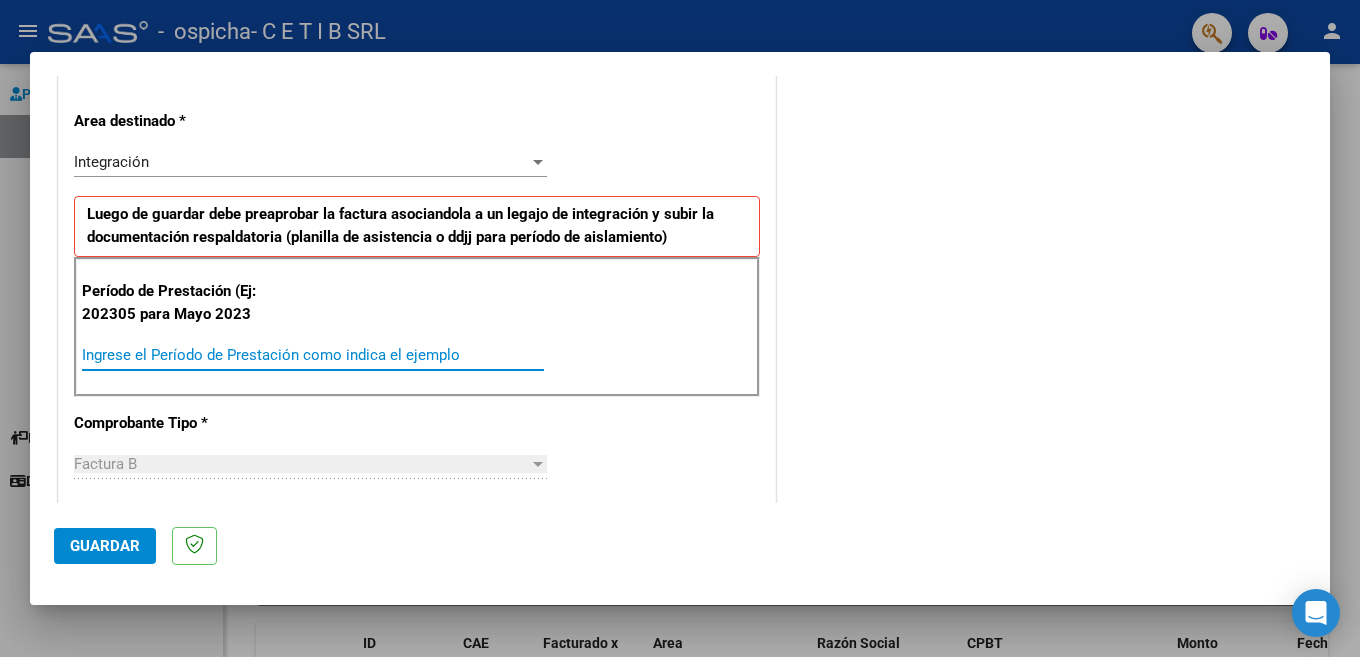 click on "Ingrese el Período de Prestación como indica el ejemplo" at bounding box center (313, 355) 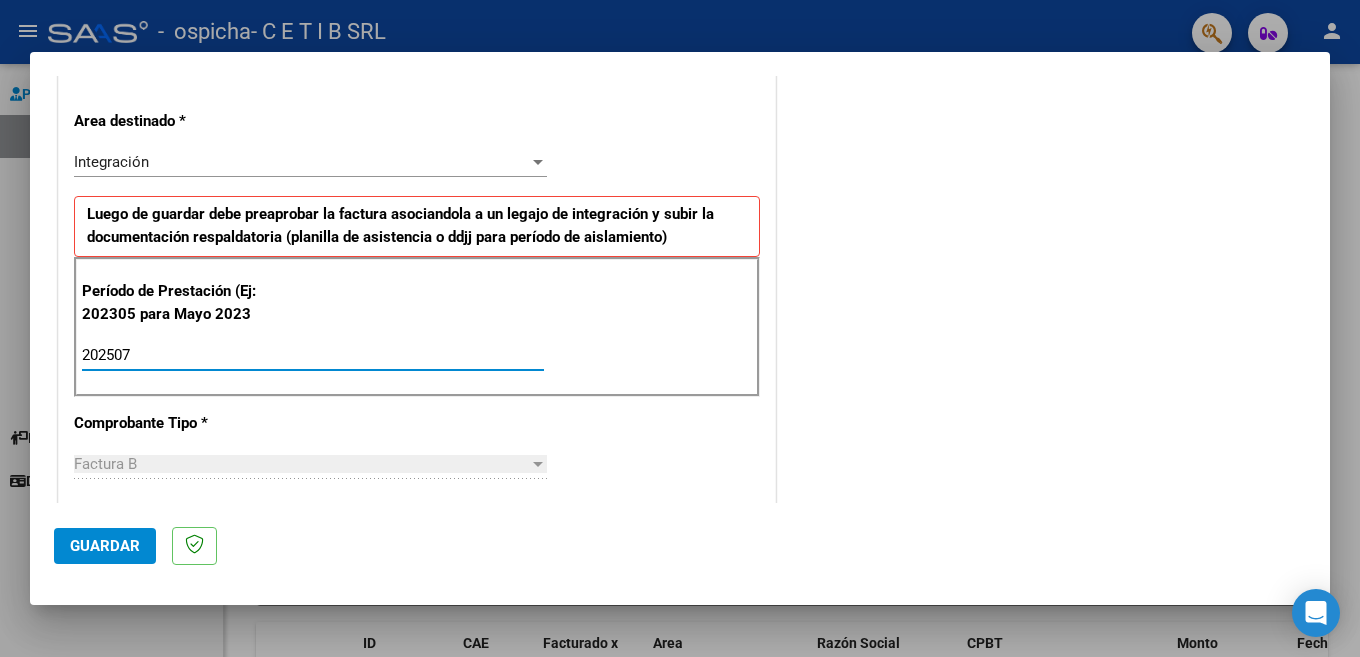 type on "202507" 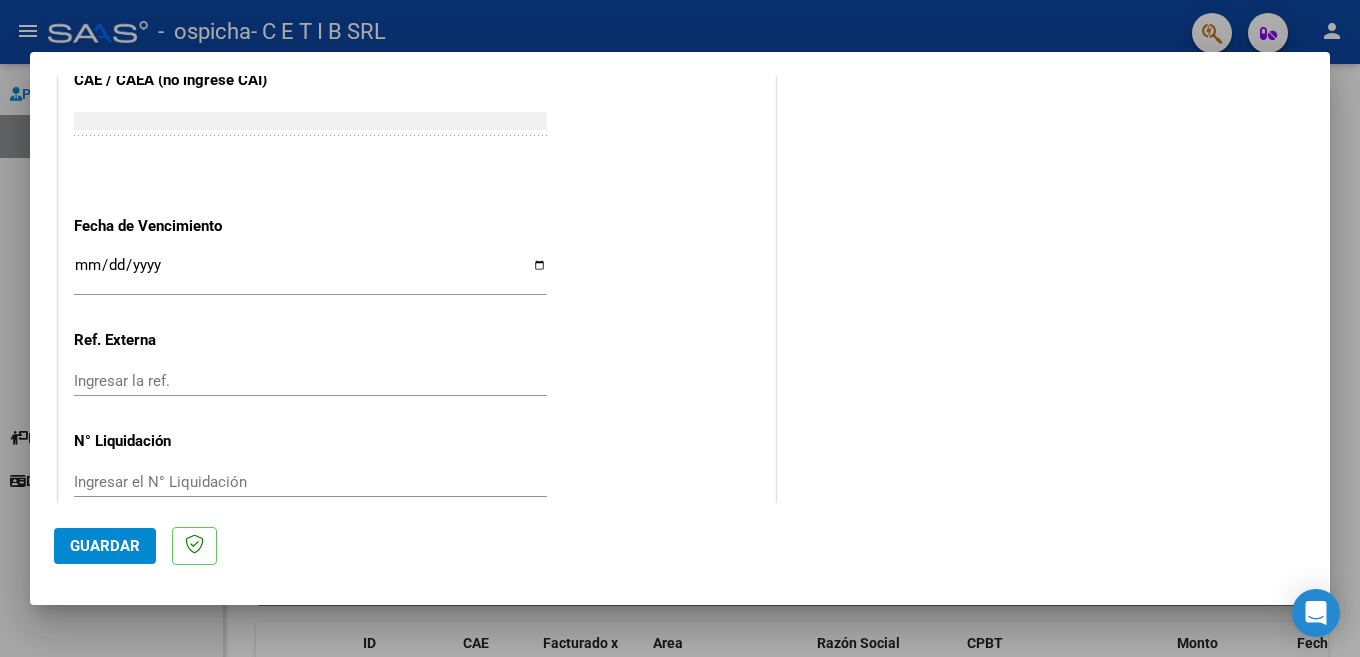scroll, scrollTop: 1270, scrollLeft: 0, axis: vertical 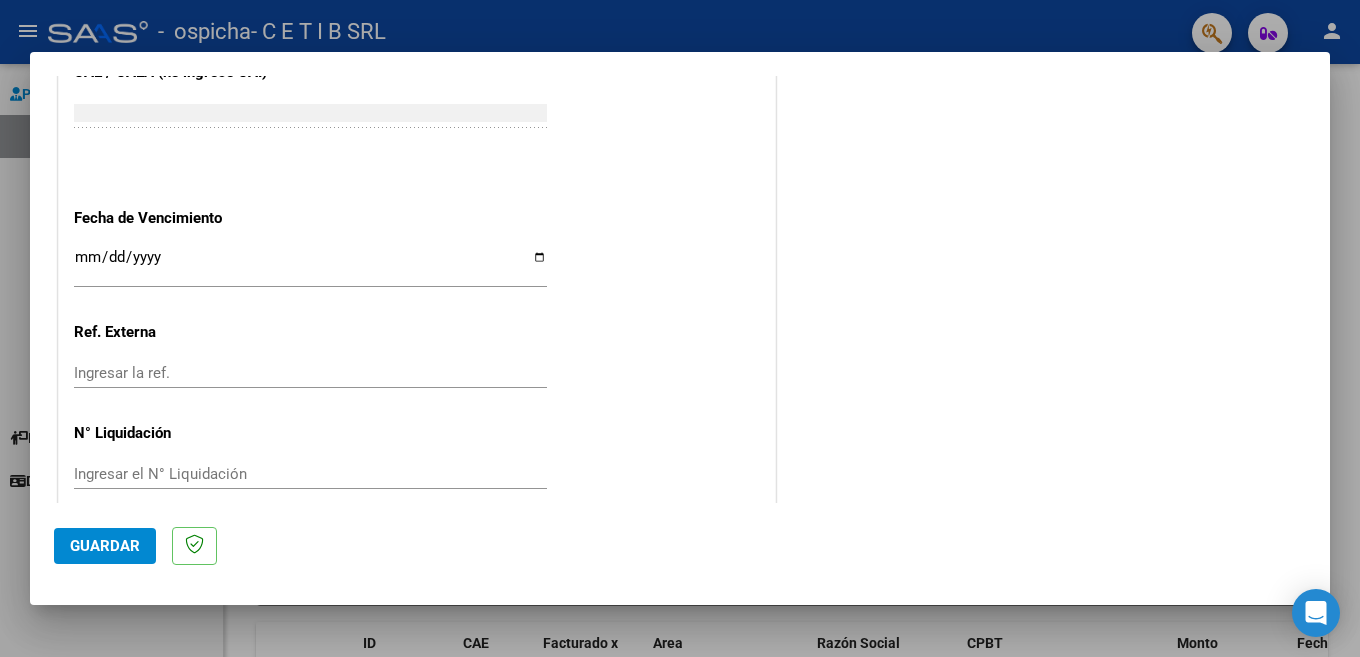 click on "Ingresar la fecha" at bounding box center [310, 265] 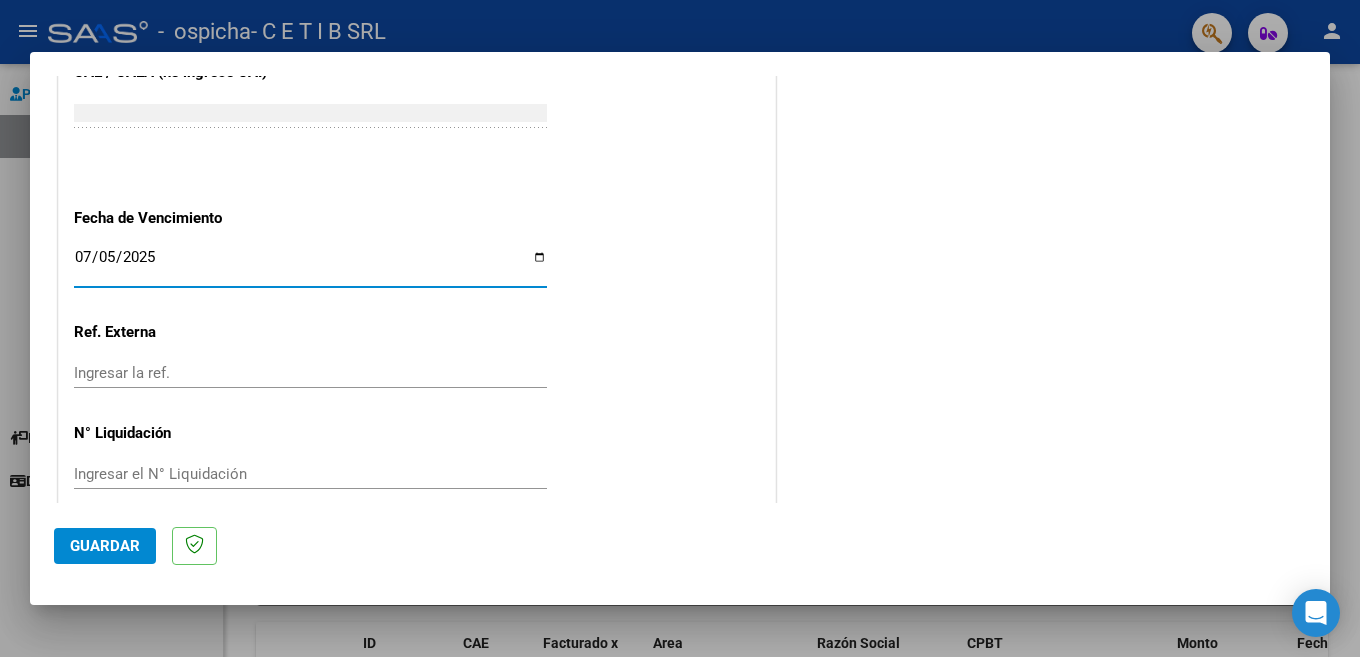 type on "2025-07-31" 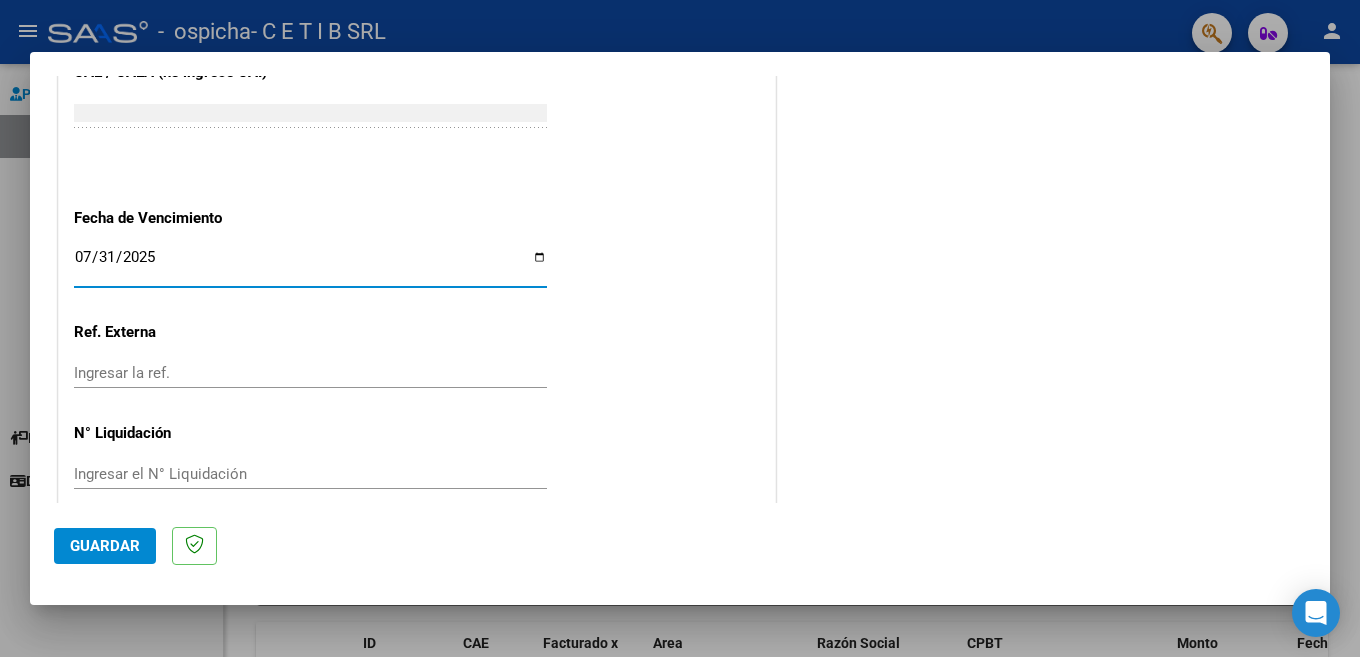 click on "Guardar" 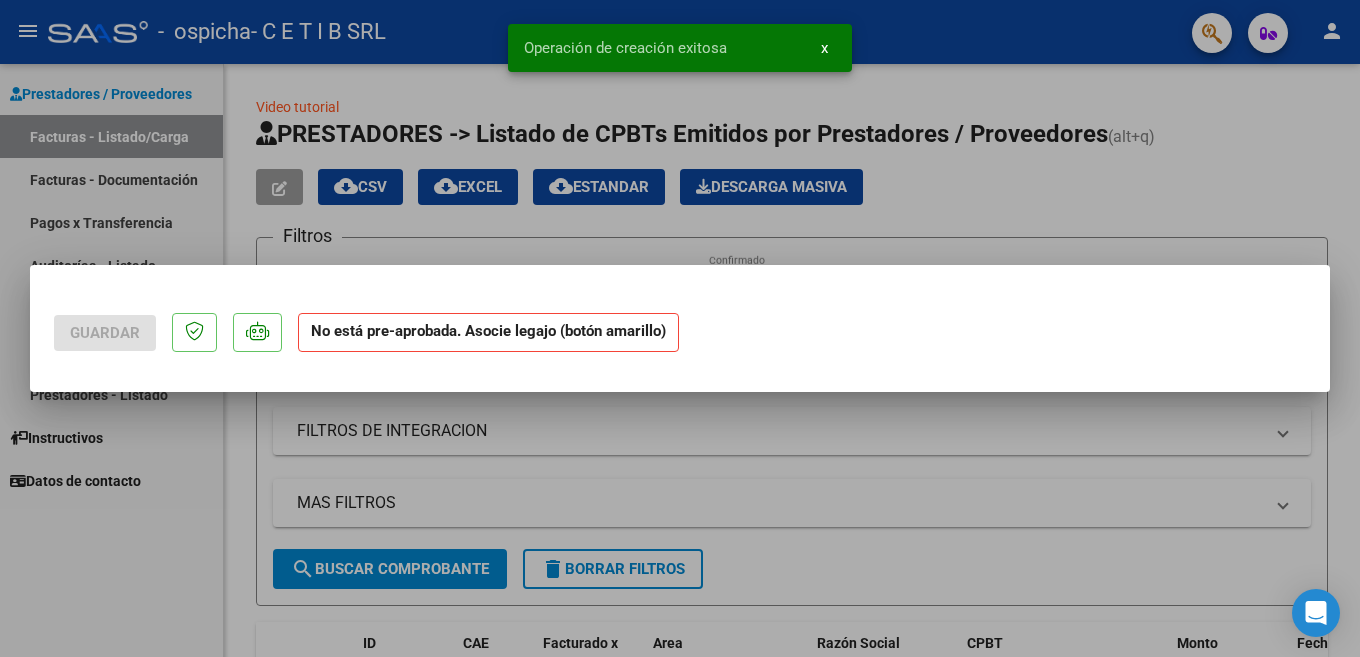 scroll, scrollTop: 0, scrollLeft: 0, axis: both 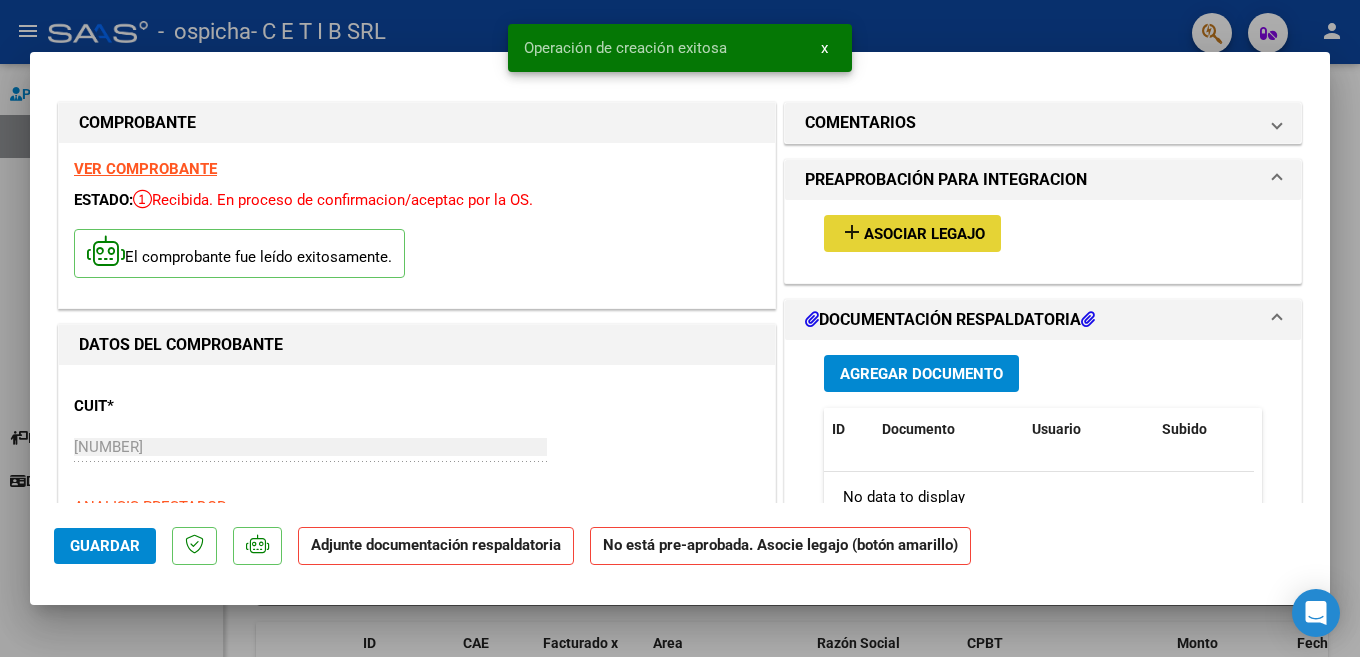 click on "add" at bounding box center (852, 232) 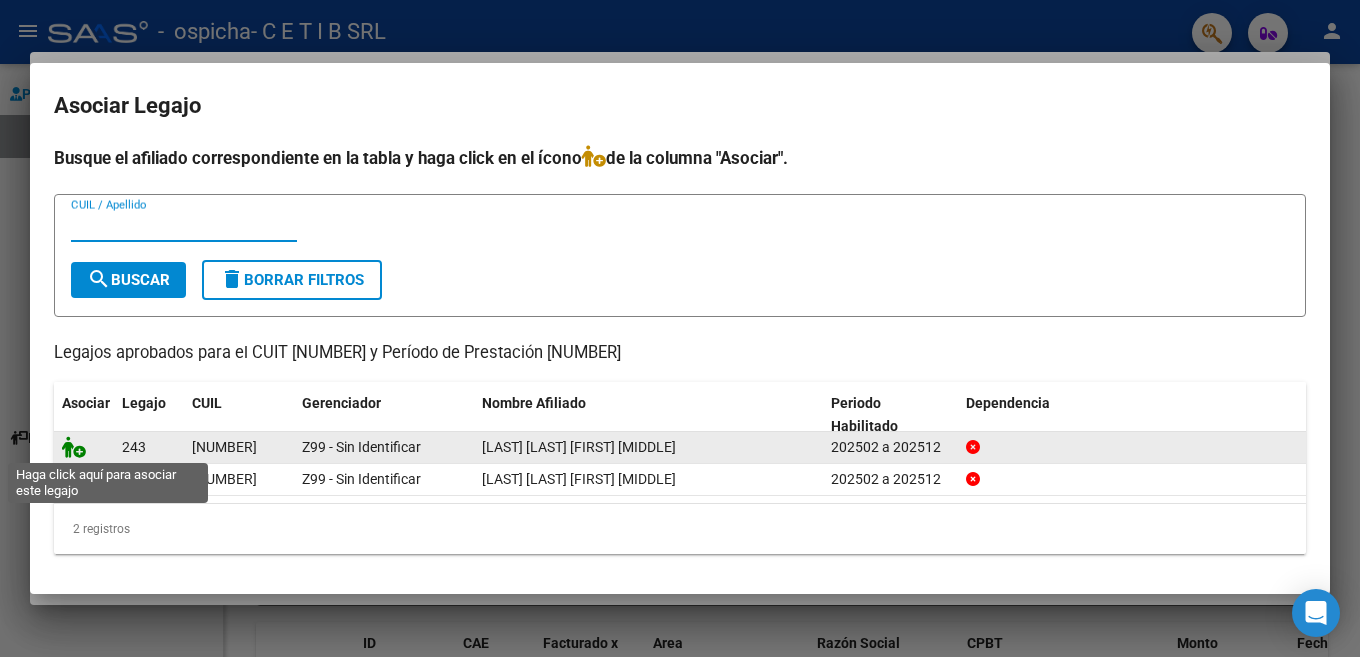 click 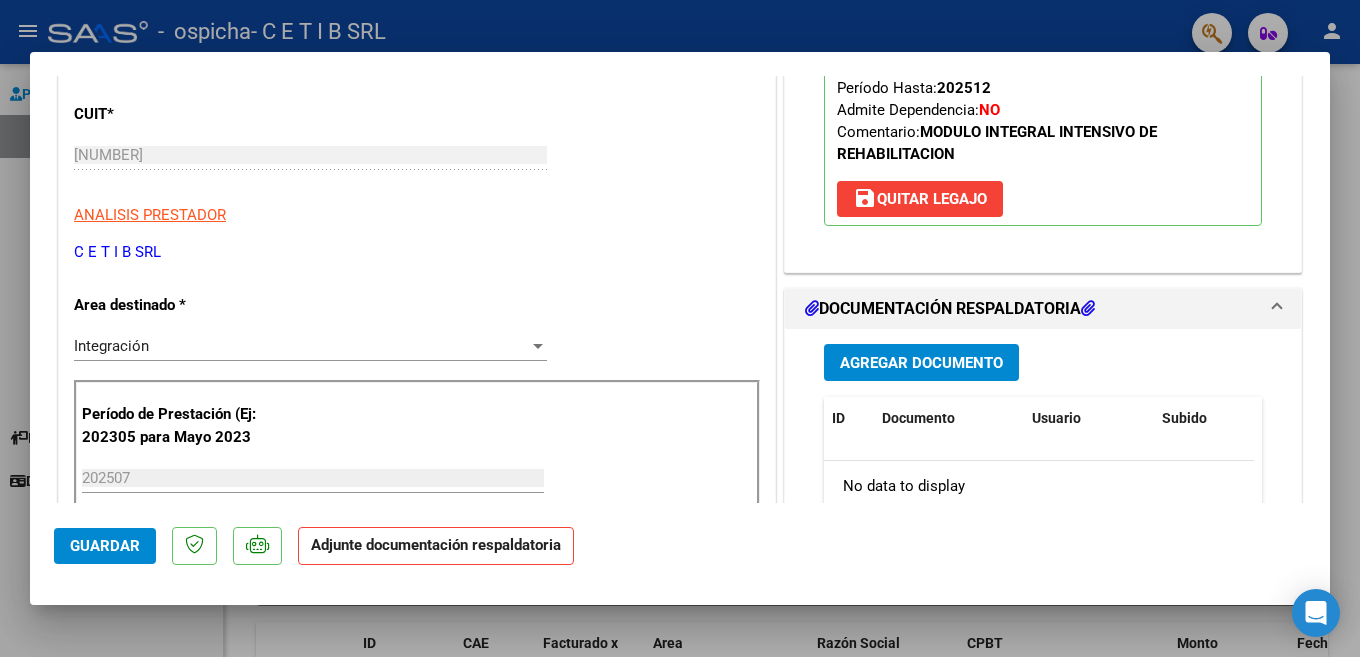 scroll, scrollTop: 300, scrollLeft: 0, axis: vertical 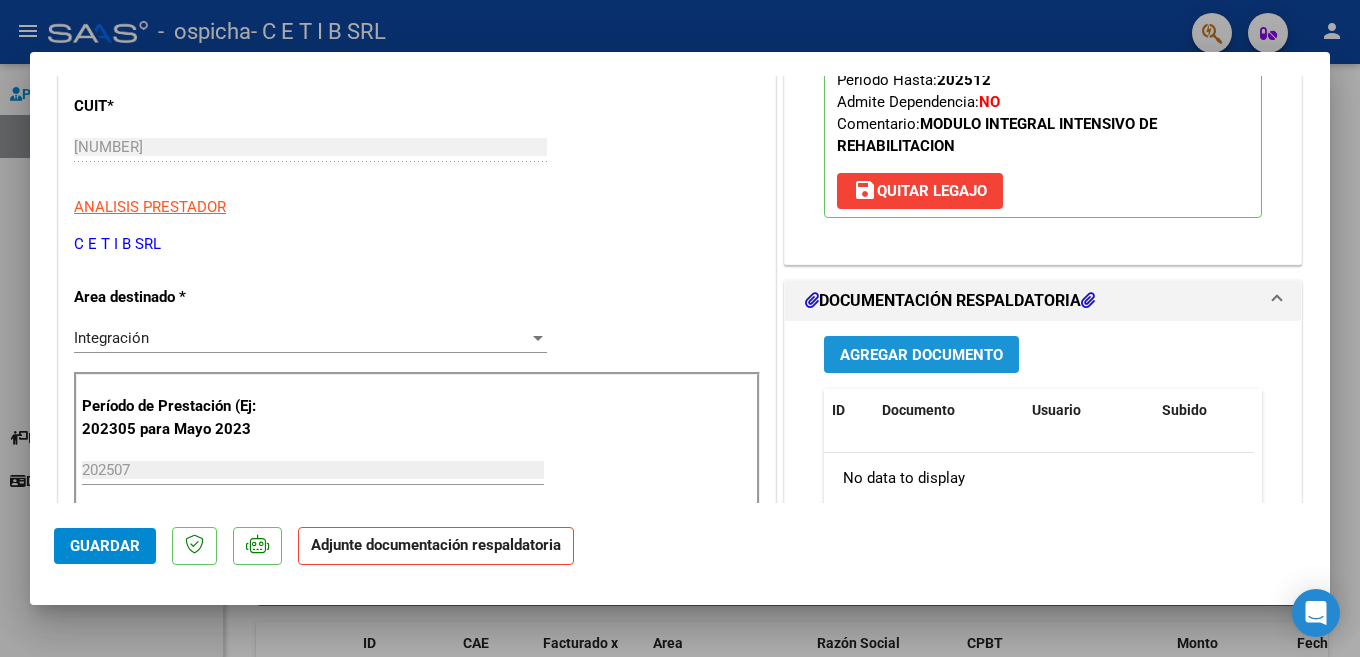 click on "Agregar Documento" at bounding box center (921, 355) 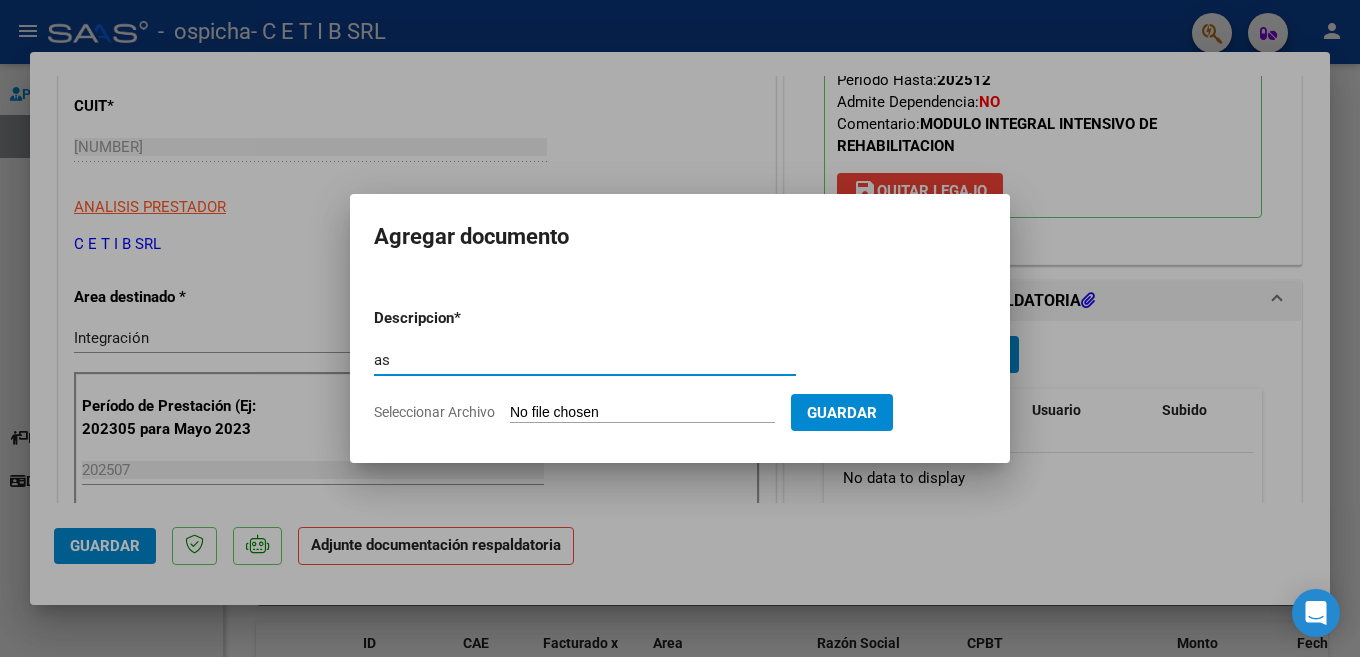 type on "ASISTENCIA" 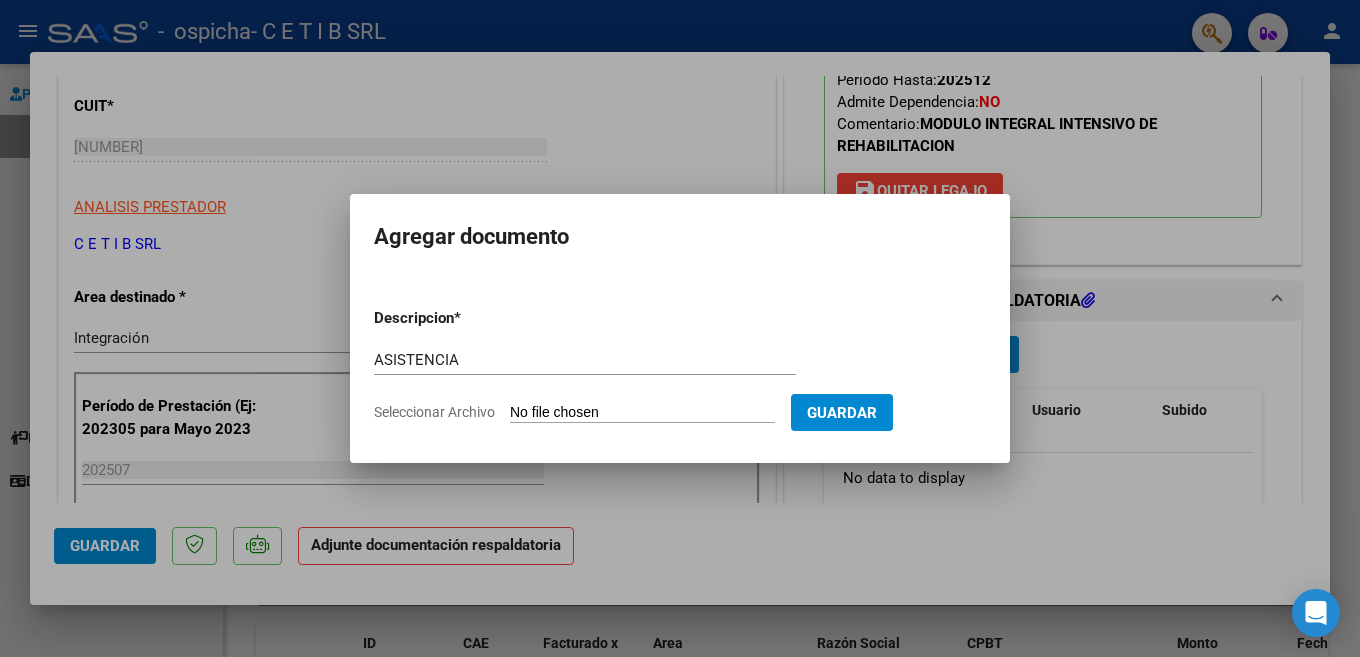 click on "Seleccionar Archivo" at bounding box center (642, 413) 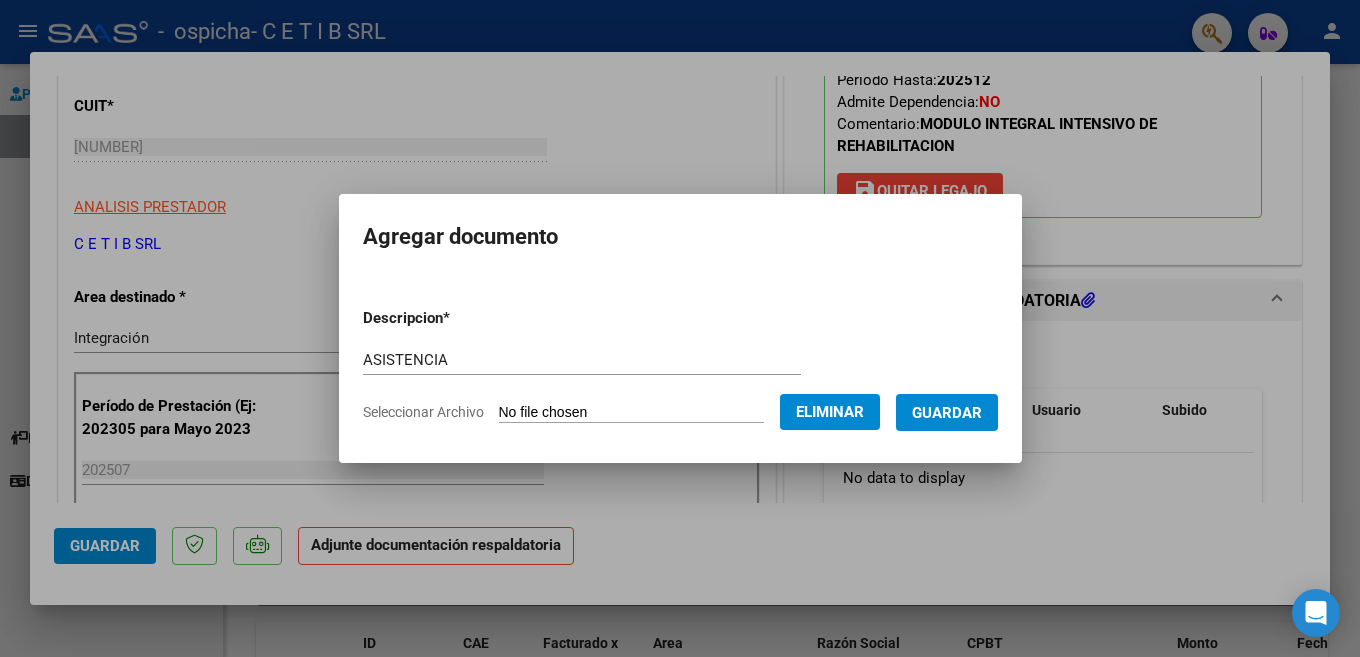 click on "Guardar" at bounding box center (947, 413) 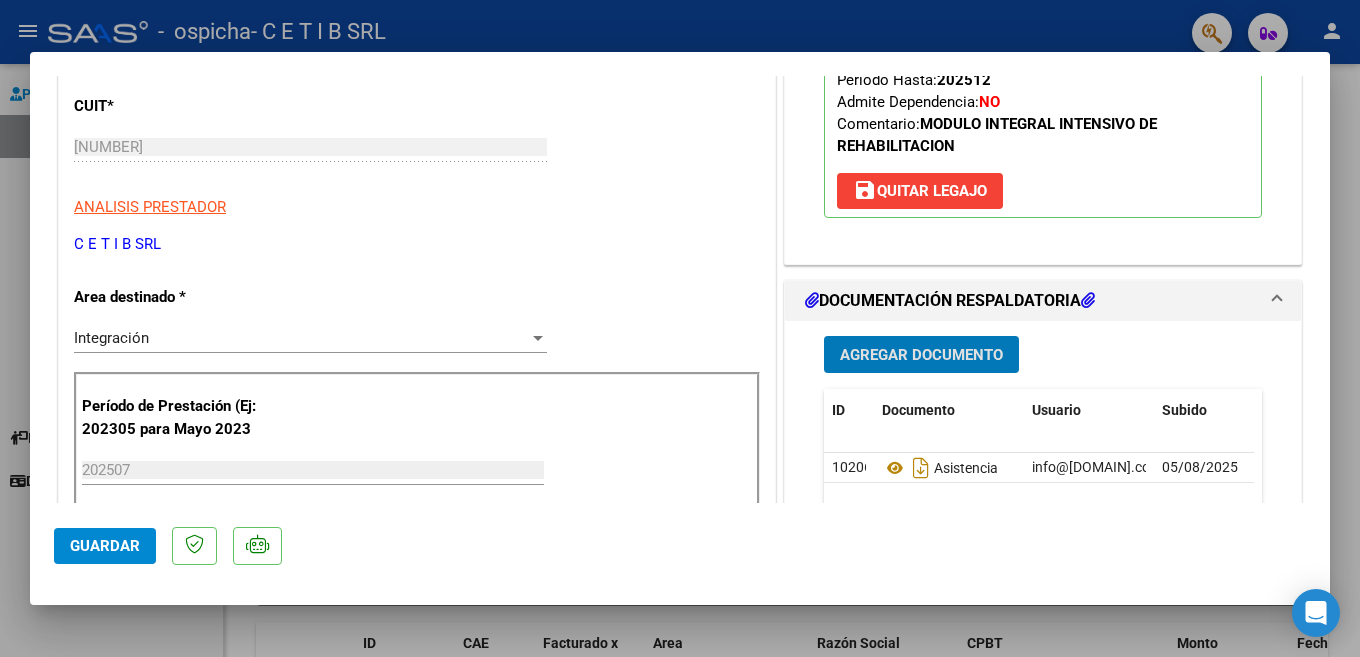 click on "Guardar" 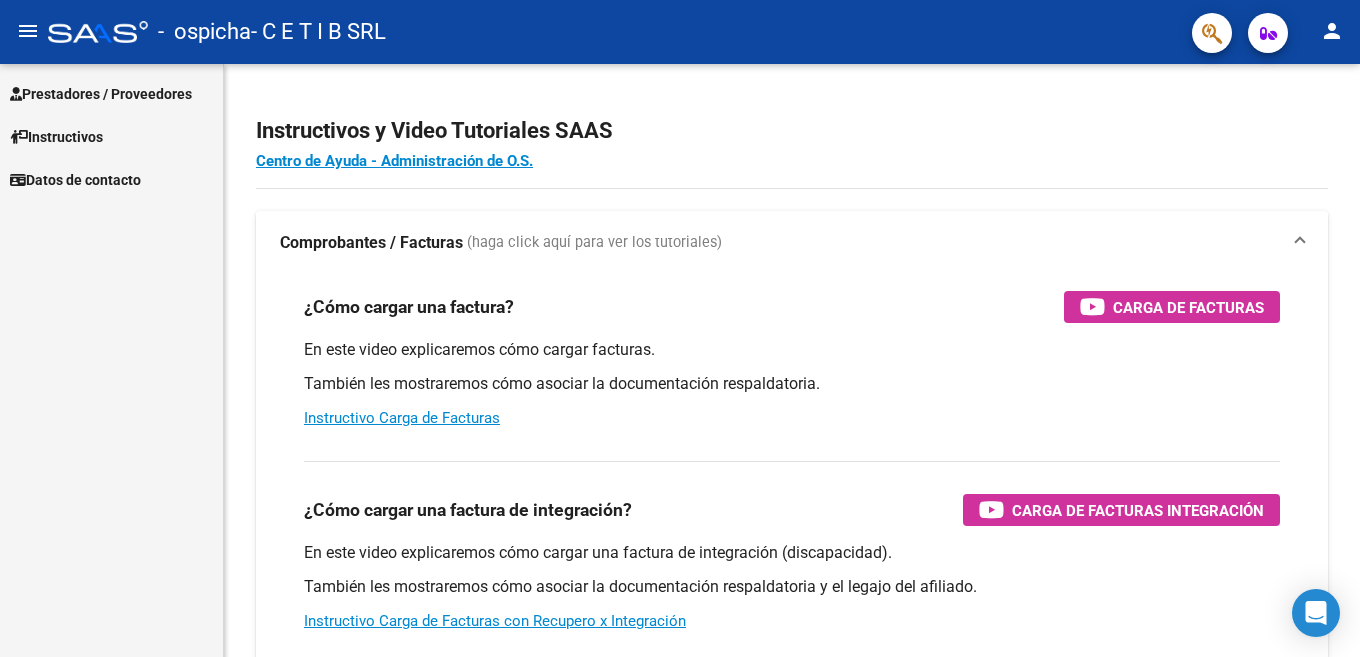 click on "Prestadores / Proveedores" at bounding box center [101, 94] 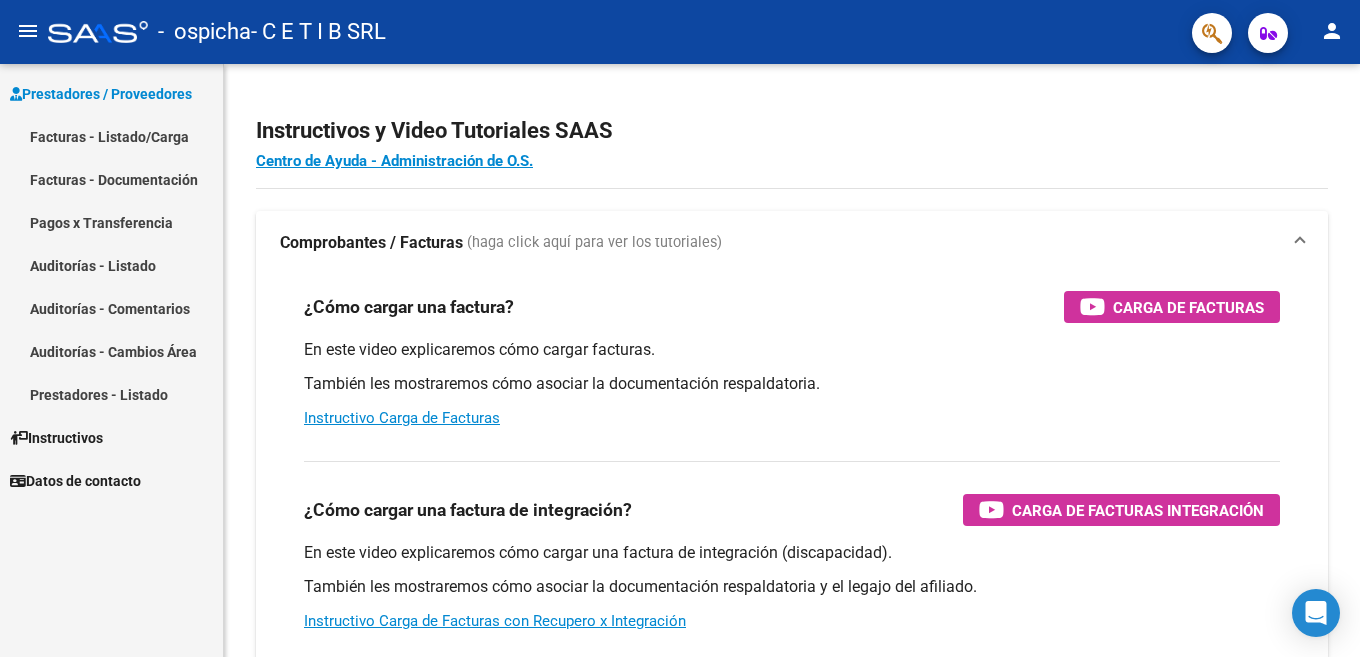 click on "Facturas - Listado/Carga" at bounding box center [111, 136] 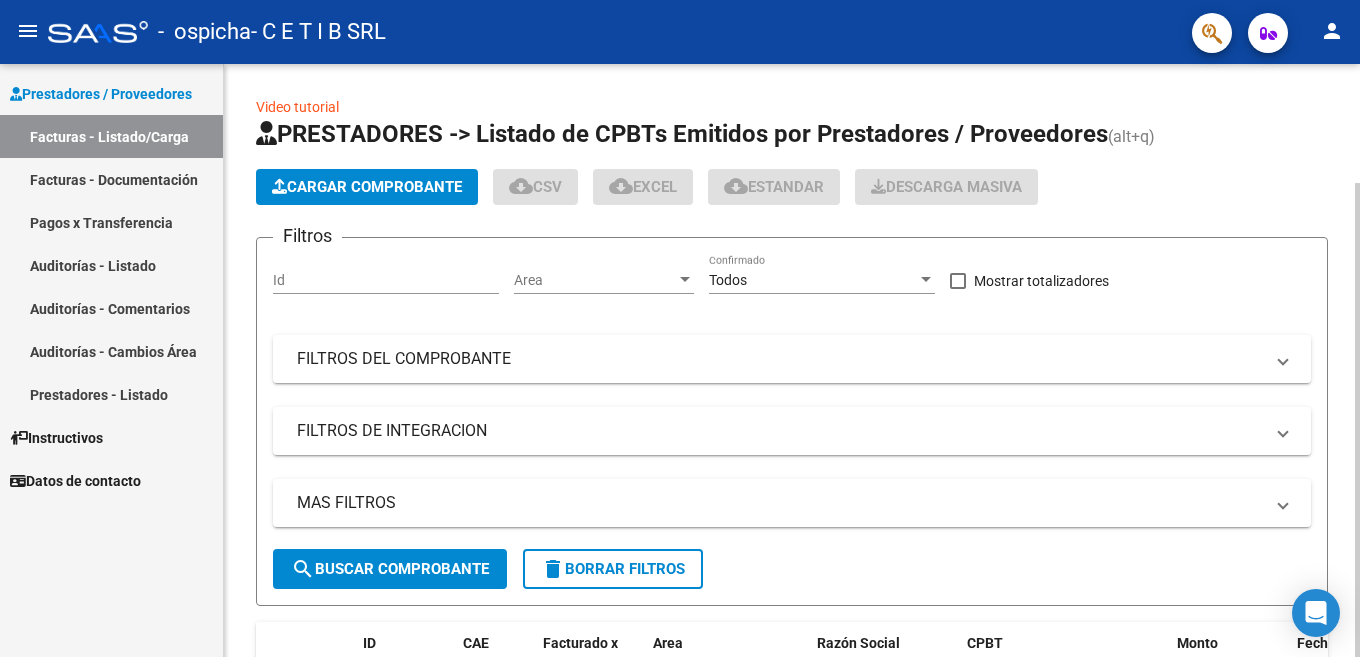 click on "Cargar Comprobante" 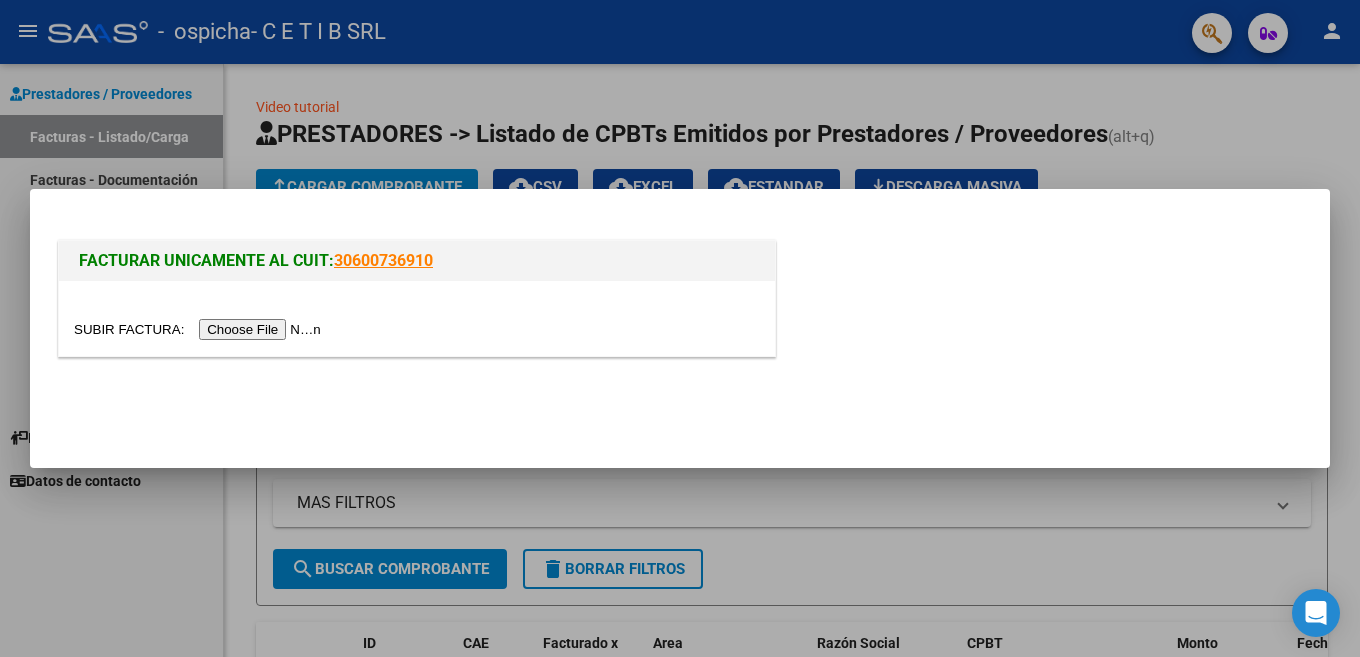 click at bounding box center [200, 329] 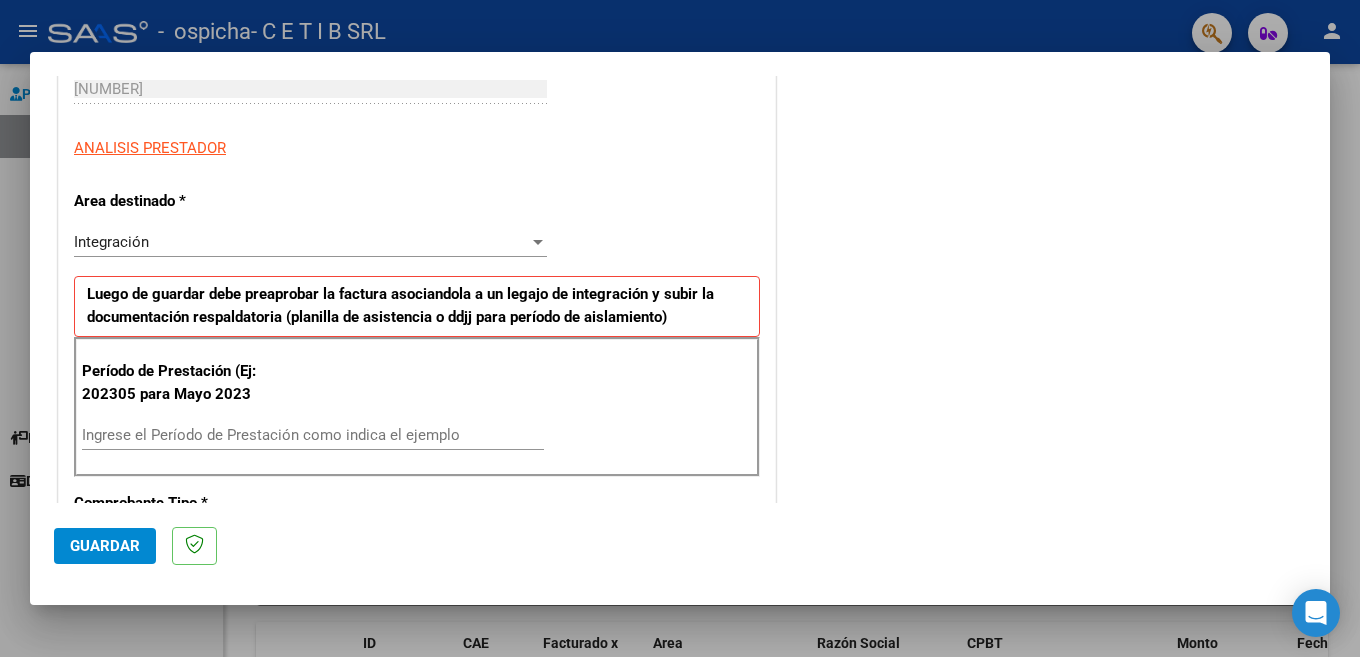 scroll, scrollTop: 400, scrollLeft: 0, axis: vertical 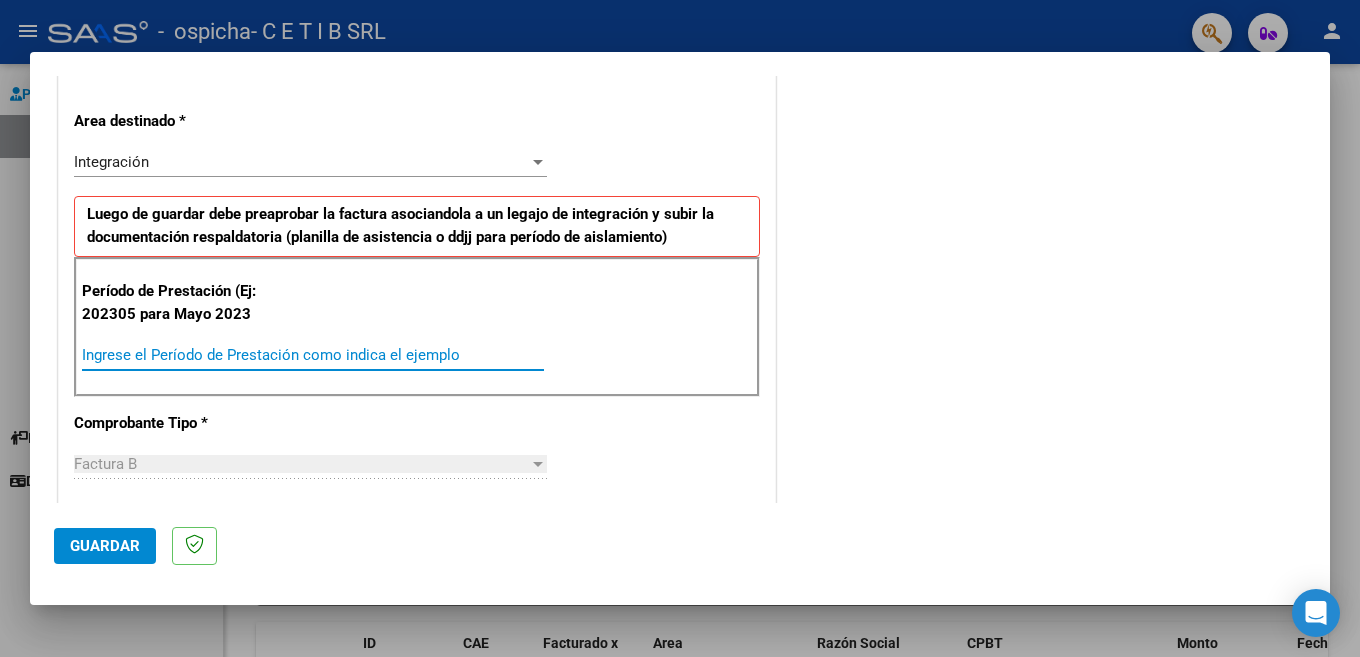 click on "Ingrese el Período de Prestación como indica el ejemplo" at bounding box center [313, 355] 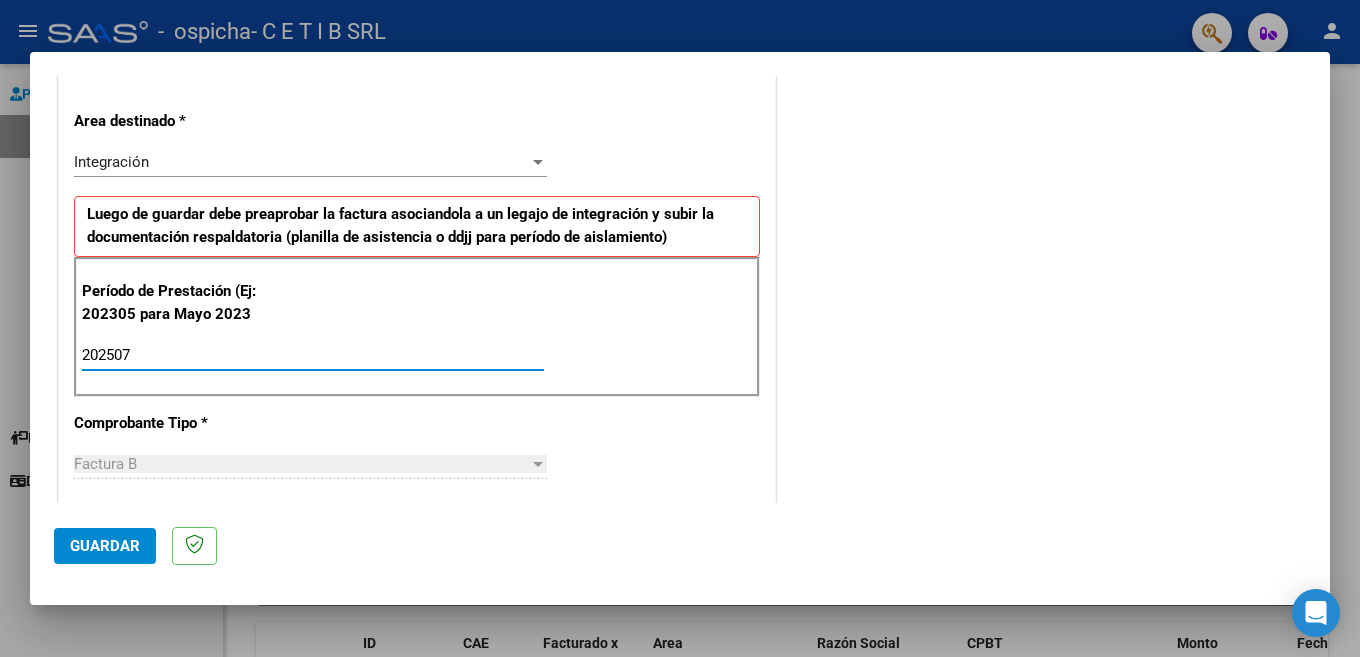 type on "202507" 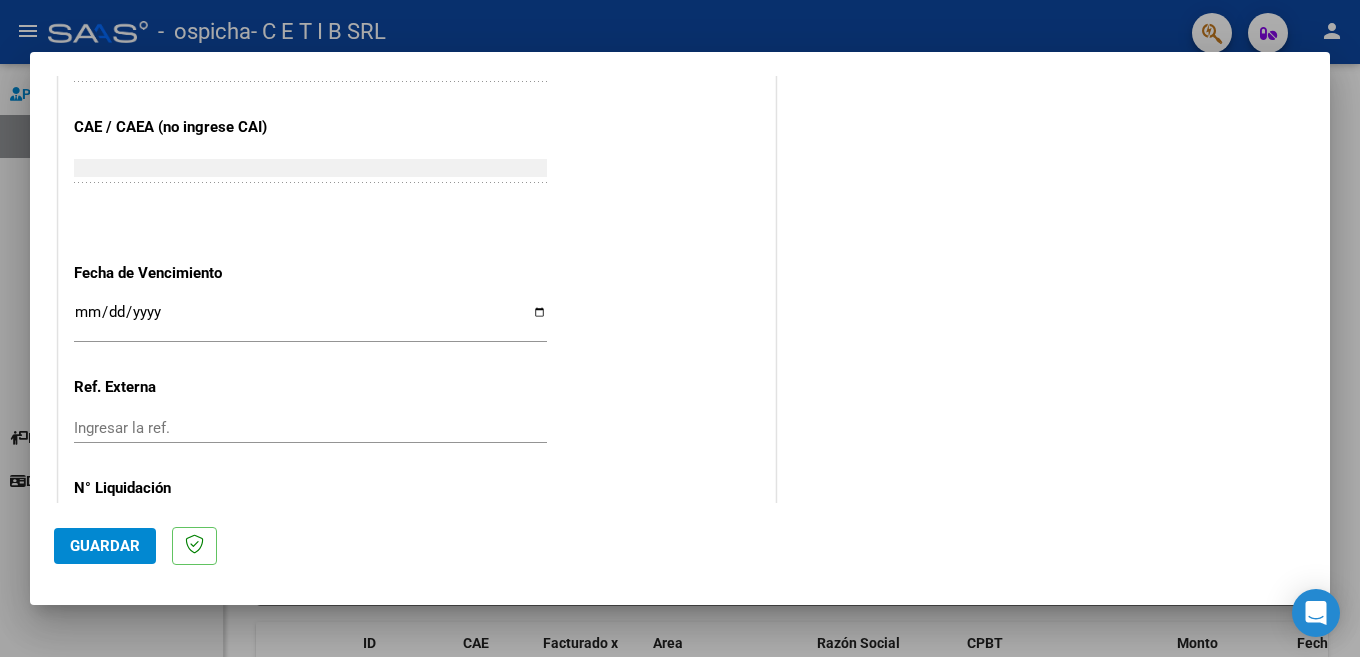 scroll, scrollTop: 1270, scrollLeft: 0, axis: vertical 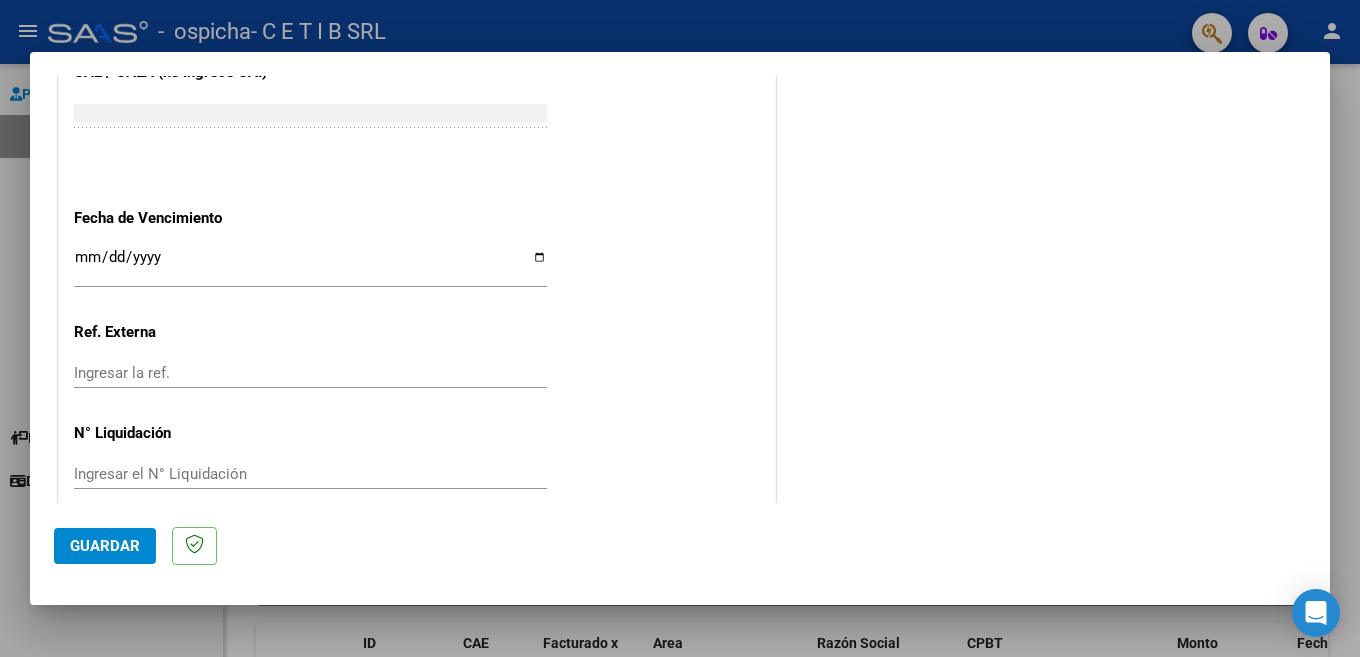 click on "Ingresar la fecha" at bounding box center [310, 265] 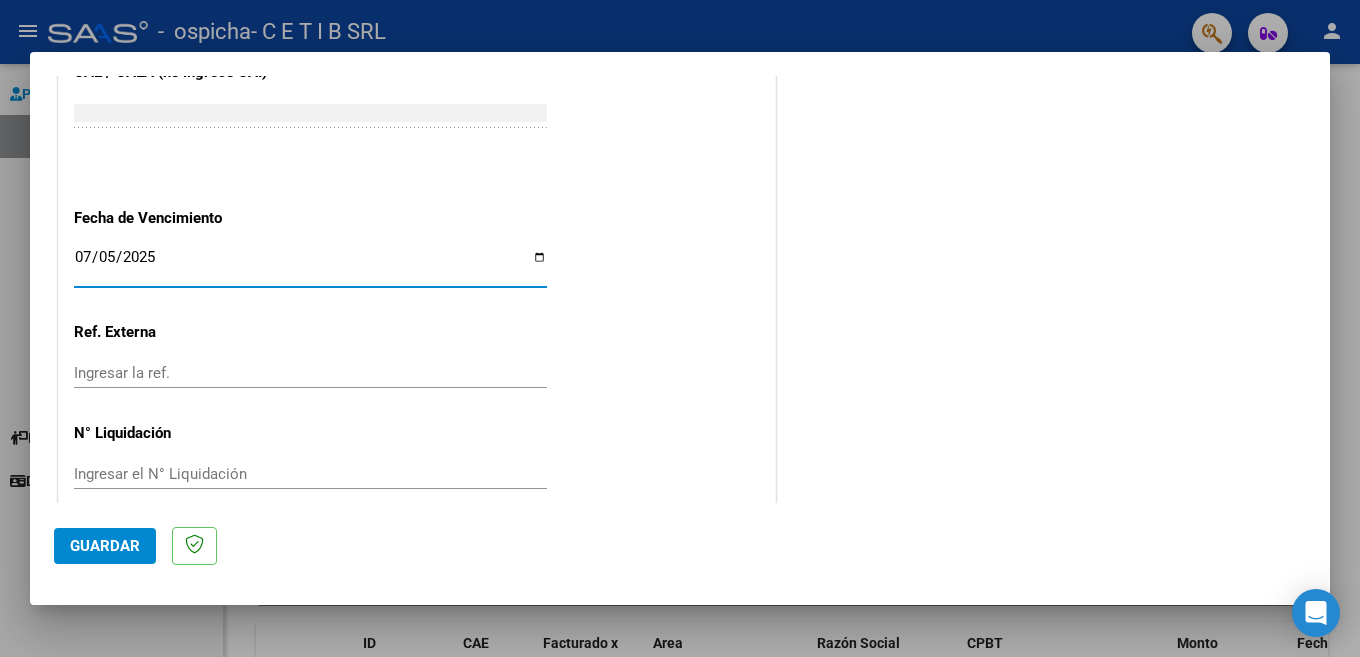 type on "2025-07-31" 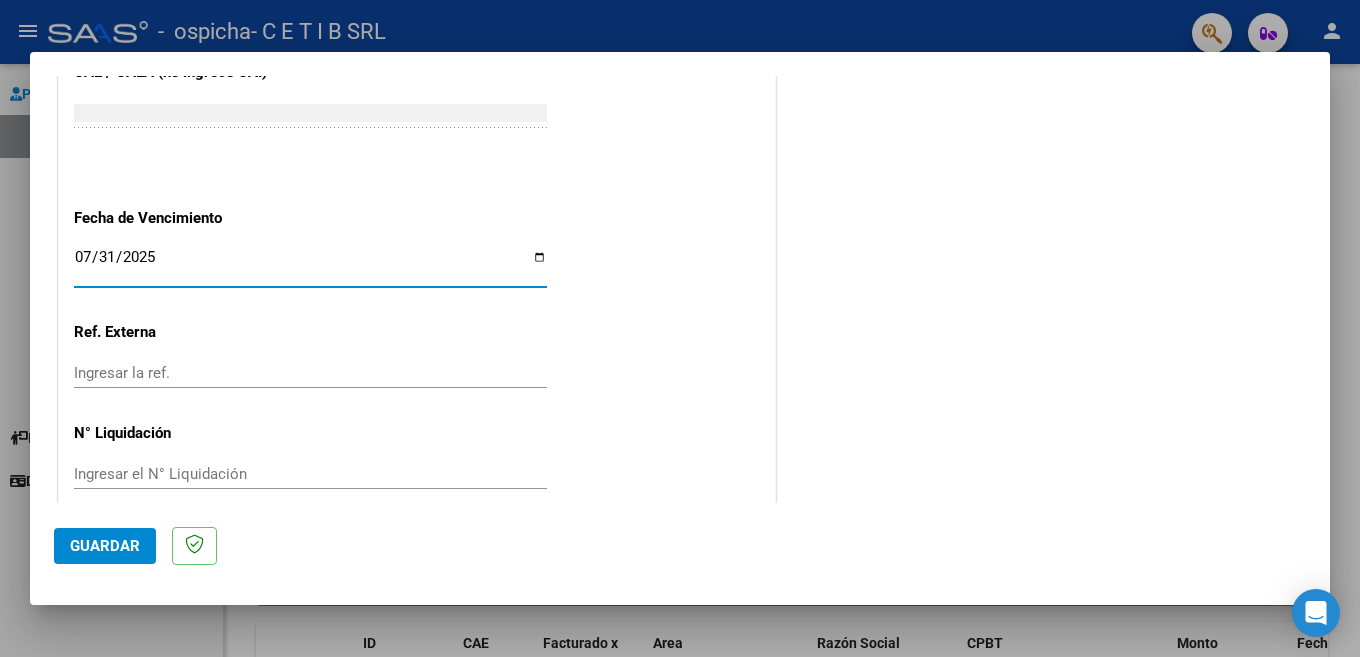 click on "Guardar" 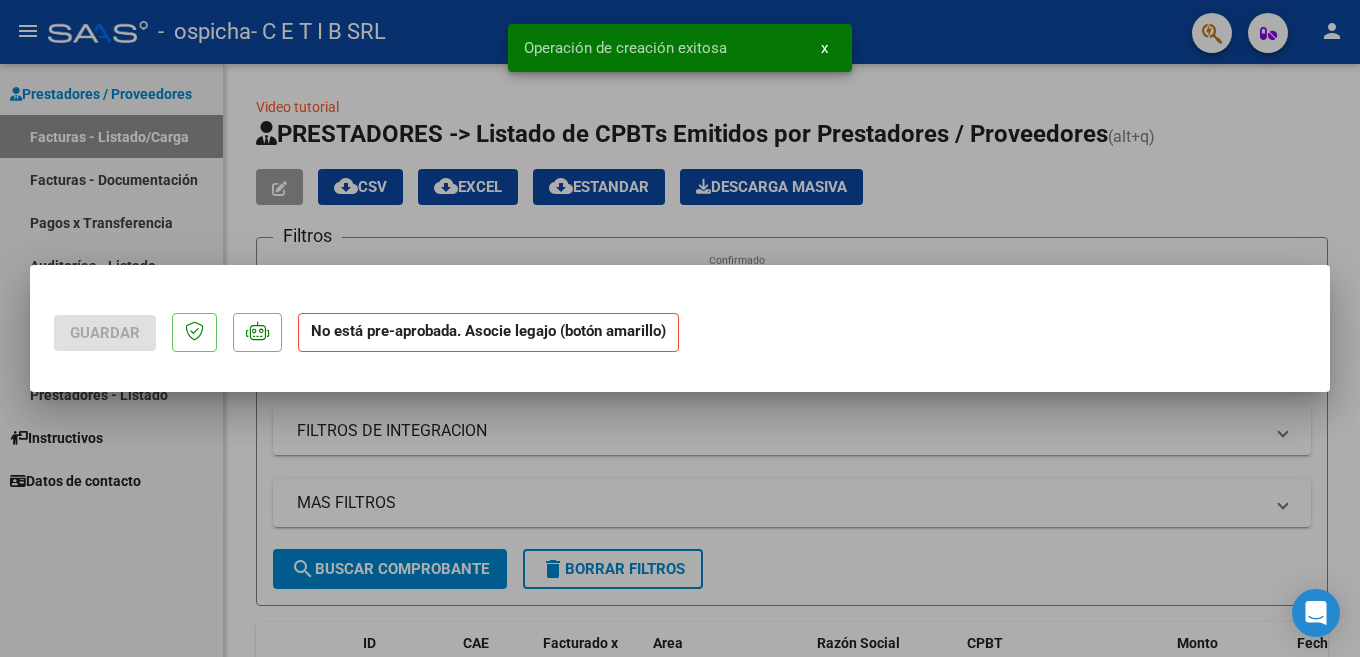 scroll, scrollTop: 0, scrollLeft: 0, axis: both 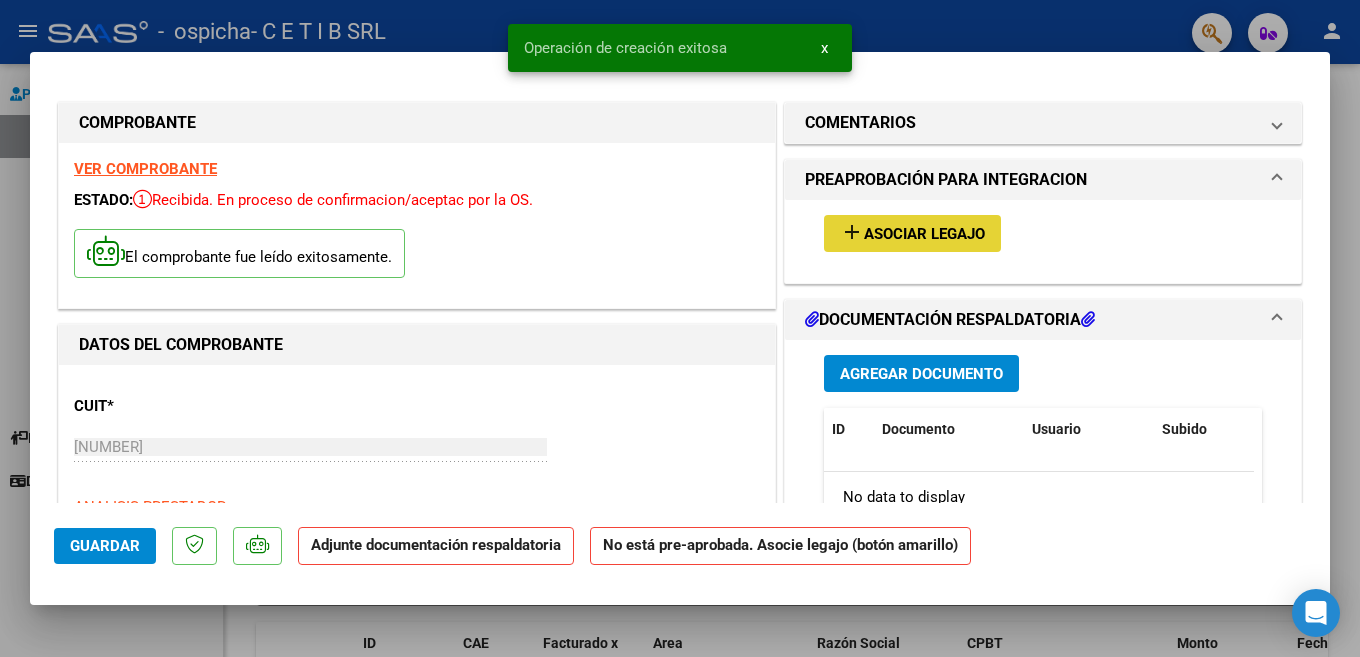 click on "Asociar Legajo" at bounding box center [924, 234] 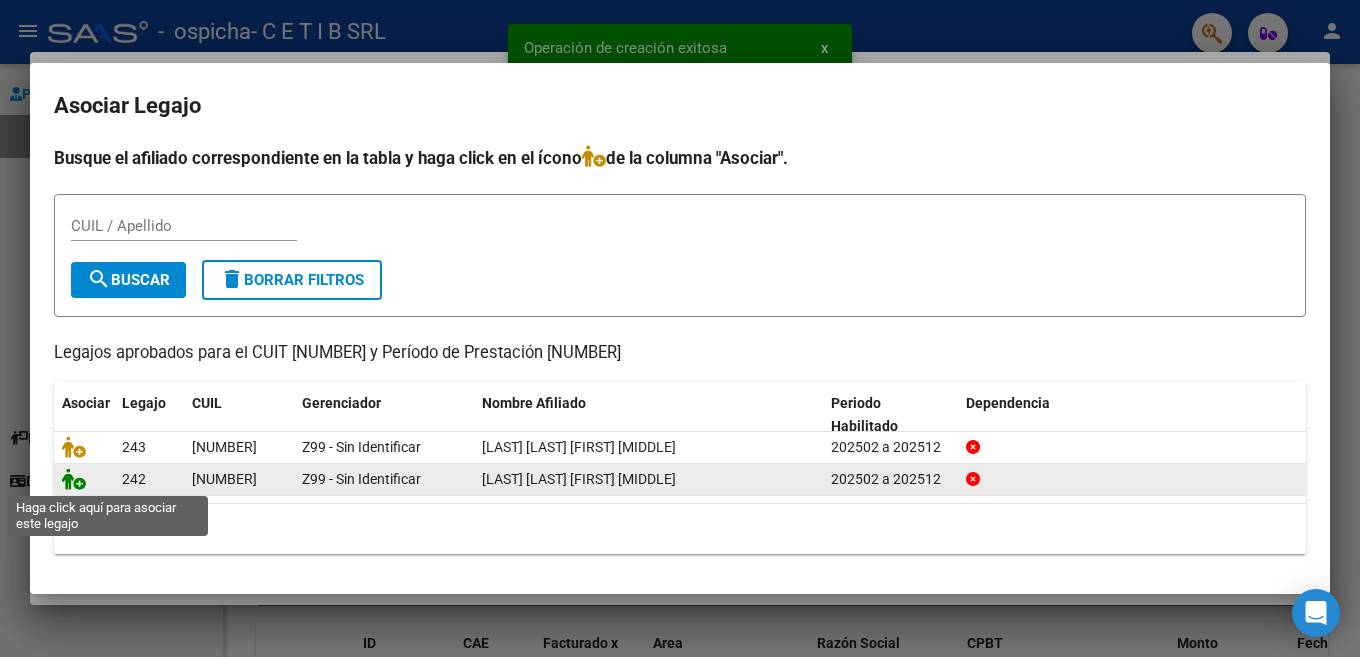 click 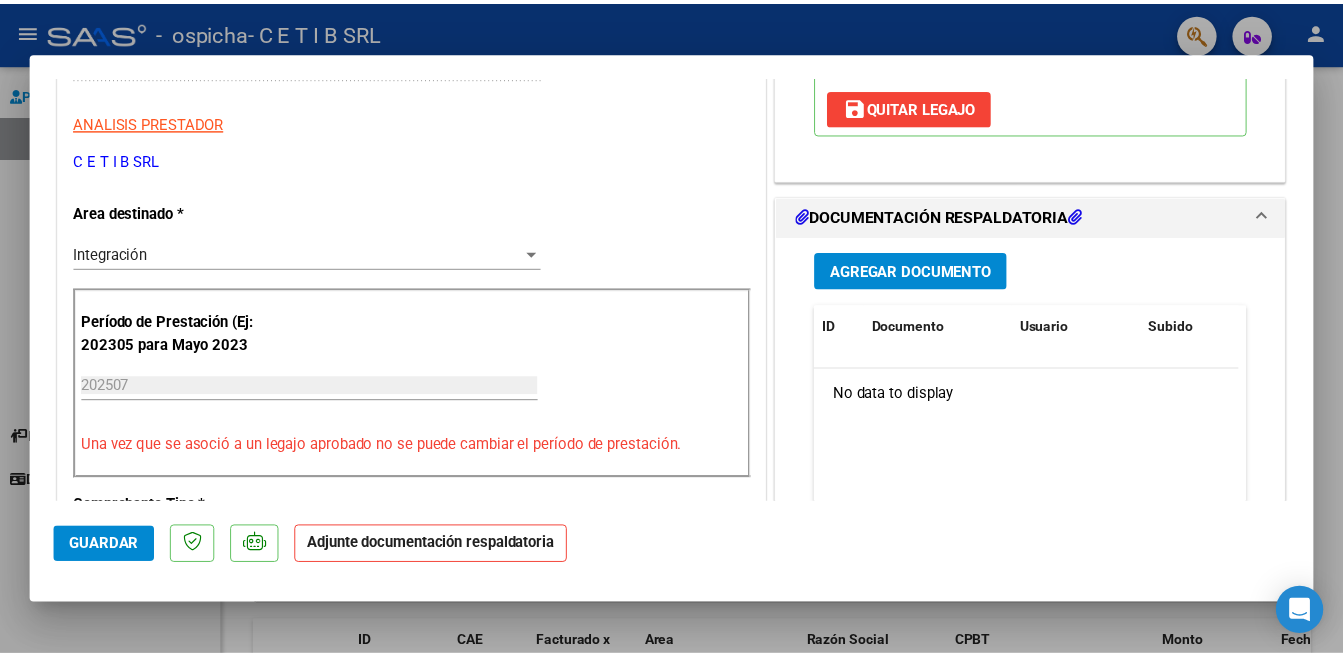 scroll, scrollTop: 400, scrollLeft: 0, axis: vertical 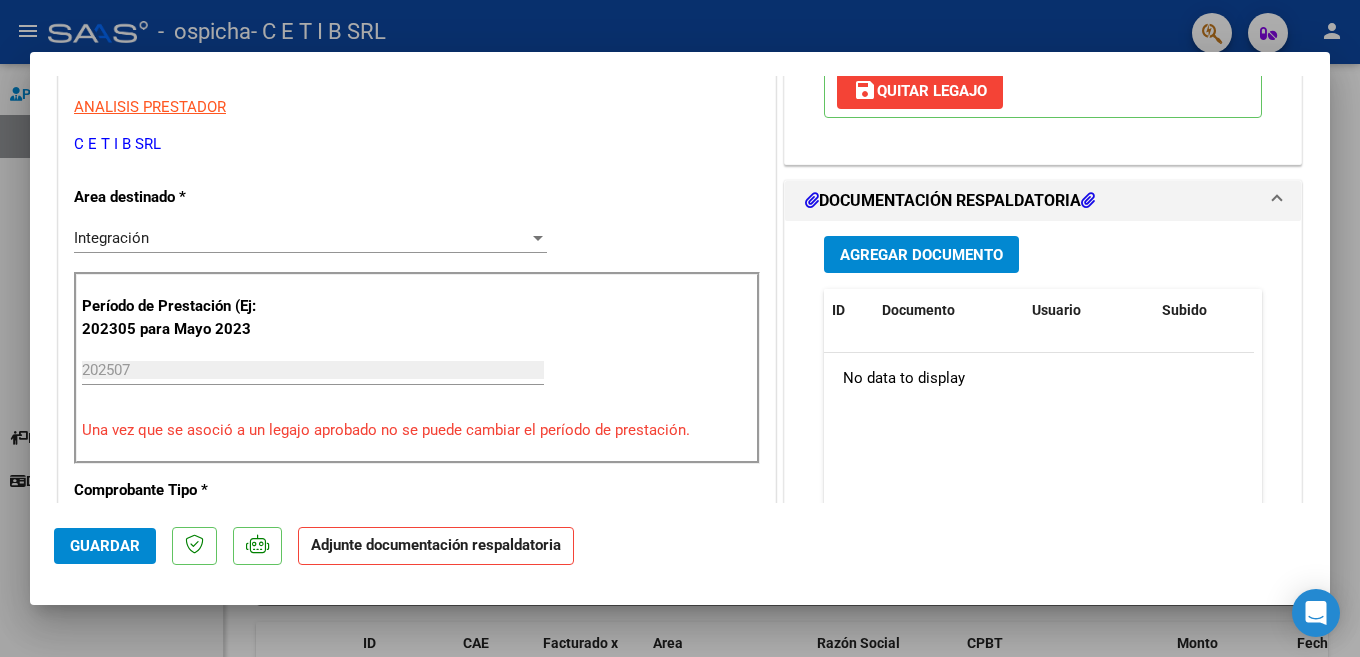 click on "Agregar Documento" at bounding box center (921, 255) 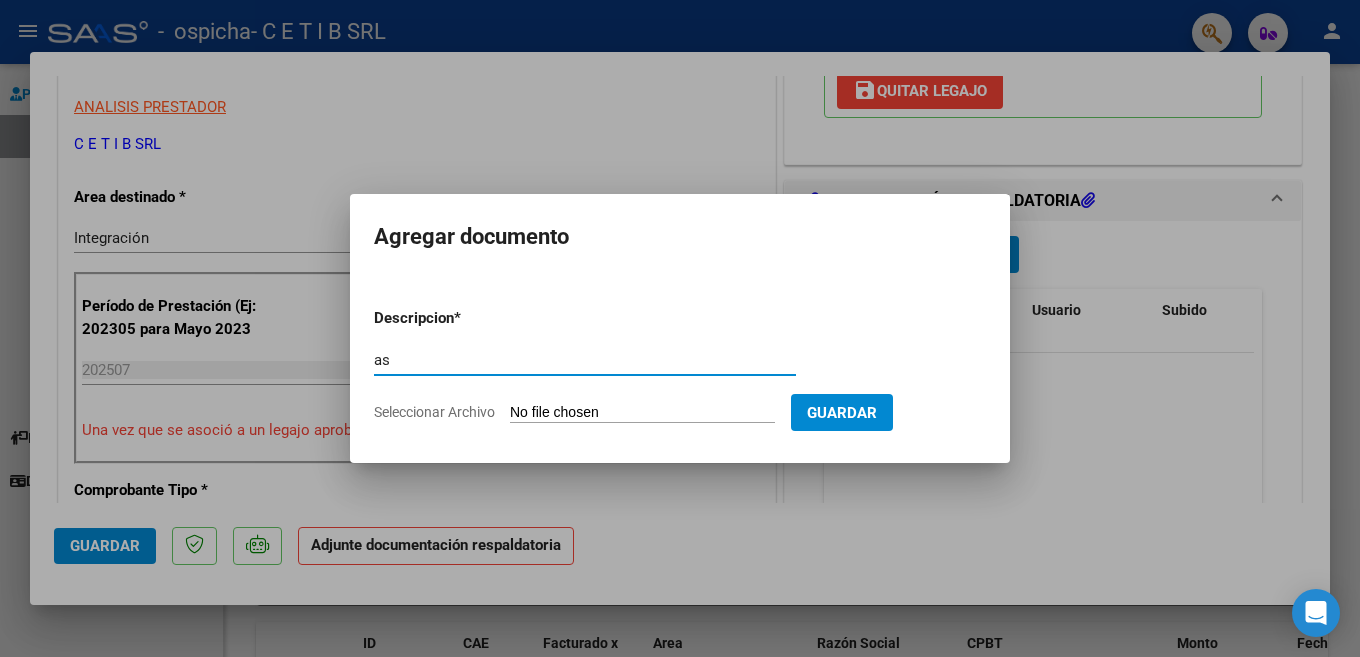 type on "asistencia" 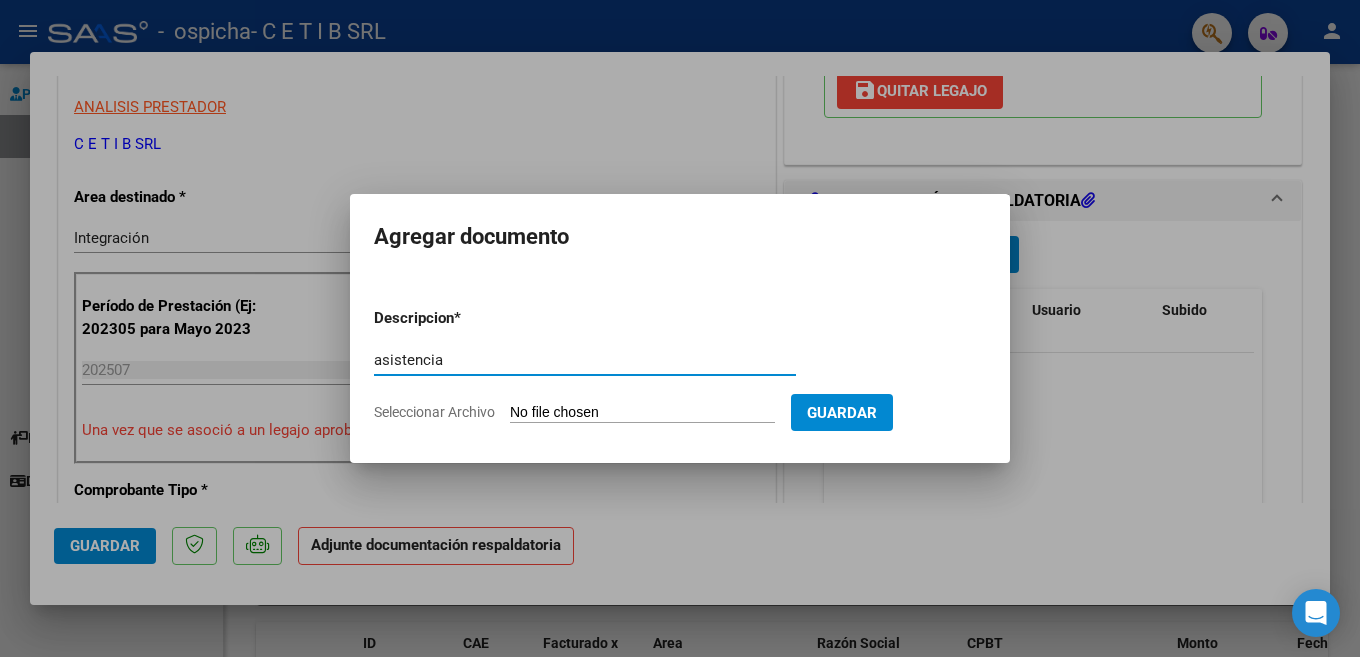 click on "Seleccionar Archivo" at bounding box center [642, 413] 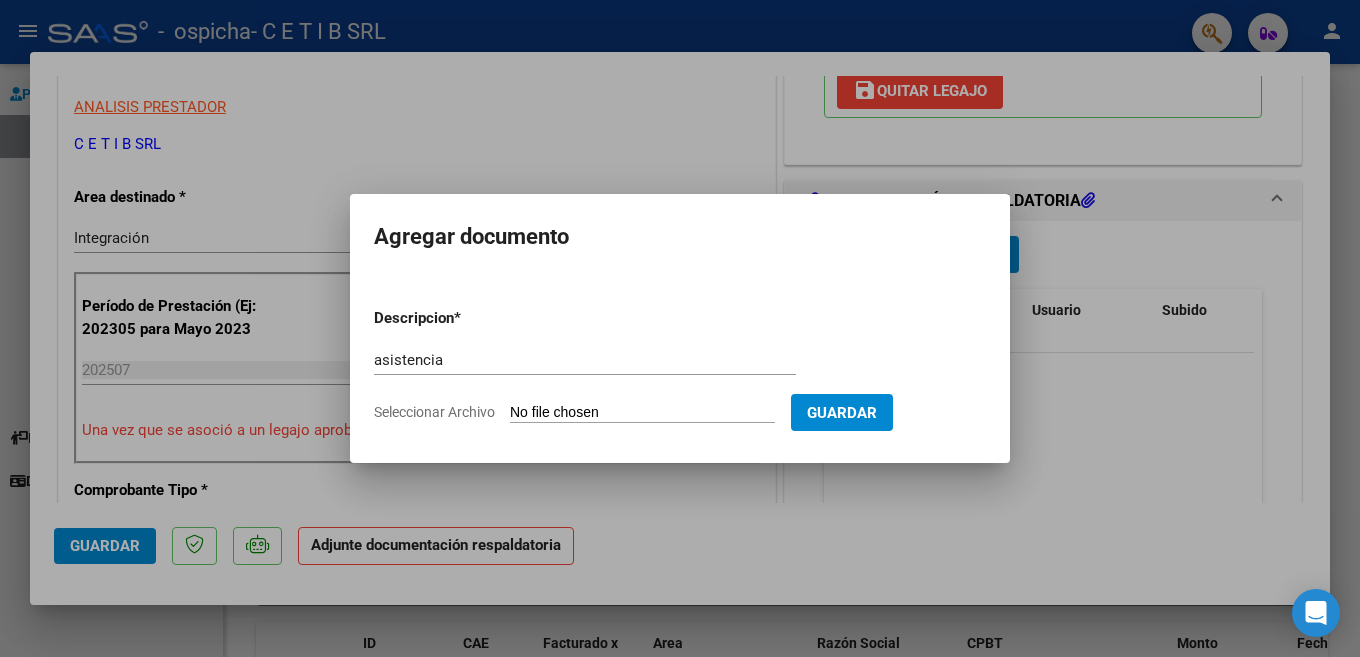 type on "C:\fakepath\FIGUEROA CH. BRUNO.pdf" 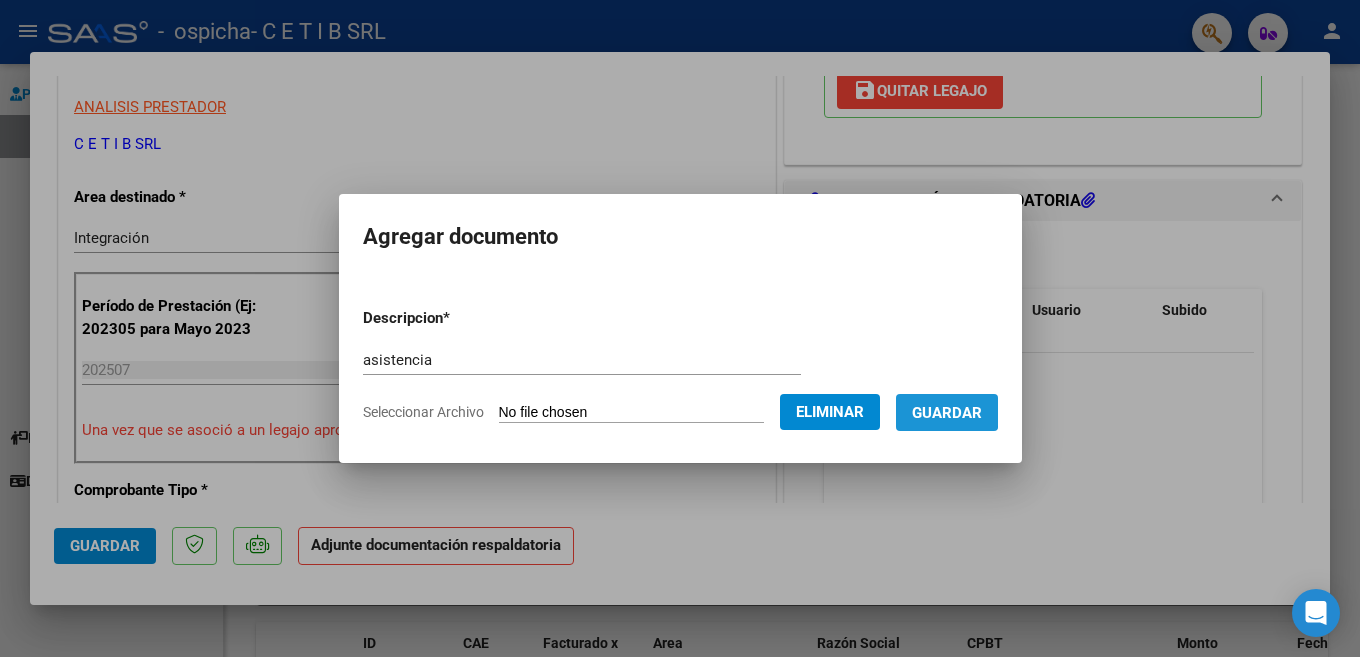 click on "Guardar" at bounding box center [947, 413] 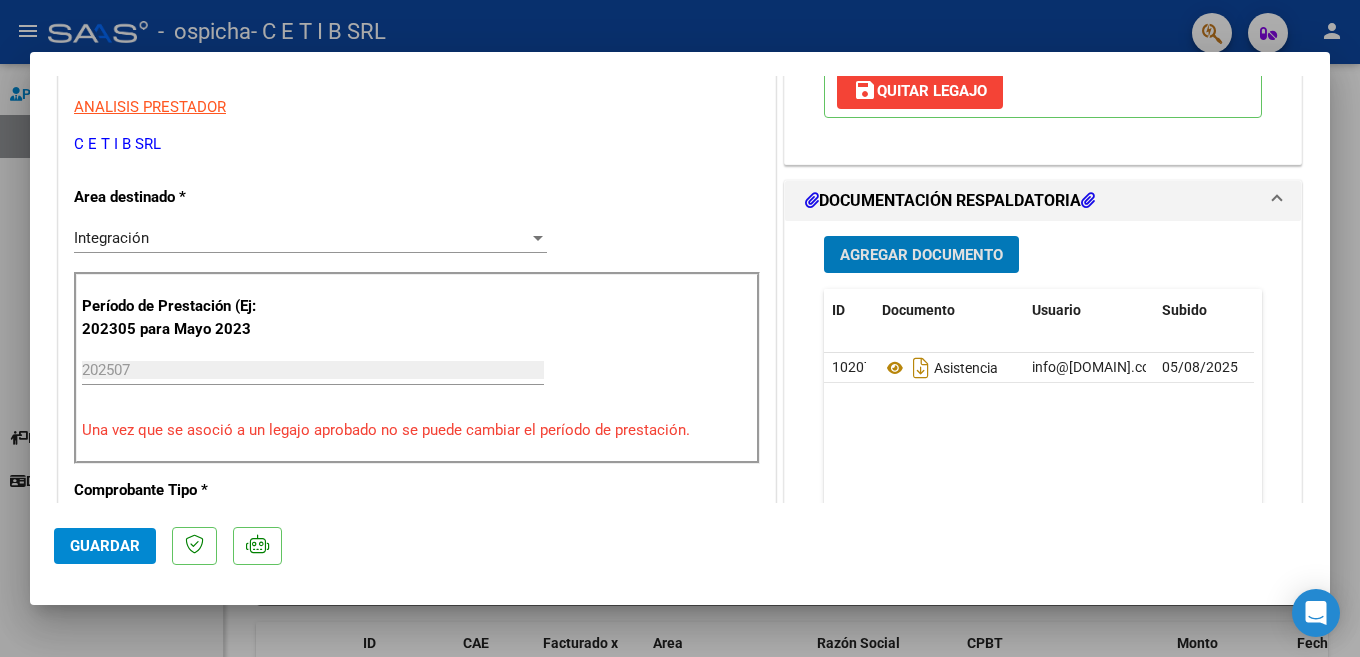 click on "Guardar" 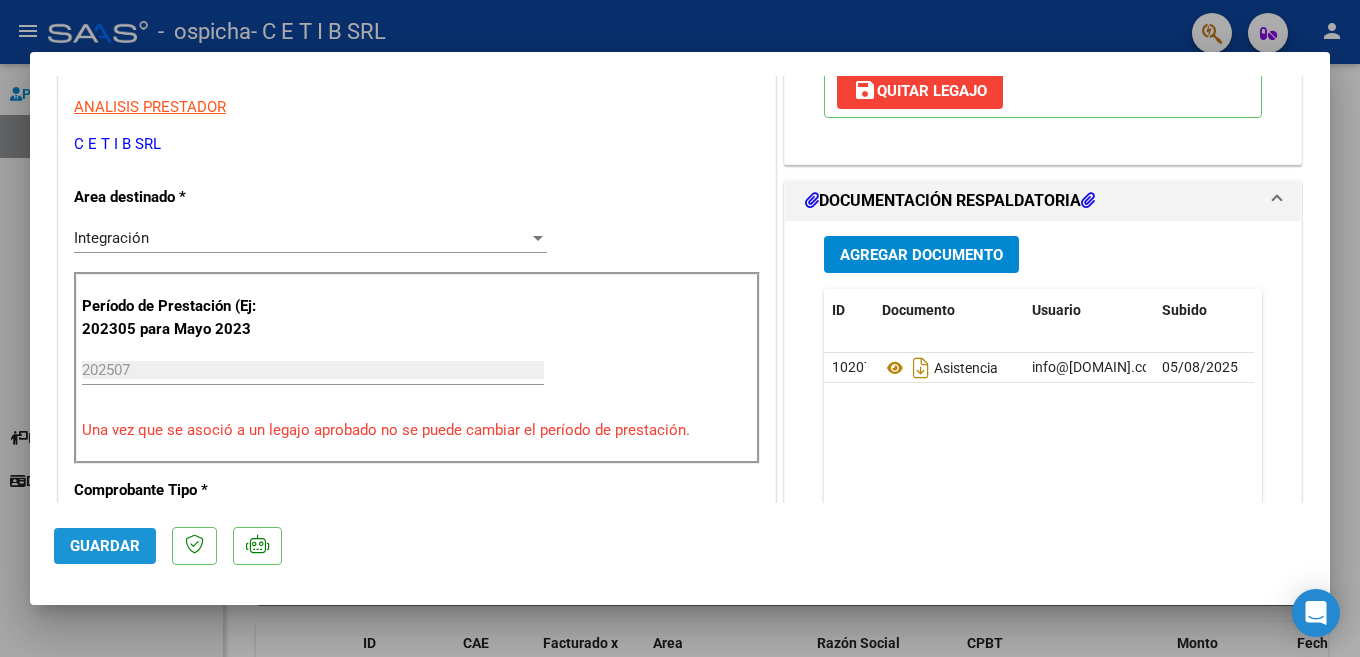 click on "Guardar" 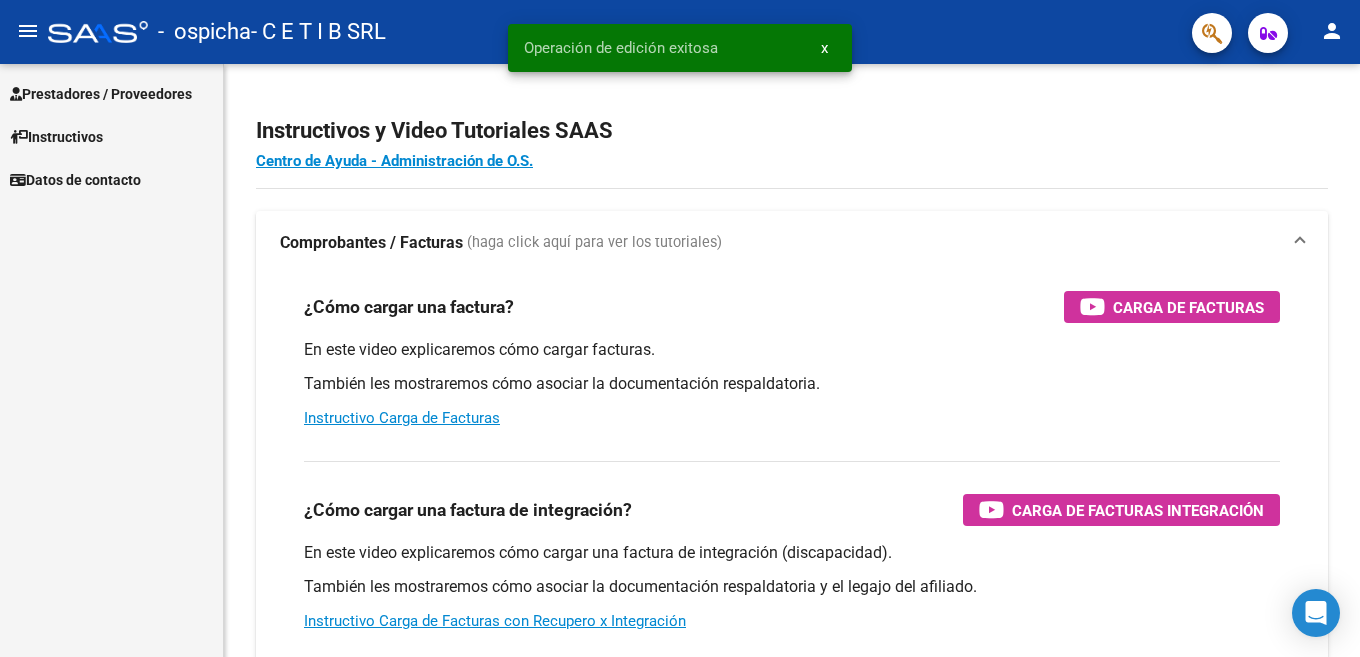 click on "person" 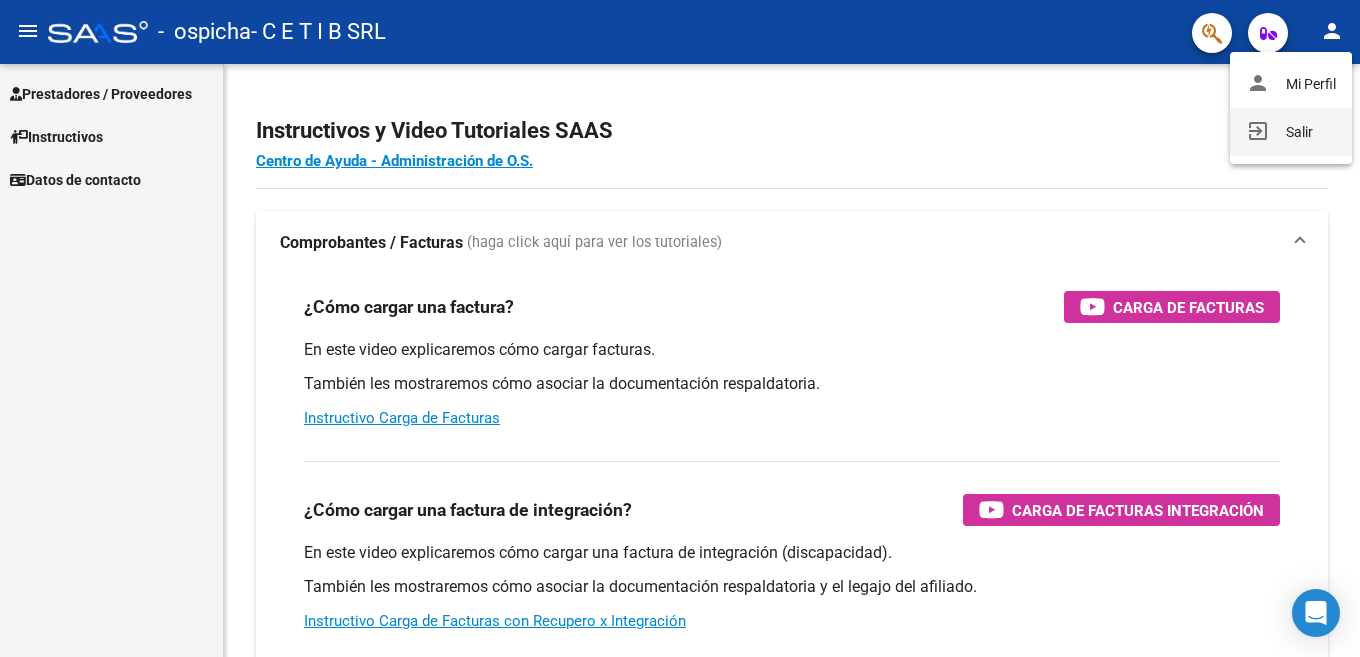 click on "exit_to_app  Salir" at bounding box center [1291, 132] 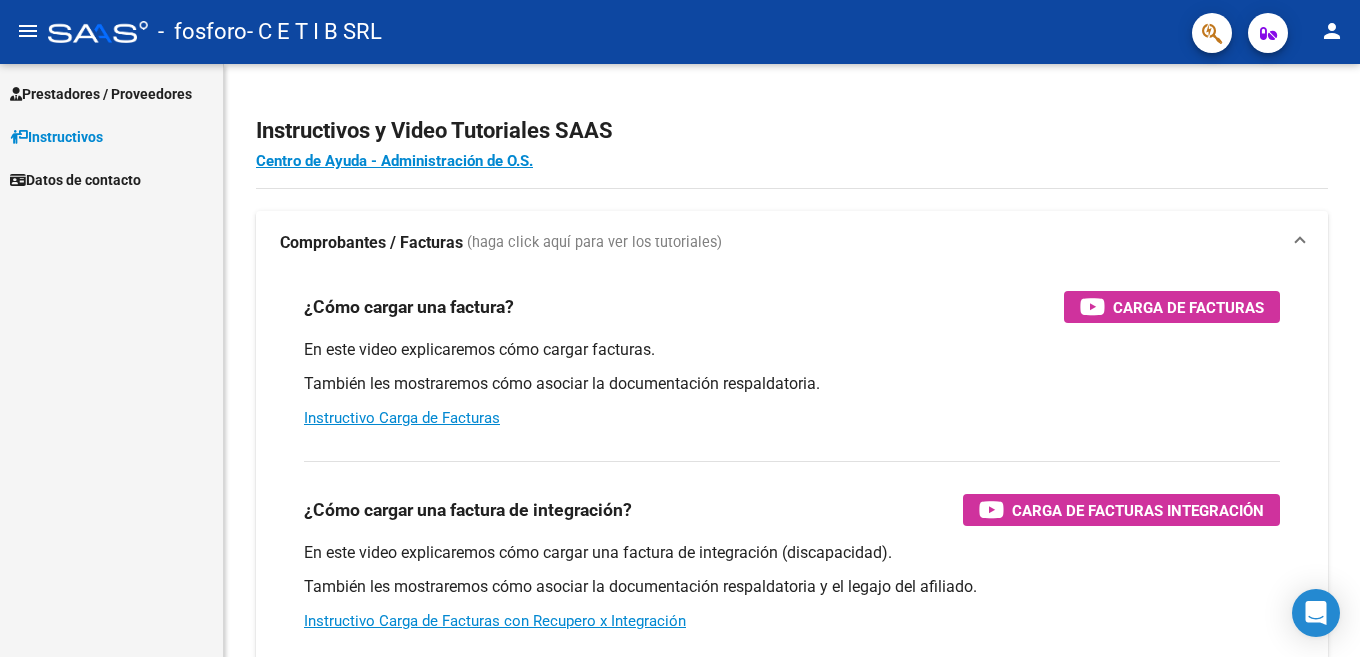 scroll, scrollTop: 0, scrollLeft: 0, axis: both 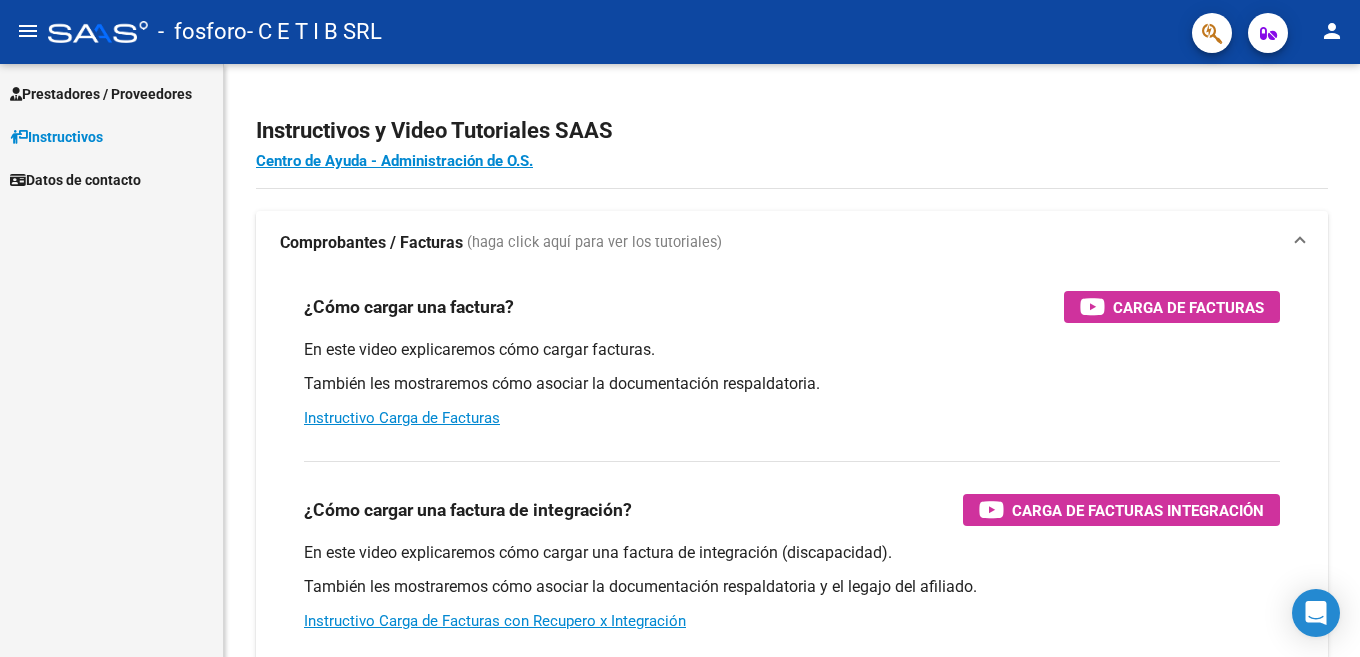 click on "Prestadores / Proveedores" at bounding box center (111, 93) 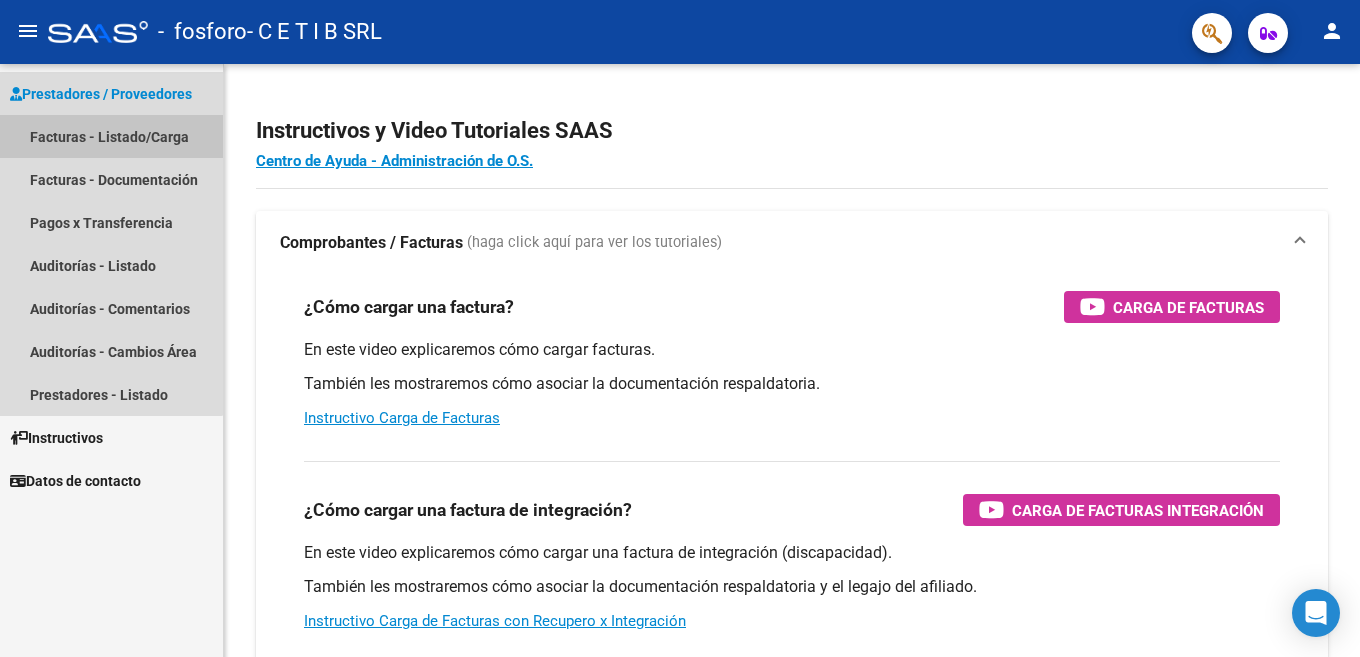 click on "Facturas - Listado/Carga" at bounding box center [111, 136] 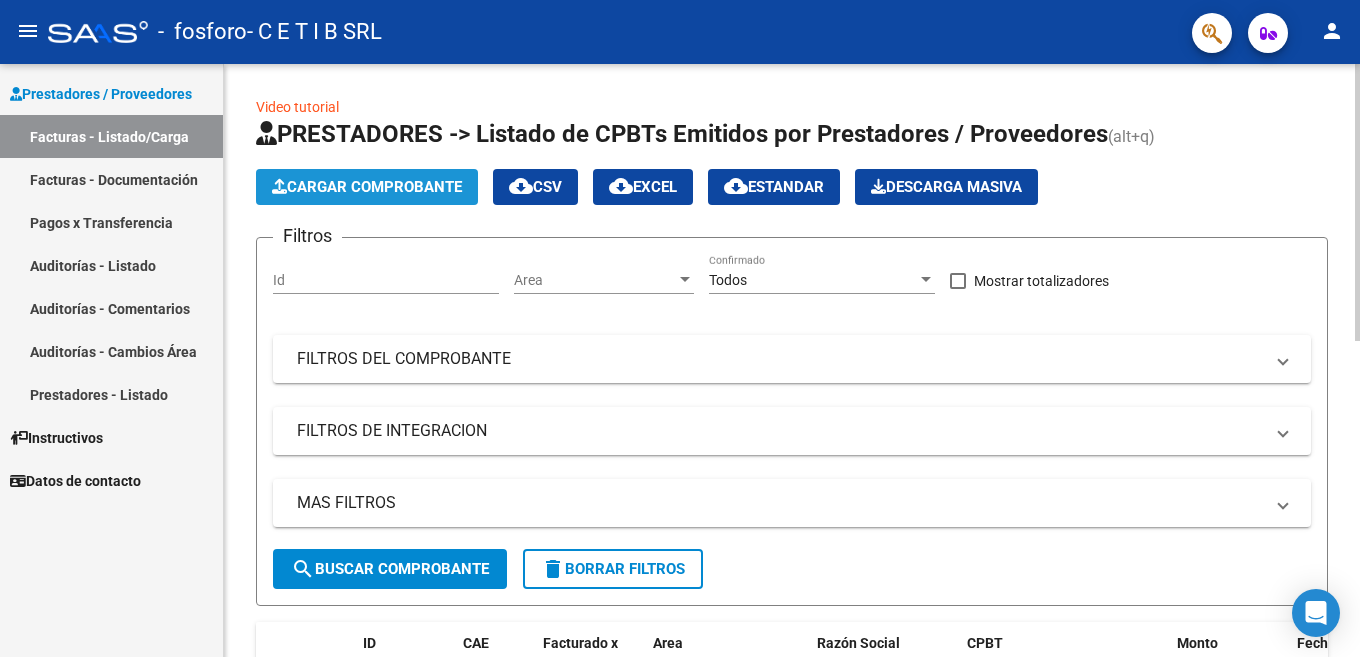 click on "Cargar Comprobante" 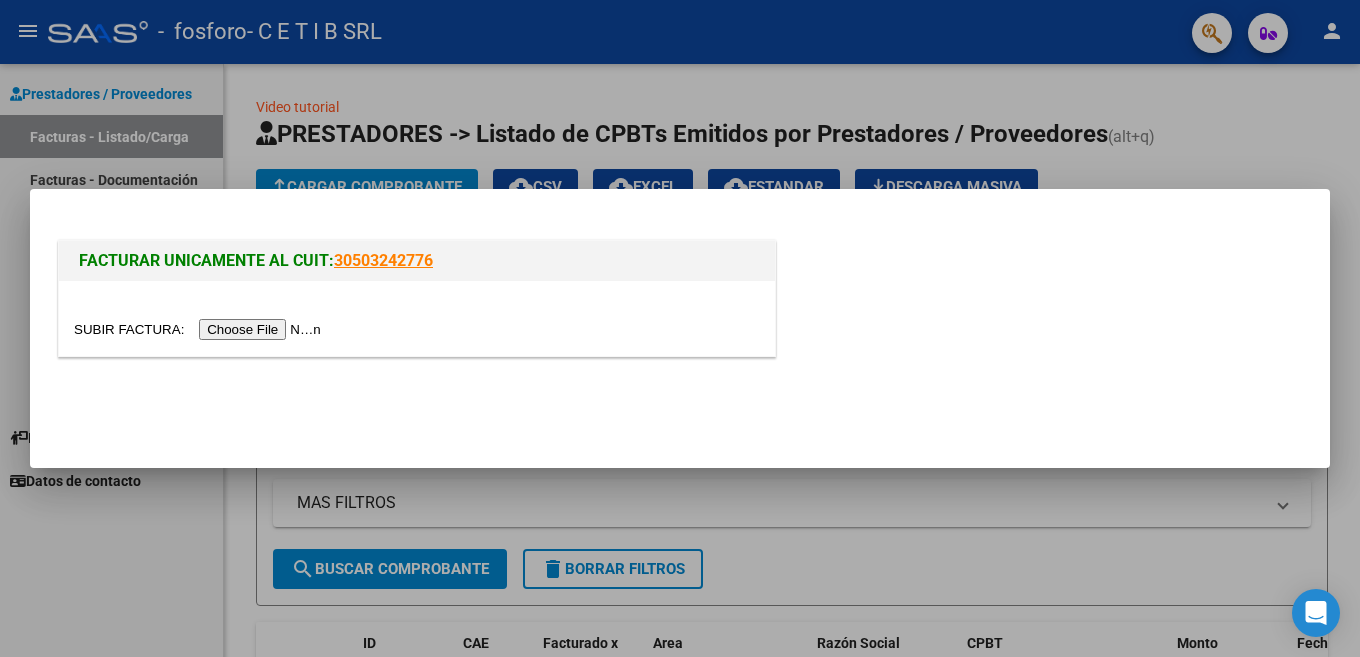 click at bounding box center [200, 329] 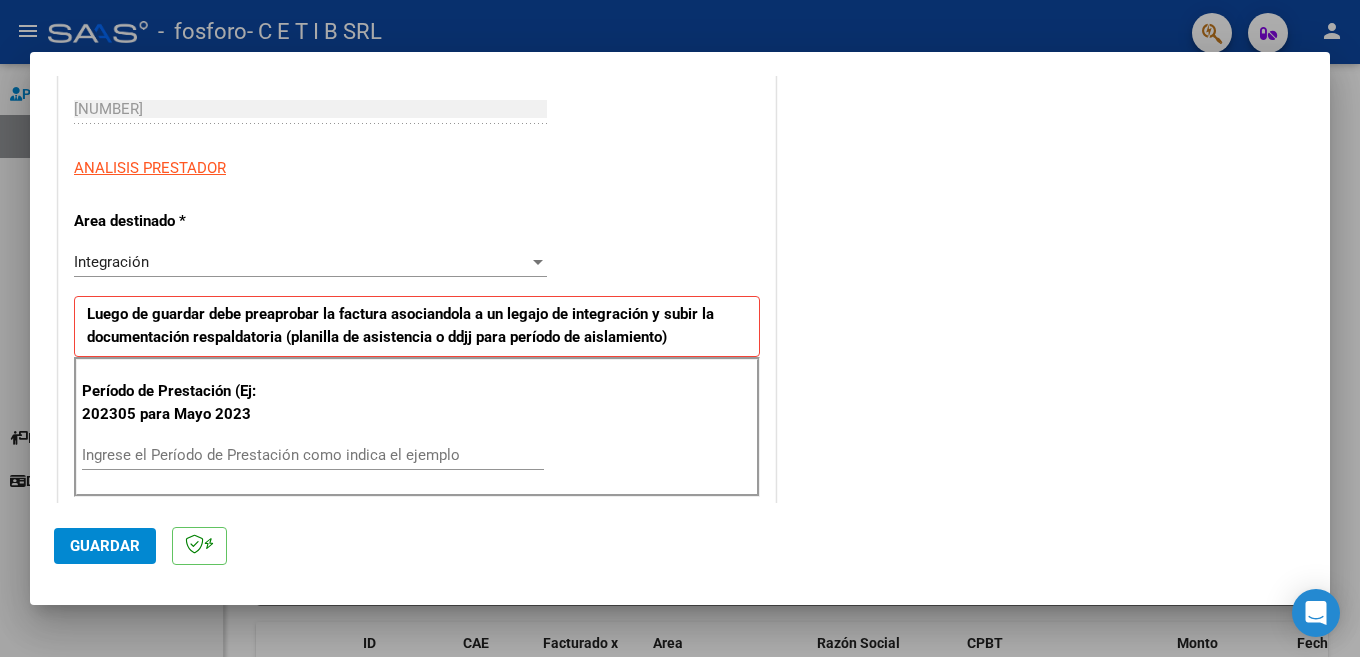 scroll, scrollTop: 400, scrollLeft: 0, axis: vertical 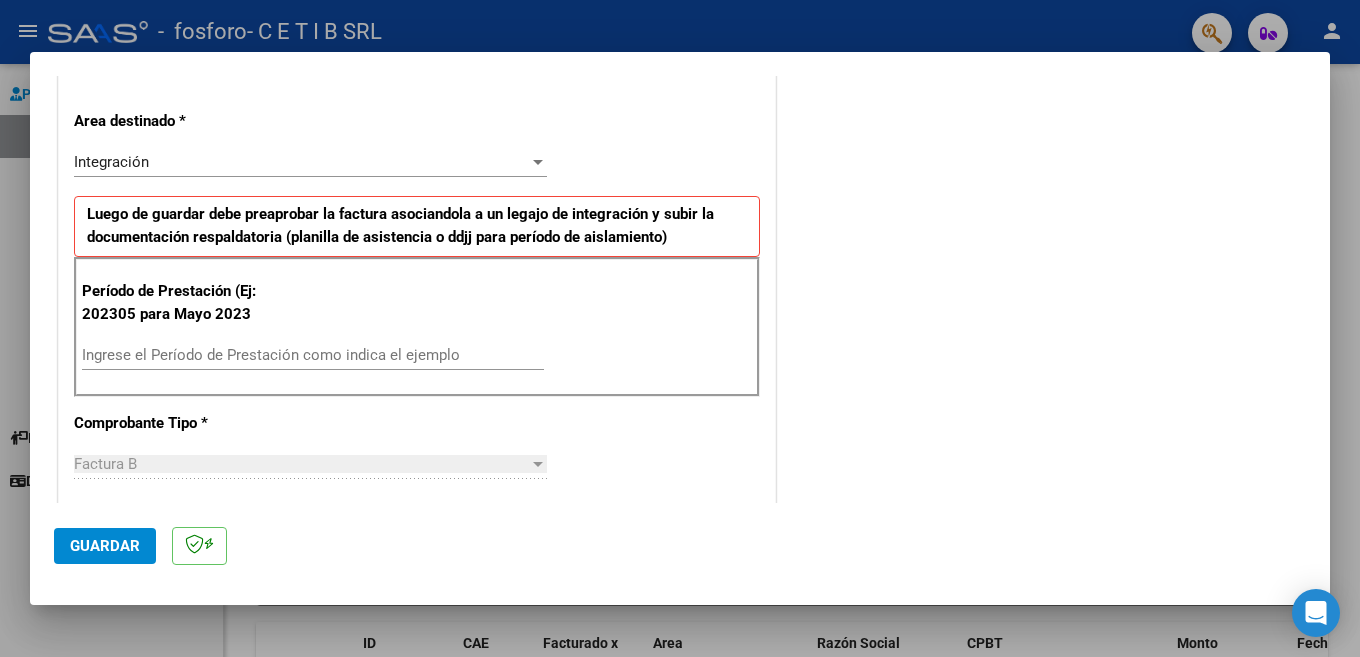 click on "Ingrese el Período de Prestación como indica el ejemplo" at bounding box center (313, 355) 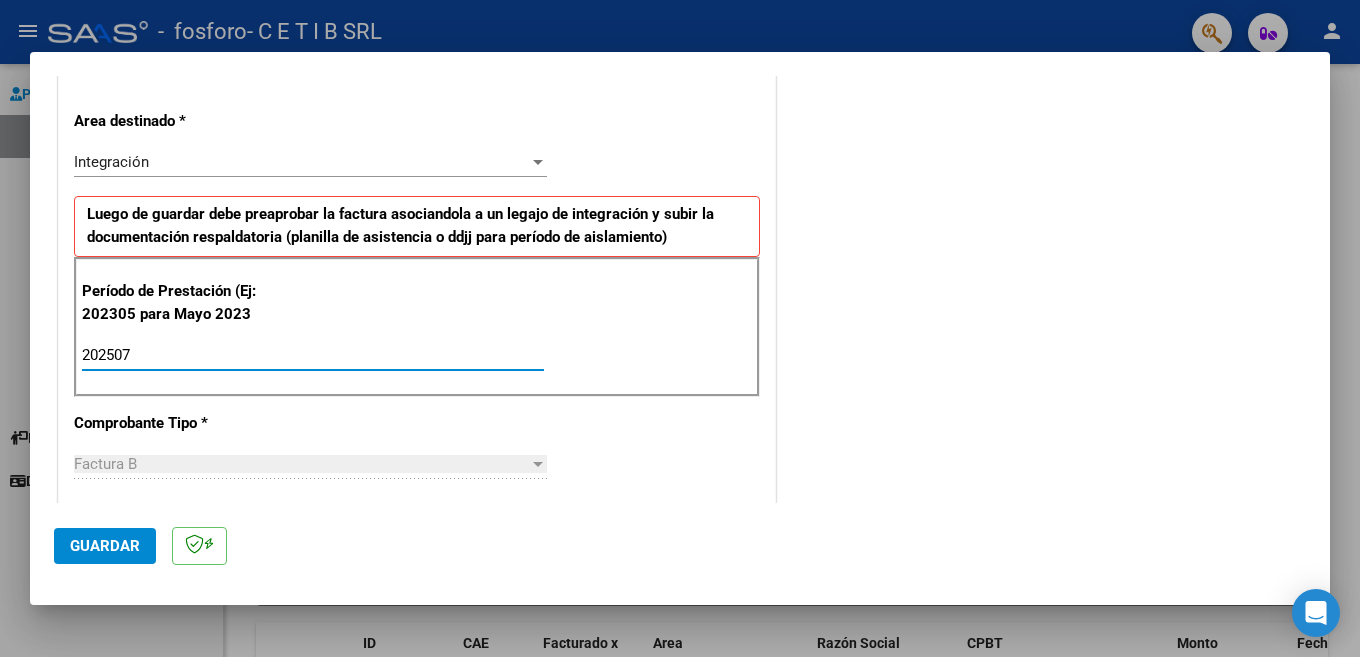 type on "202507" 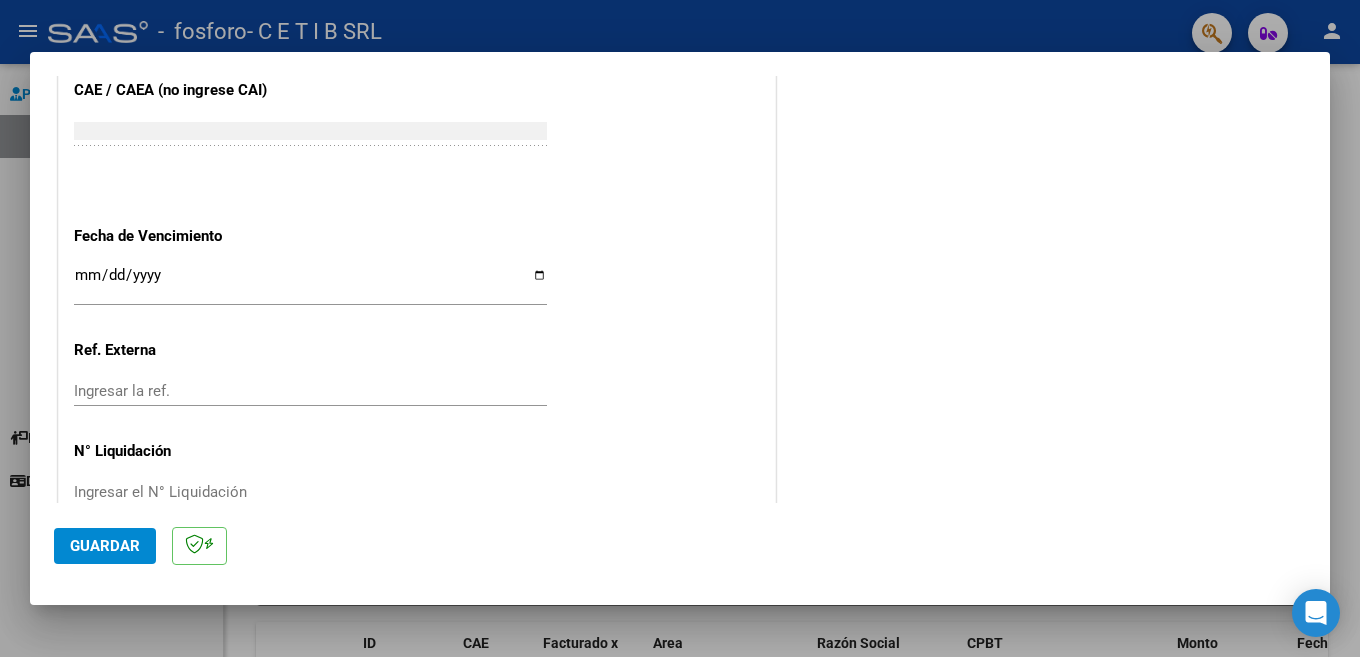 scroll, scrollTop: 1270, scrollLeft: 0, axis: vertical 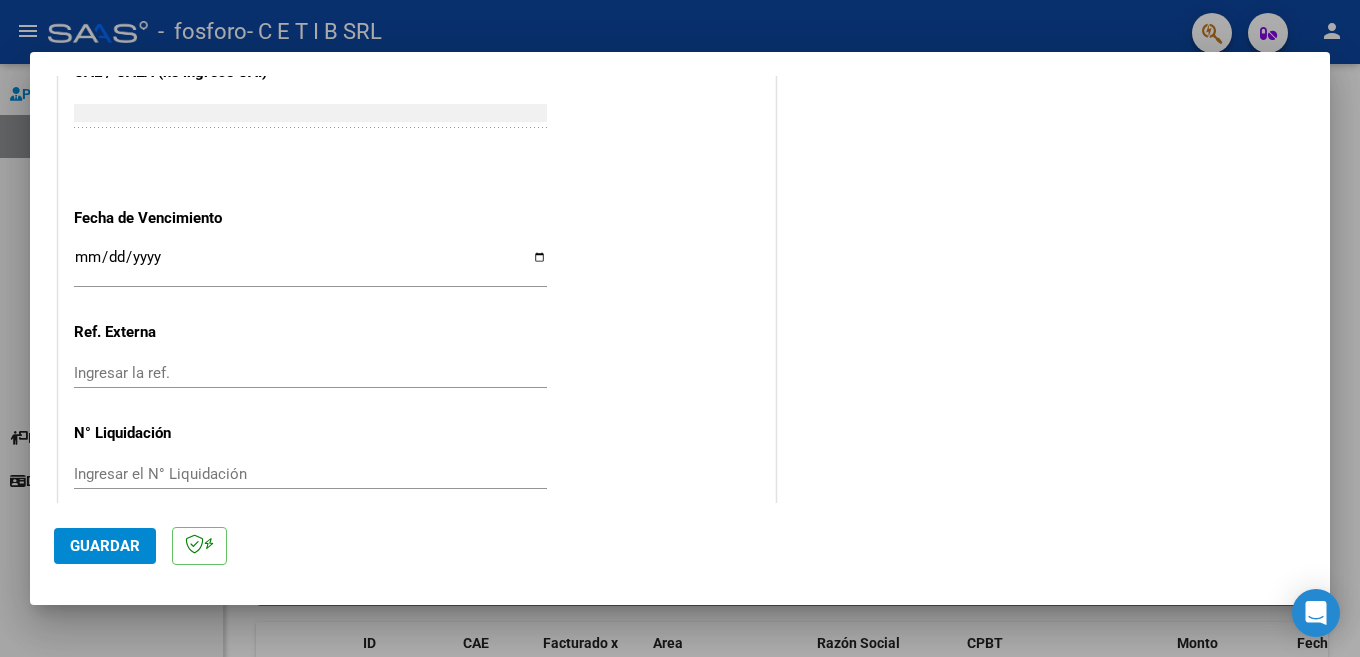 click on "Ingresar la fecha" at bounding box center [310, 265] 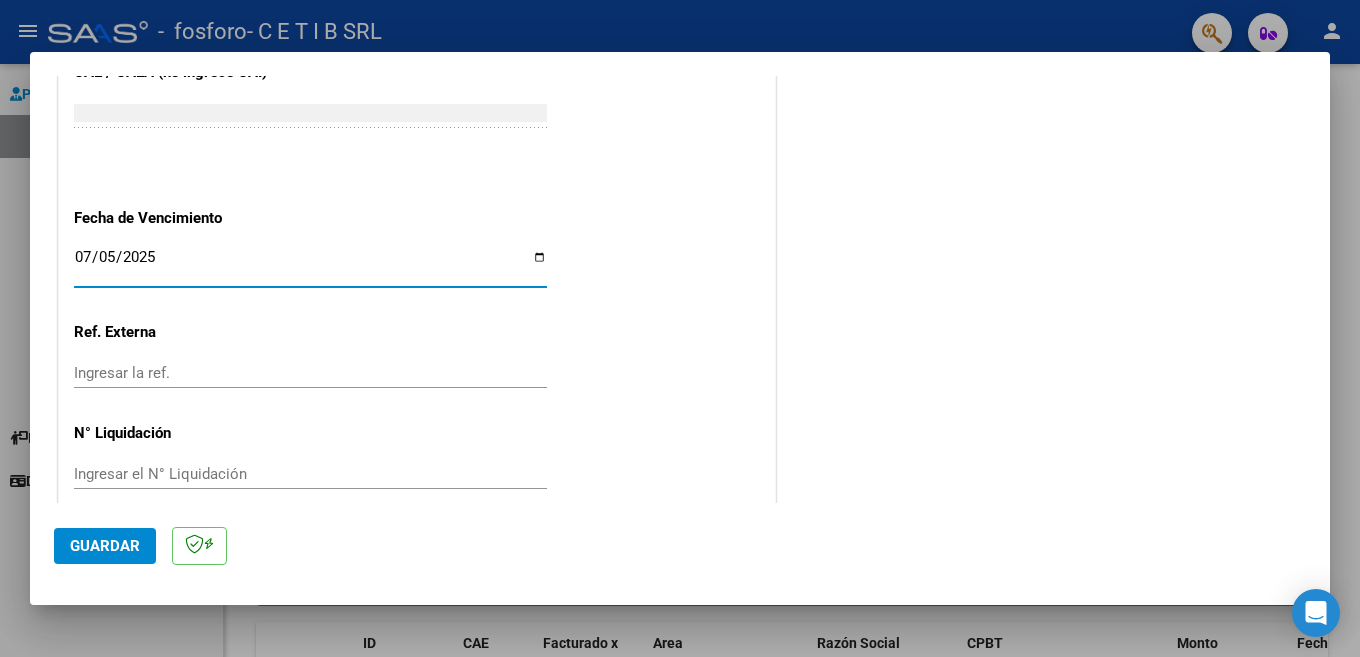 type on "2025-07-31" 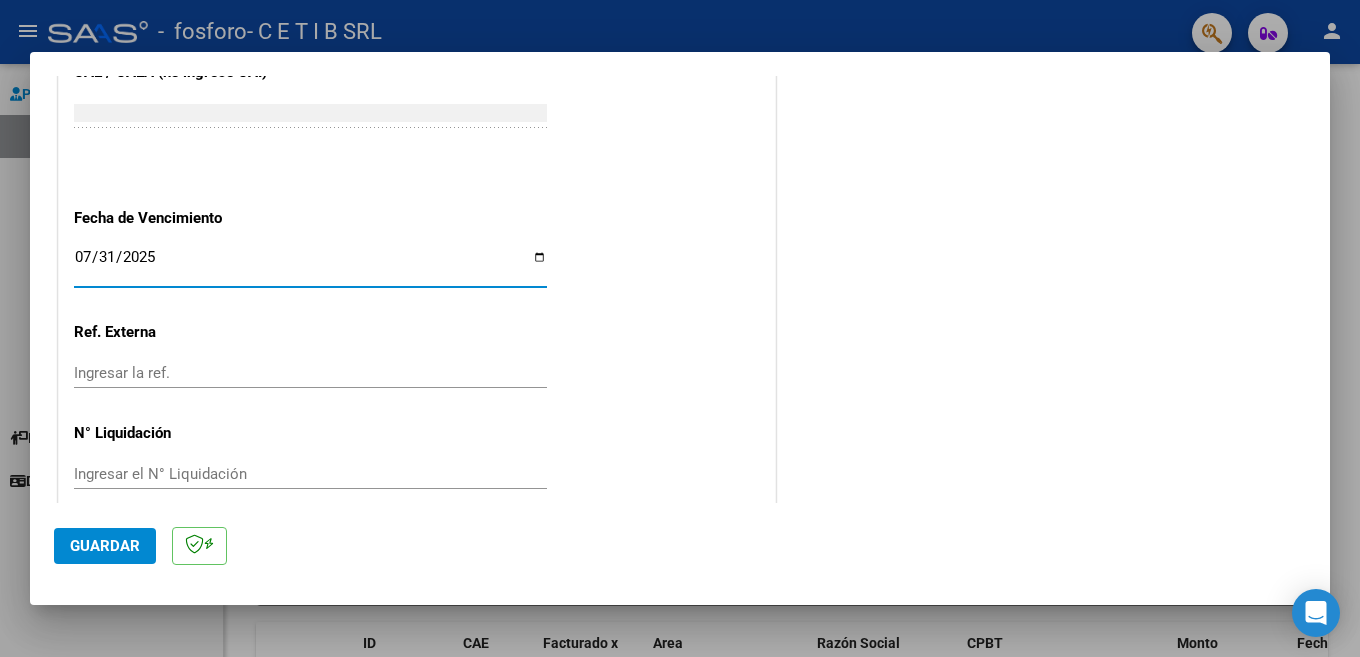 click on "Guardar" 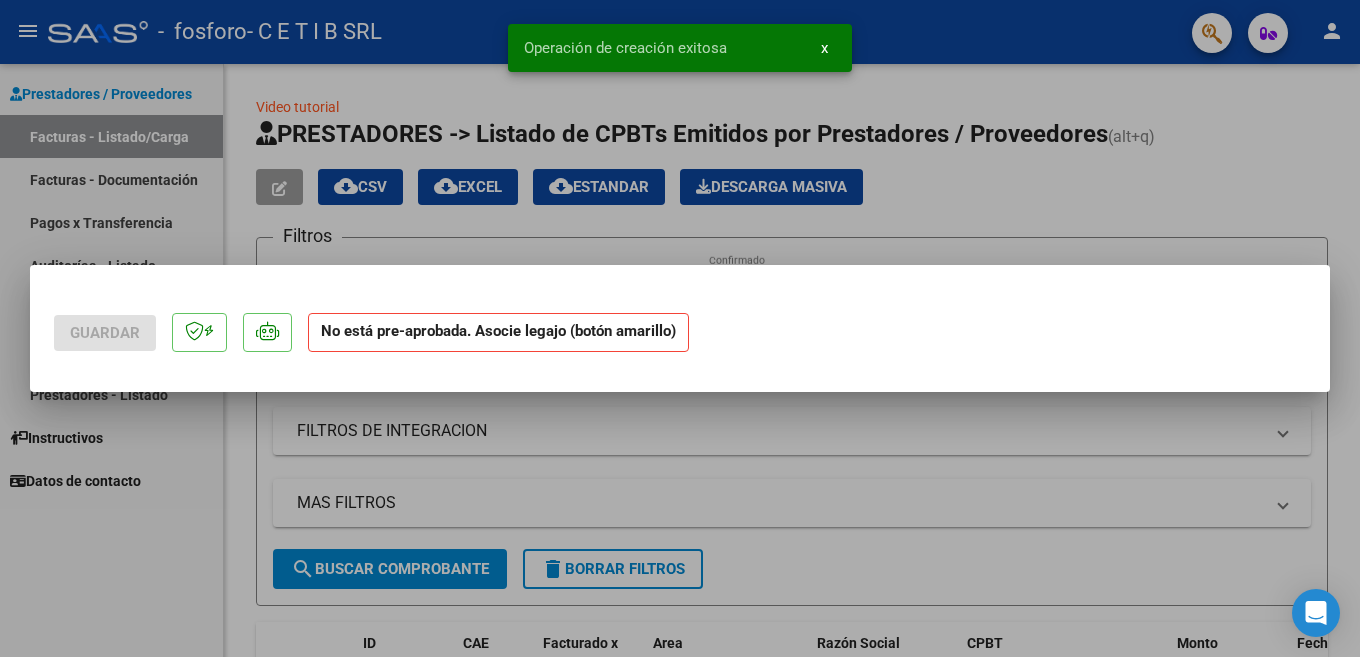 scroll, scrollTop: 0, scrollLeft: 0, axis: both 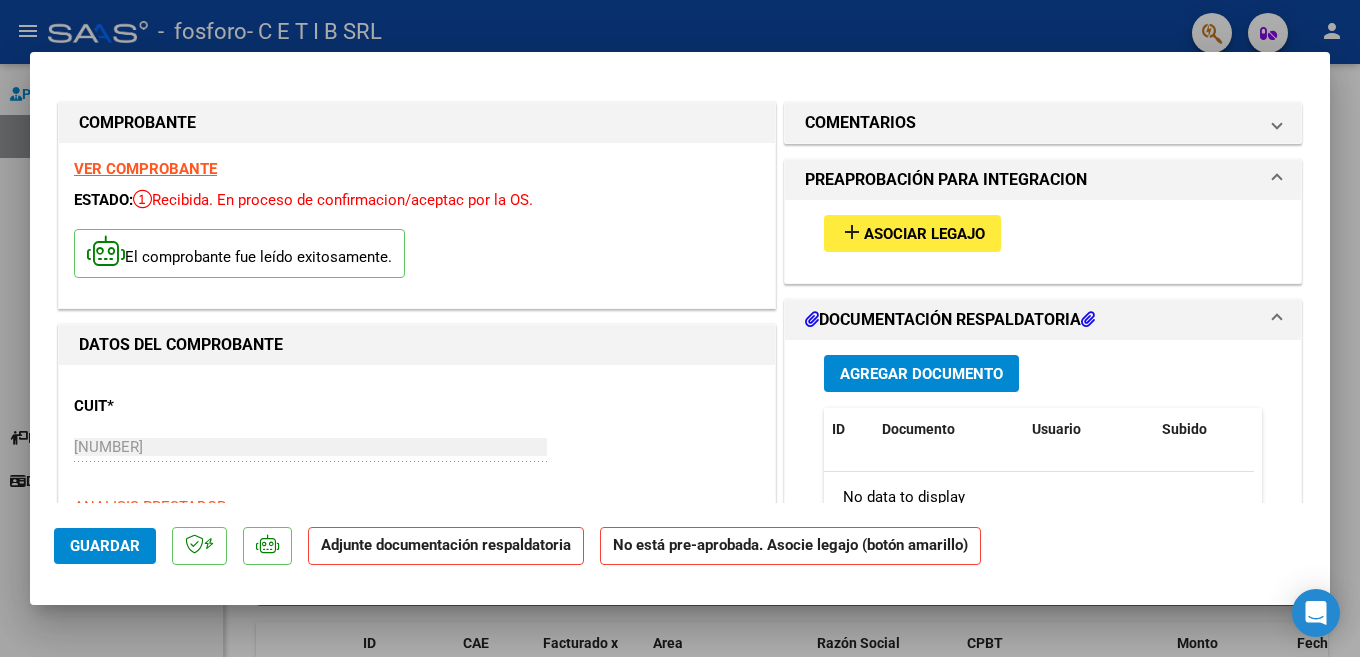 click on "add" at bounding box center [852, 232] 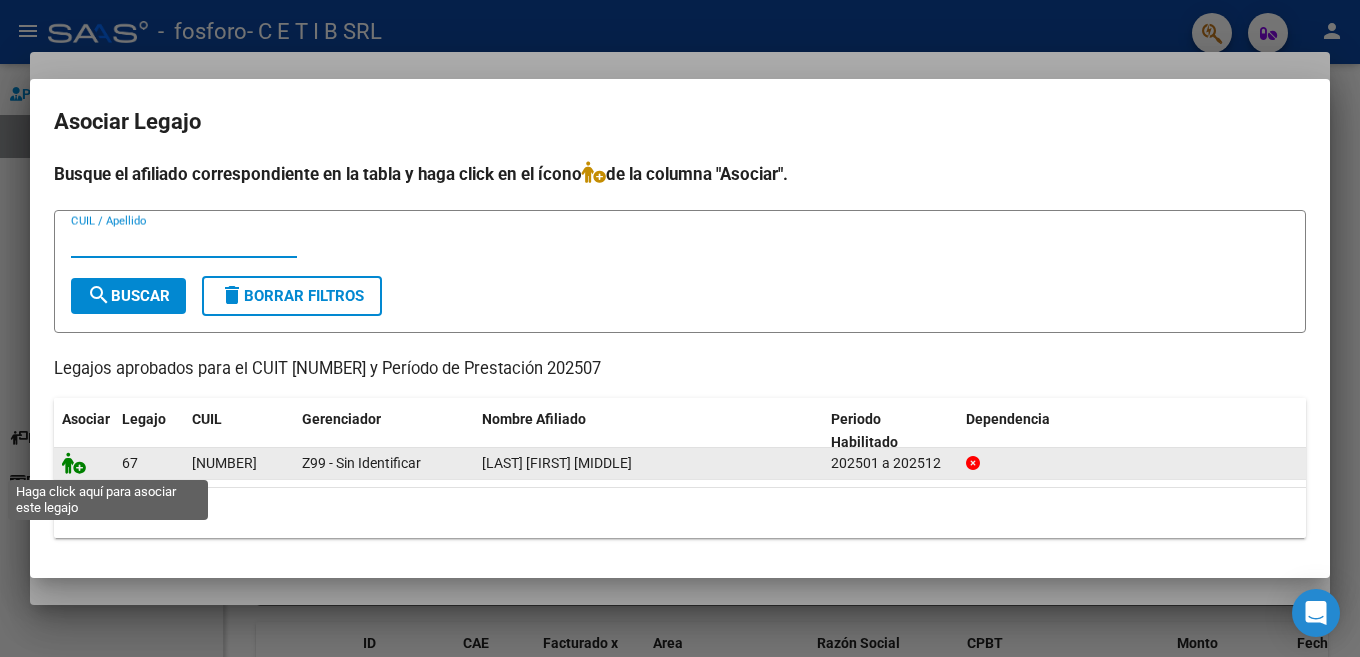 click 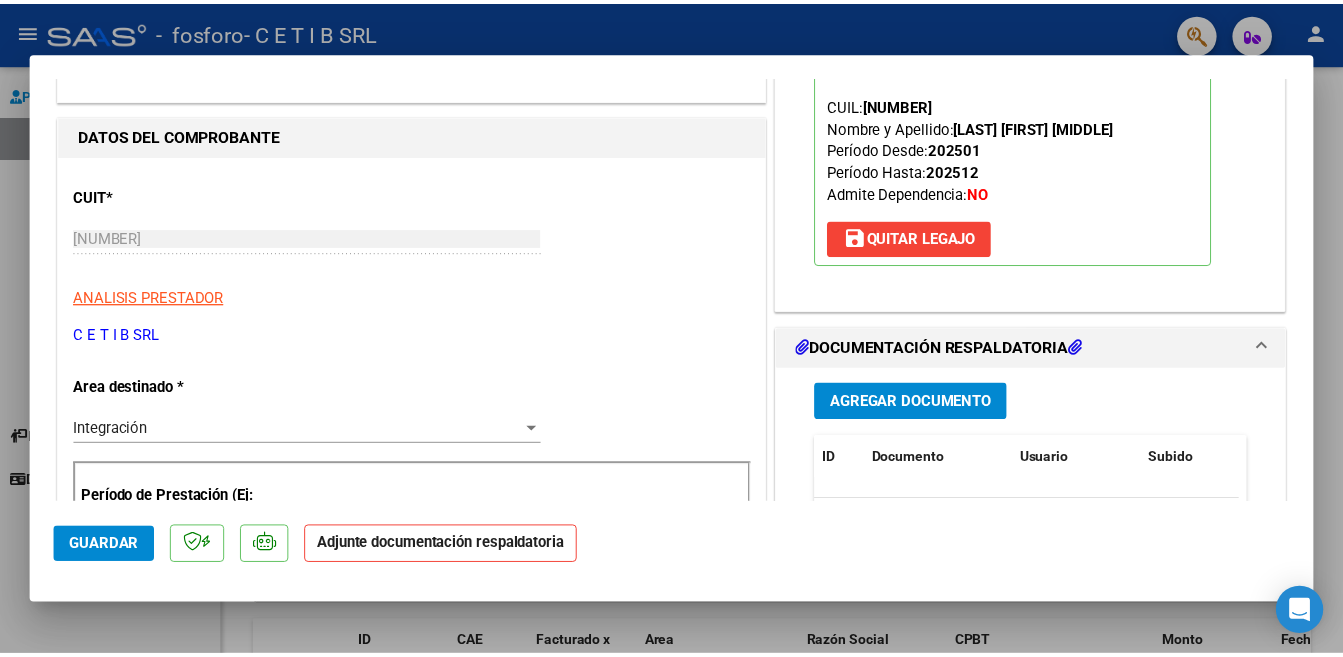scroll, scrollTop: 300, scrollLeft: 0, axis: vertical 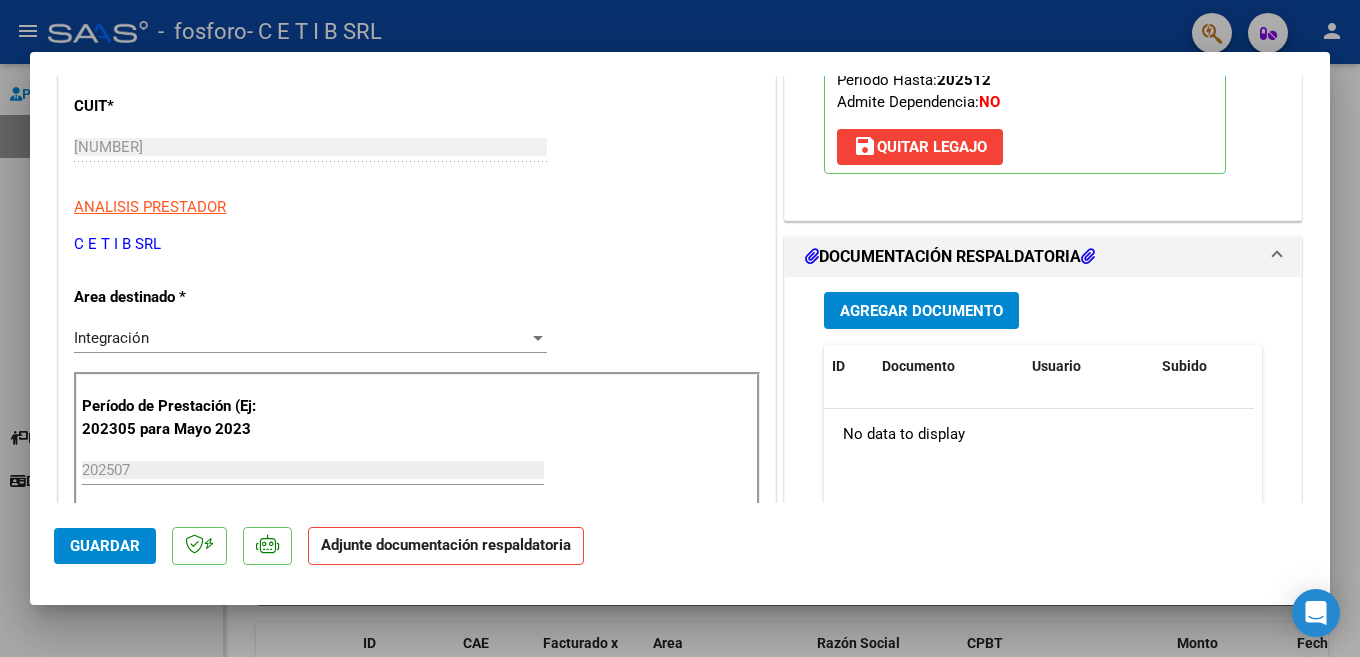 click on "Agregar Documento" at bounding box center (921, 311) 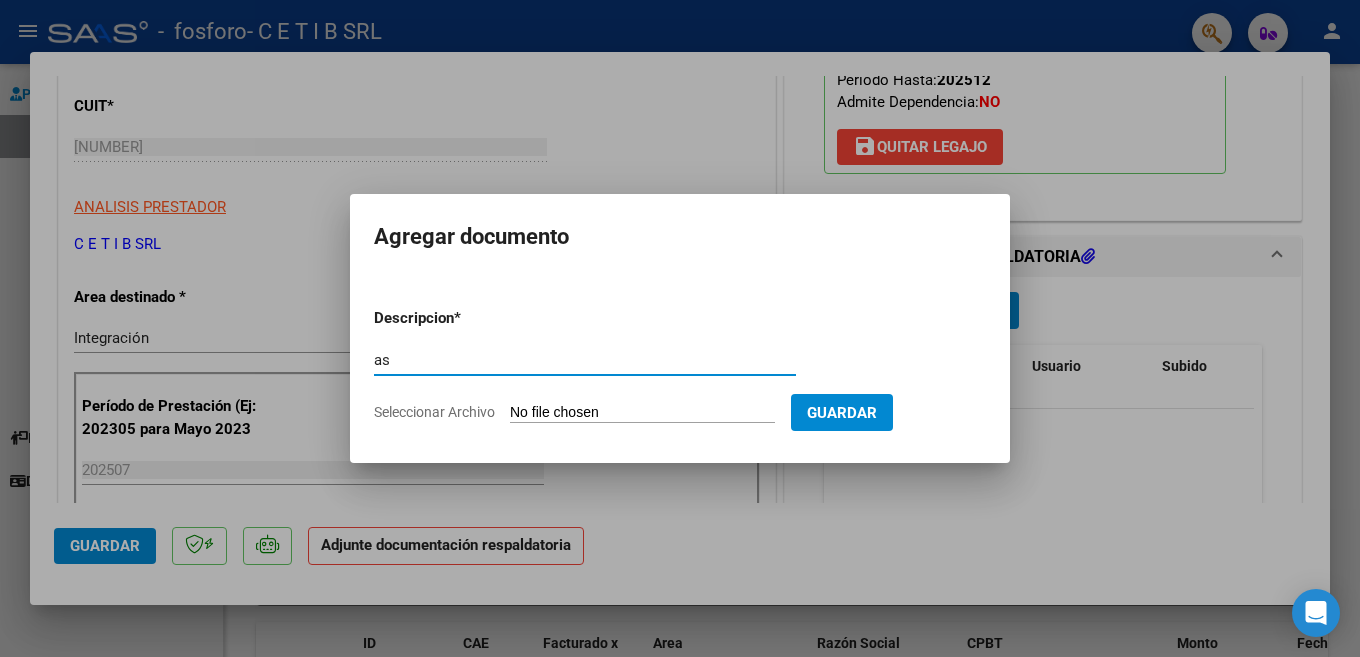 type on "ASISTENCIA" 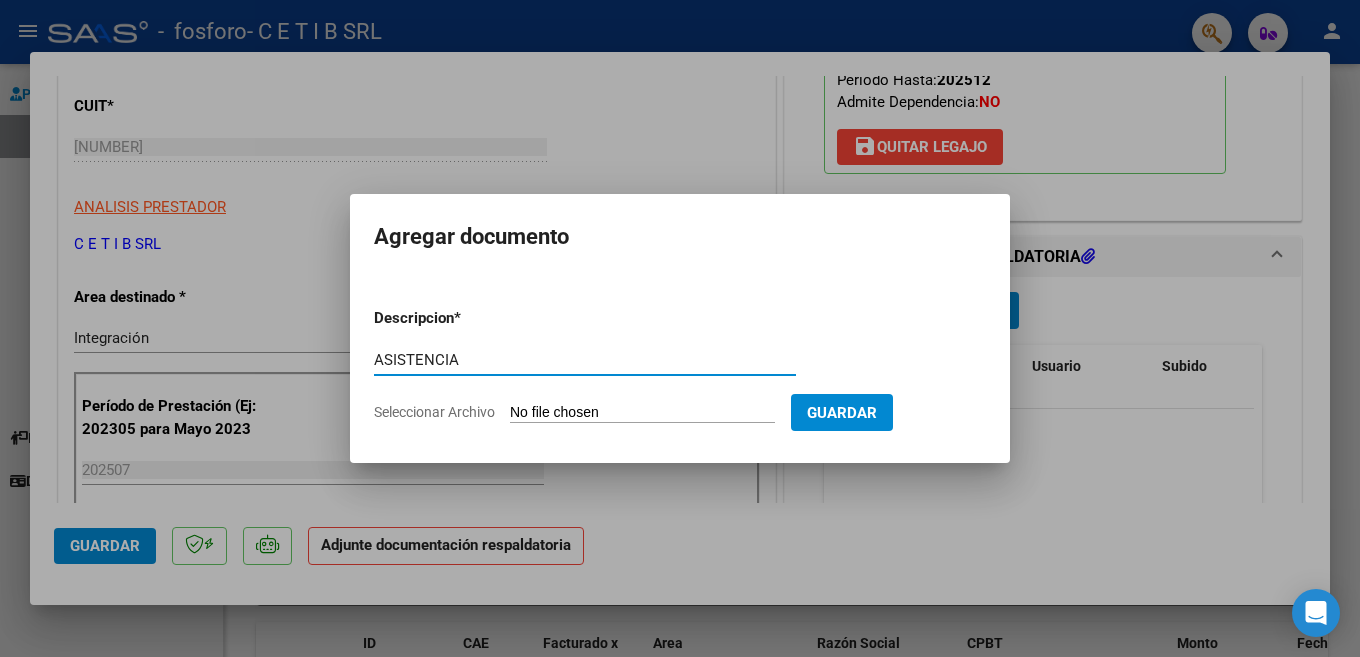 click on "Seleccionar Archivo" at bounding box center (642, 413) 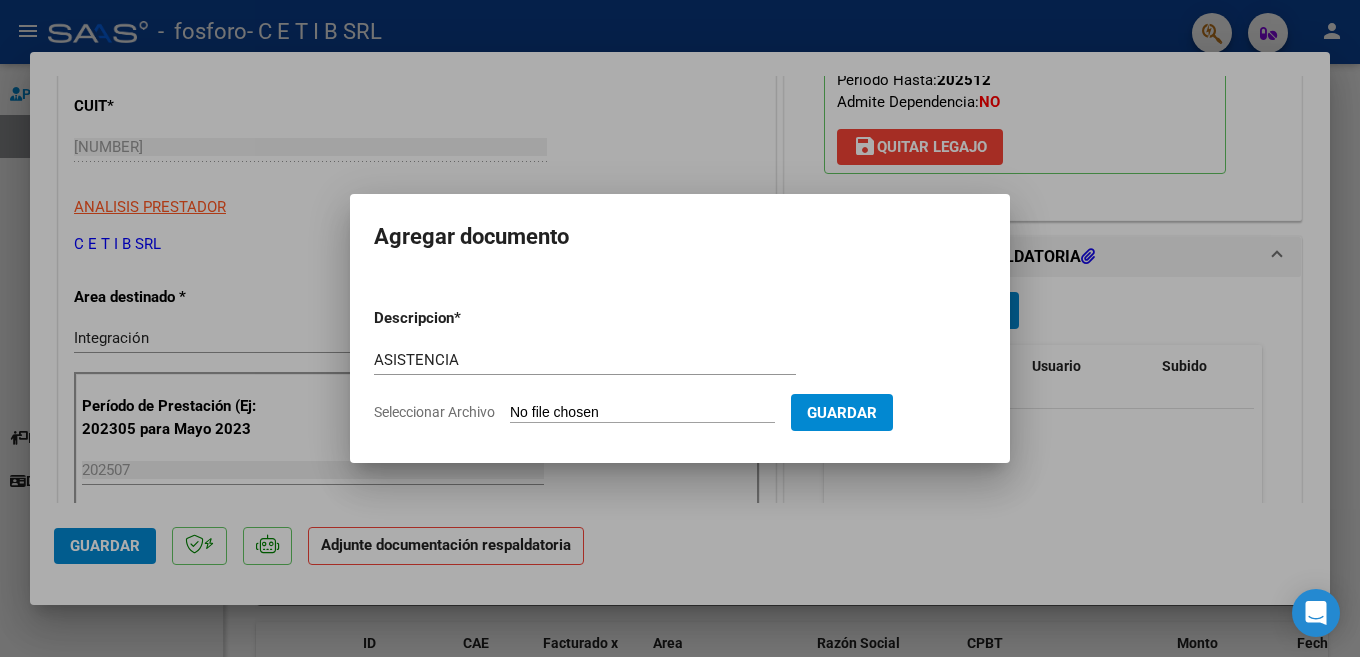 type on "C:\fakepath\GONZALEZ BENJAMIN.pdf" 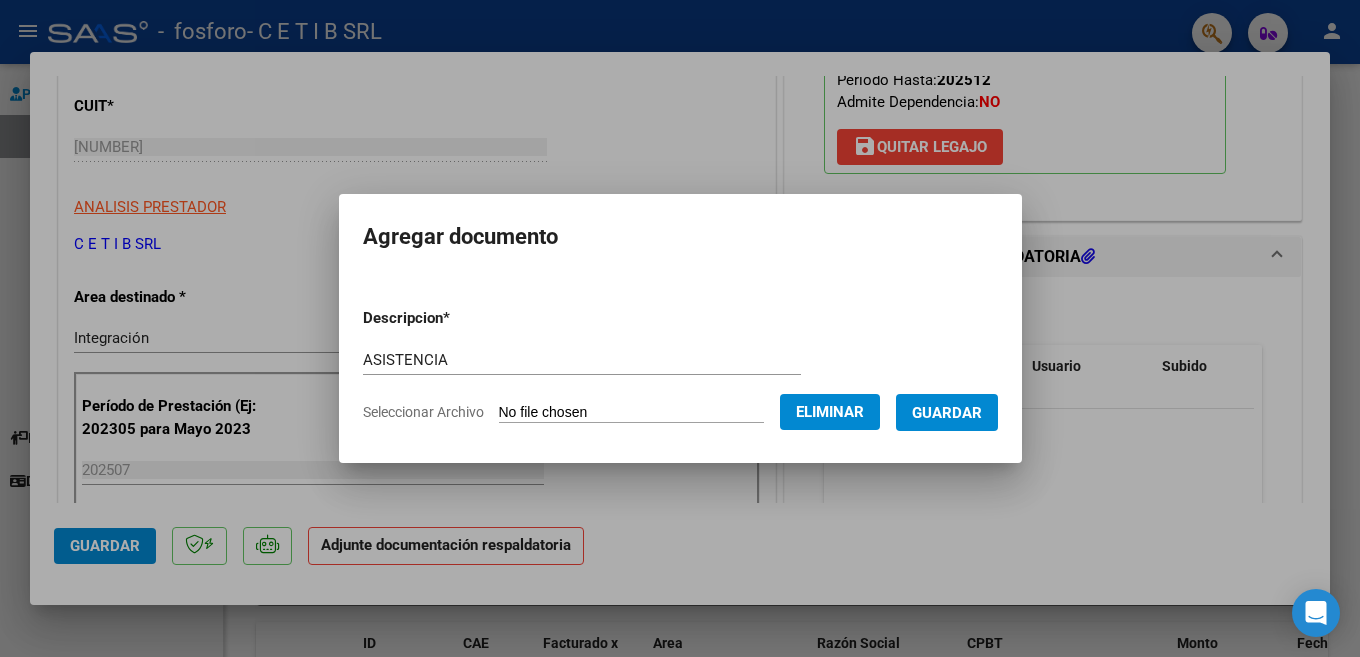 click on "Guardar" at bounding box center (947, 413) 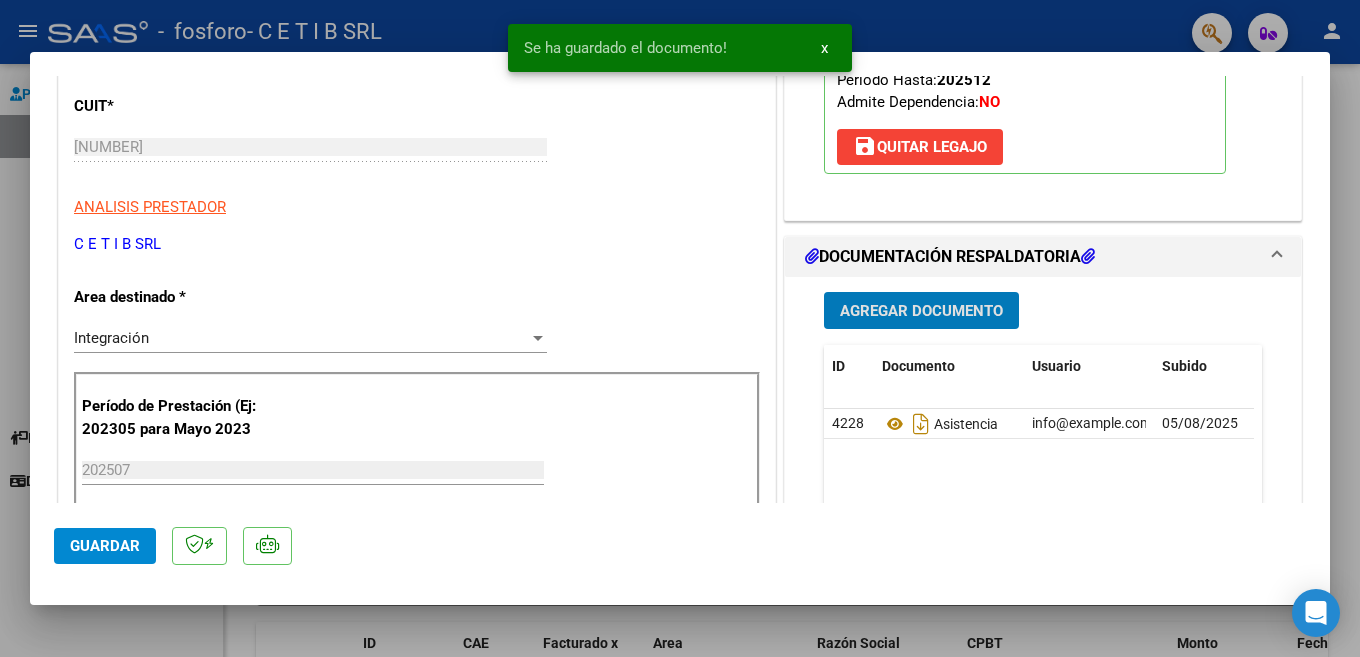 click on "Guardar" 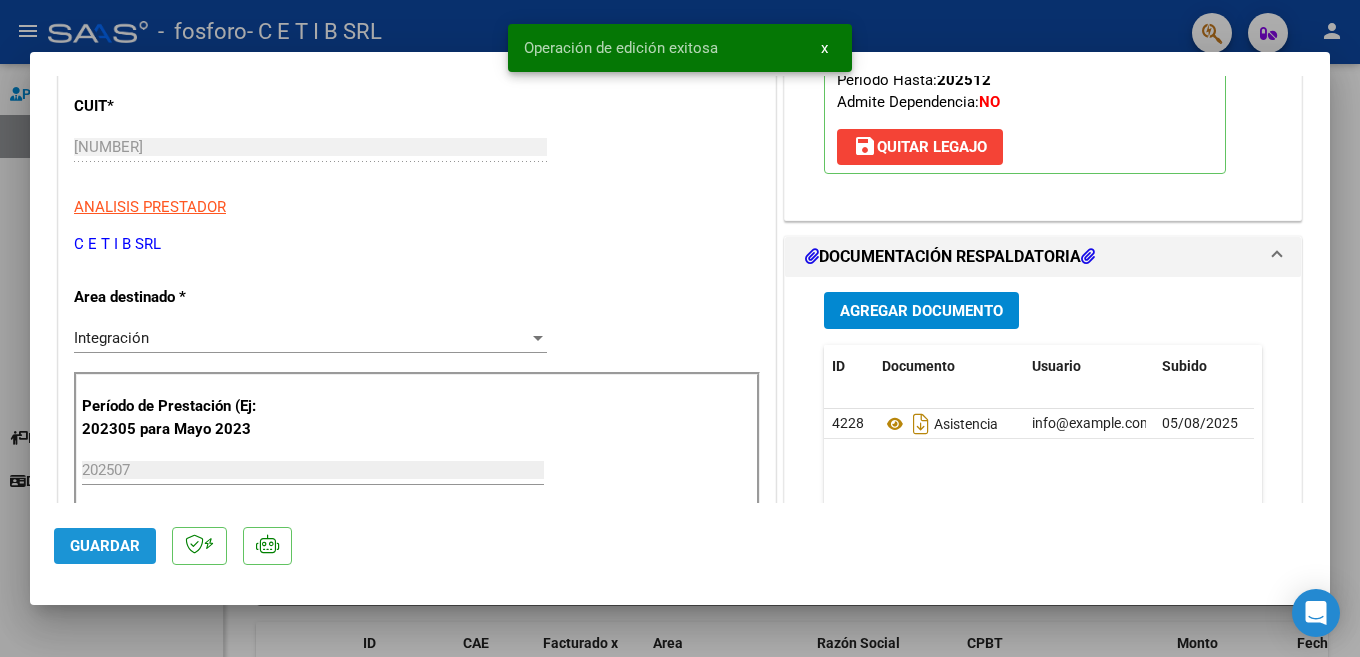 click on "Guardar" 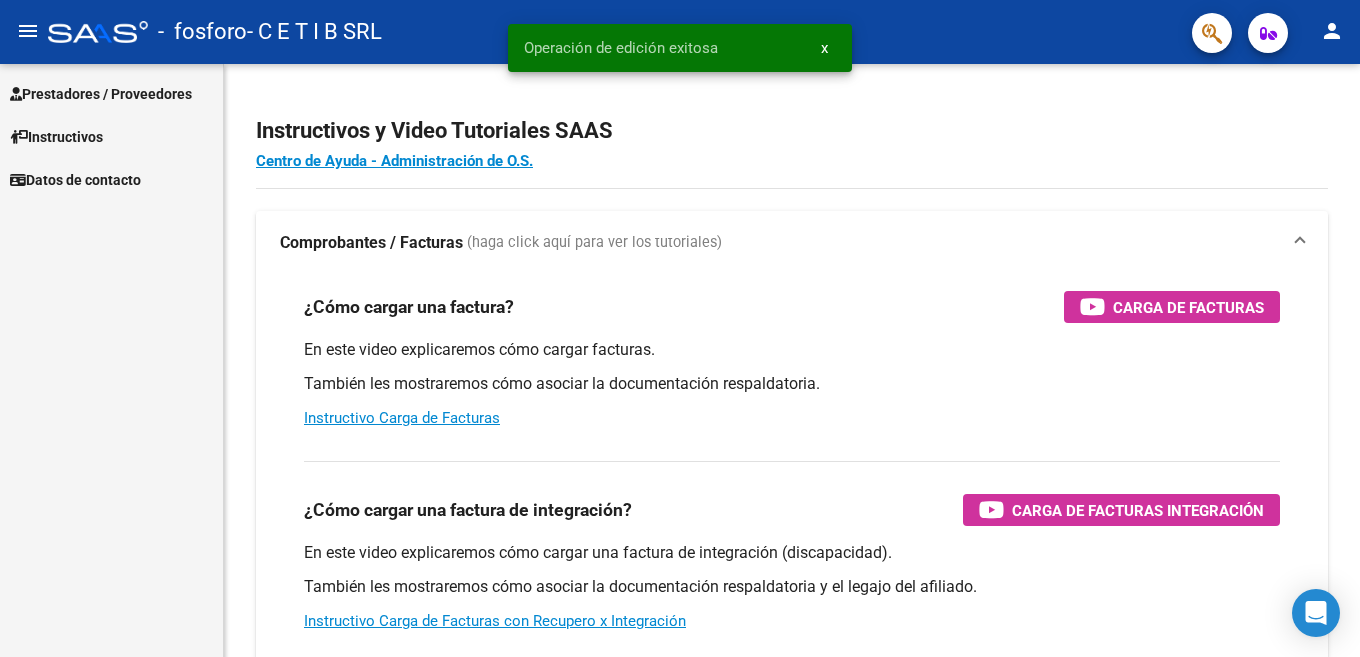 click on "person" 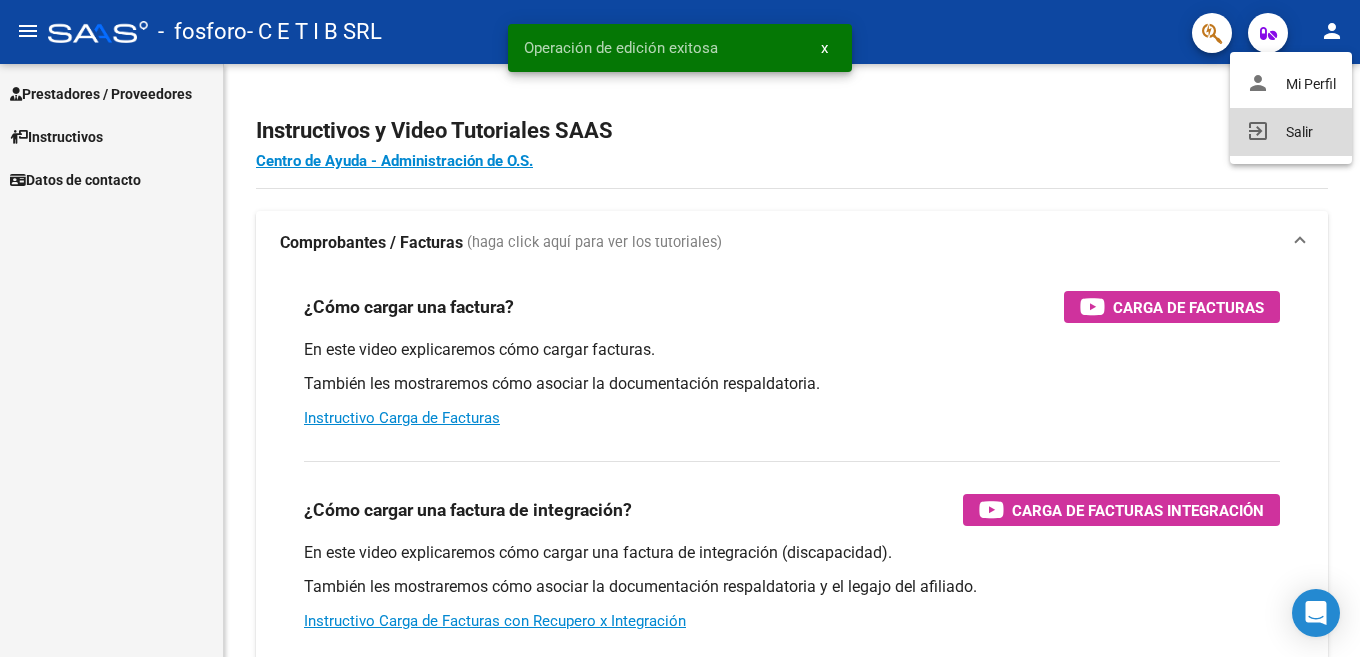 click on "exit_to_app  Salir" at bounding box center (1291, 132) 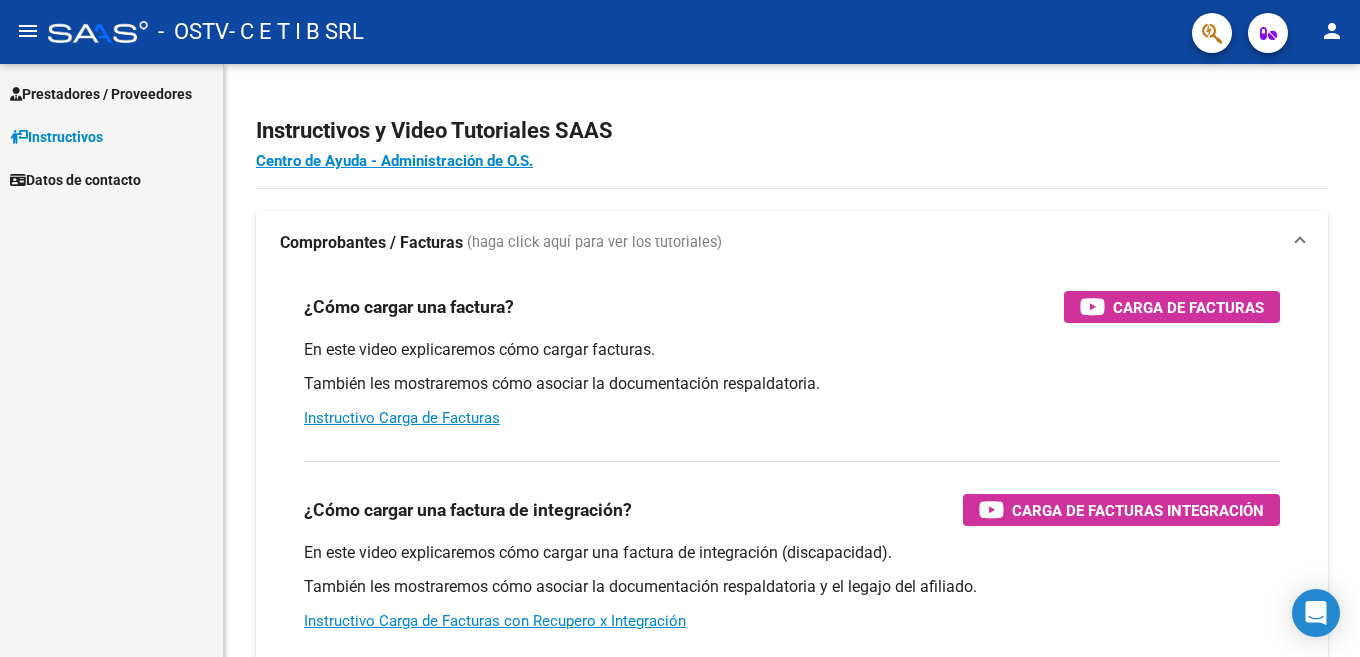 scroll, scrollTop: 0, scrollLeft: 0, axis: both 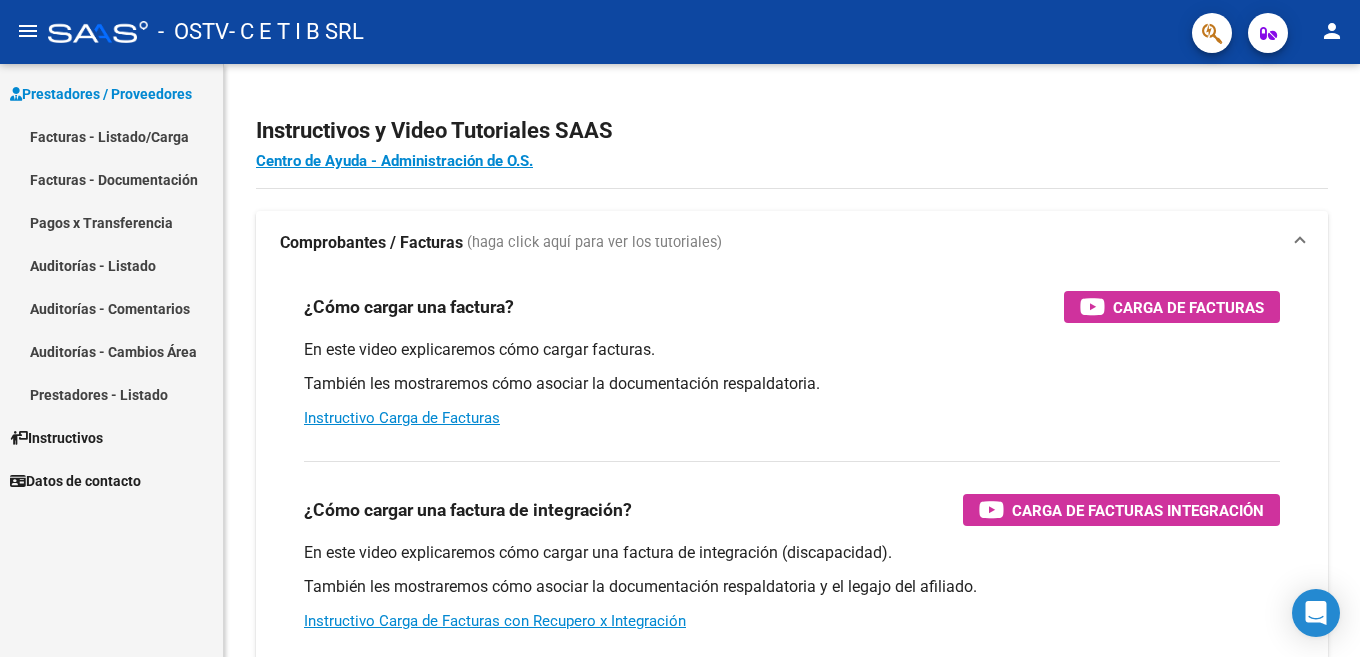 click on "Facturas - Listado/Carga" at bounding box center [111, 136] 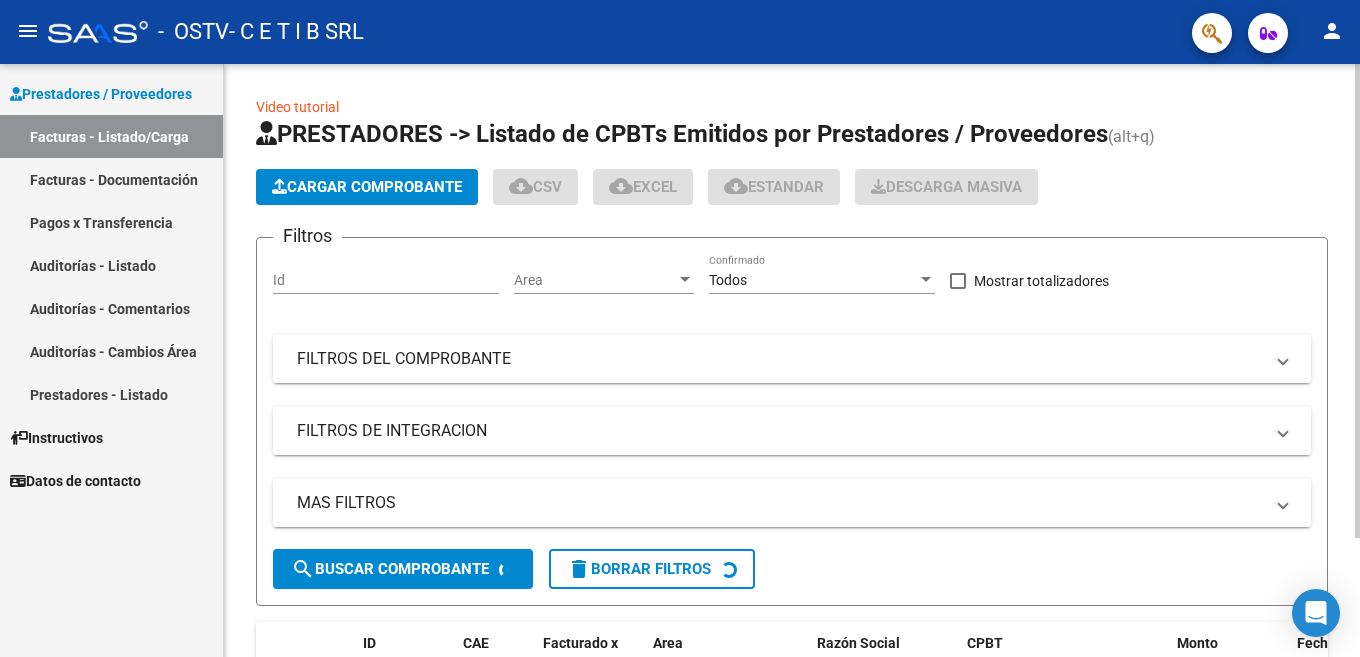 click on "Cargar Comprobante" 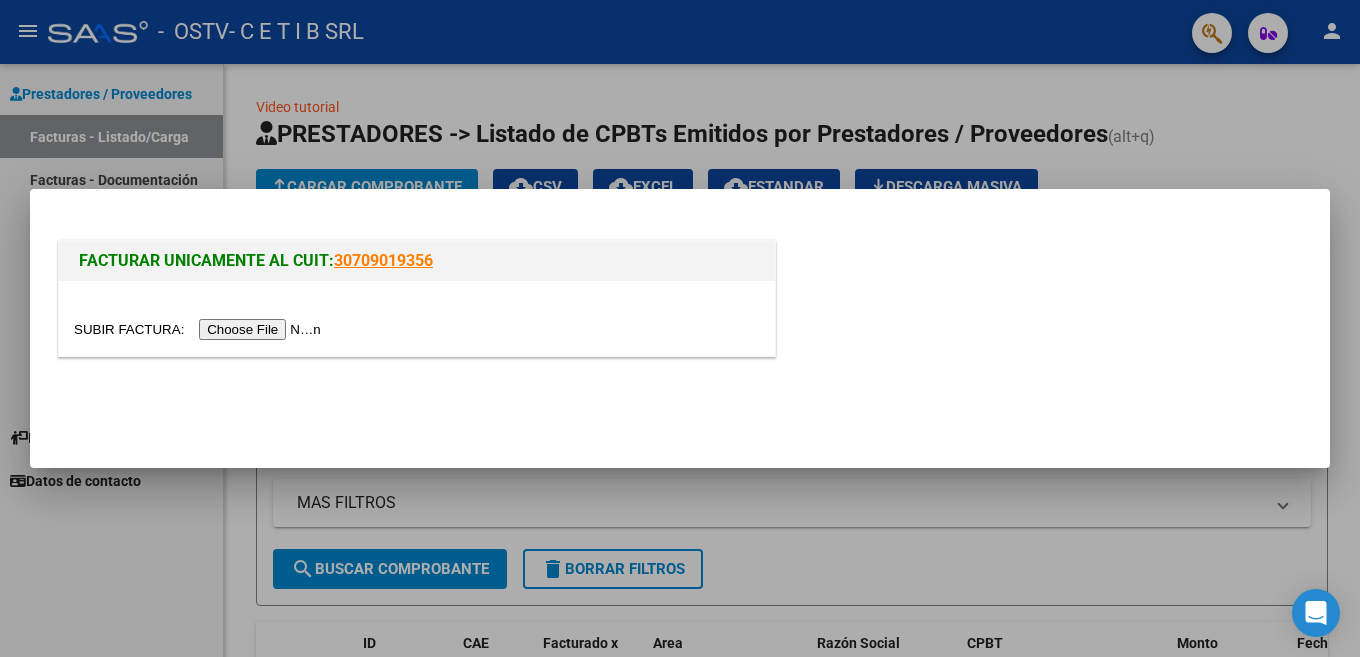 click at bounding box center [200, 329] 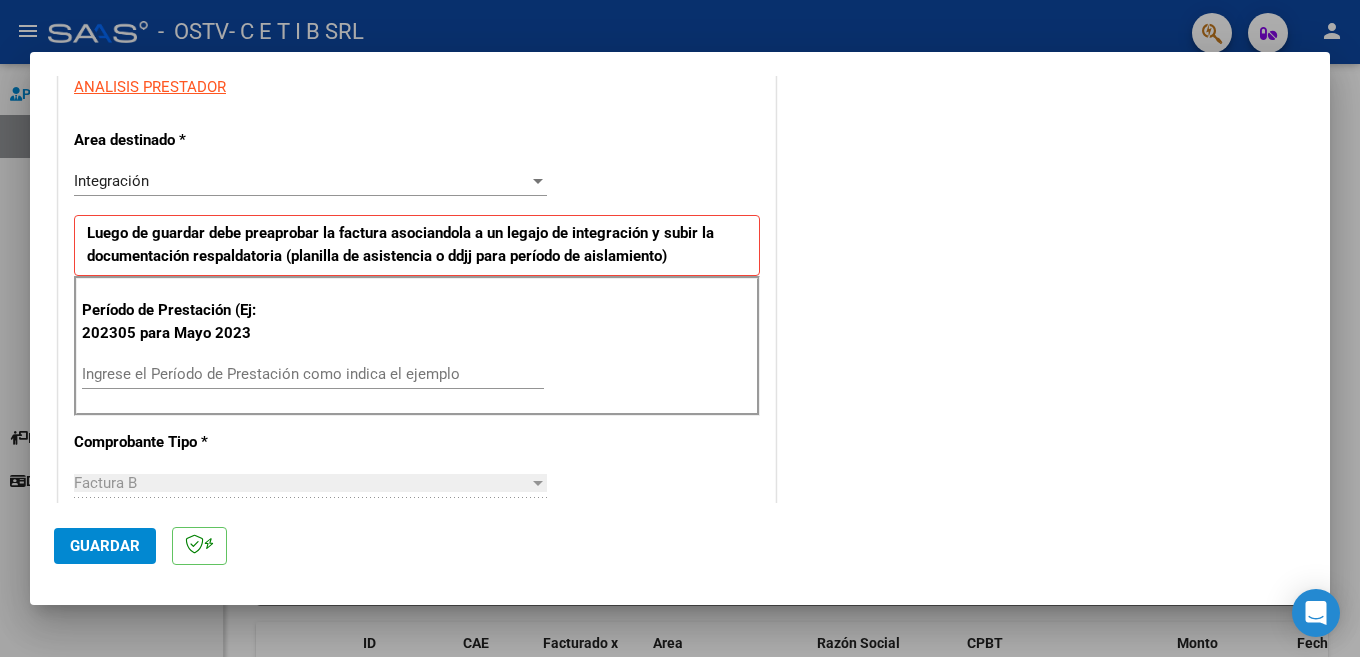 scroll, scrollTop: 400, scrollLeft: 0, axis: vertical 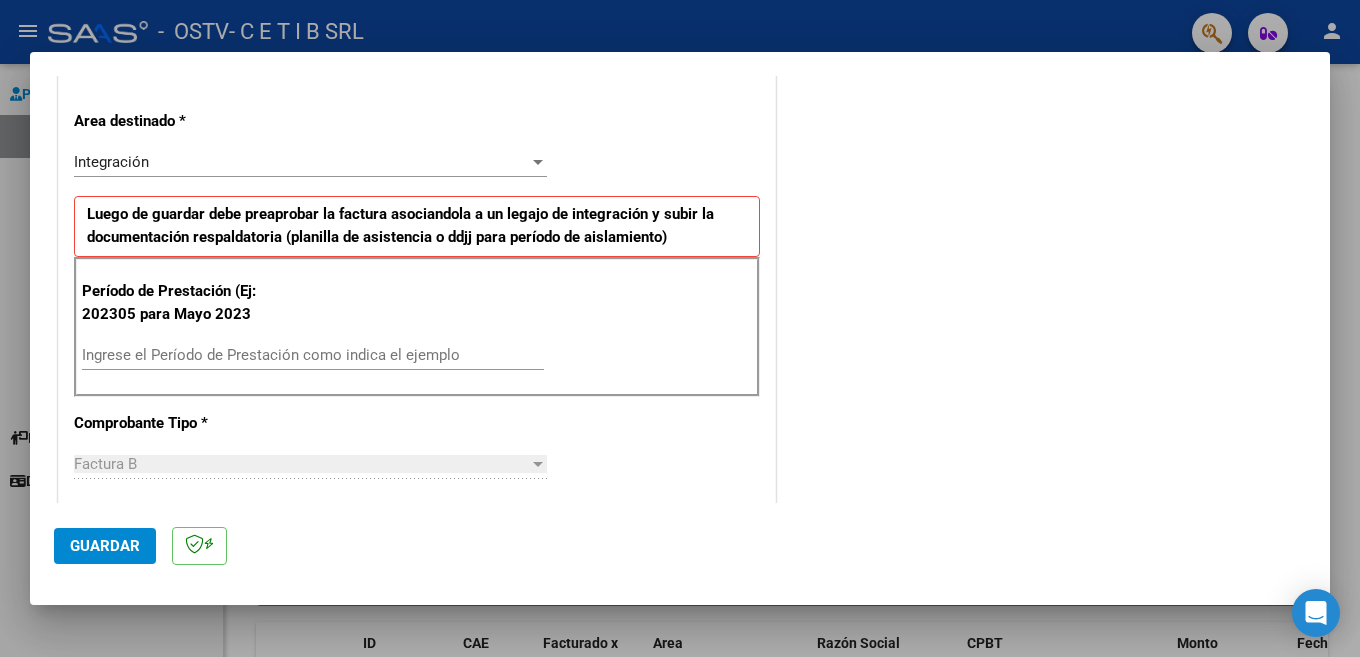 click on "Ingrese el Período de Prestación como indica el ejemplo" at bounding box center [313, 355] 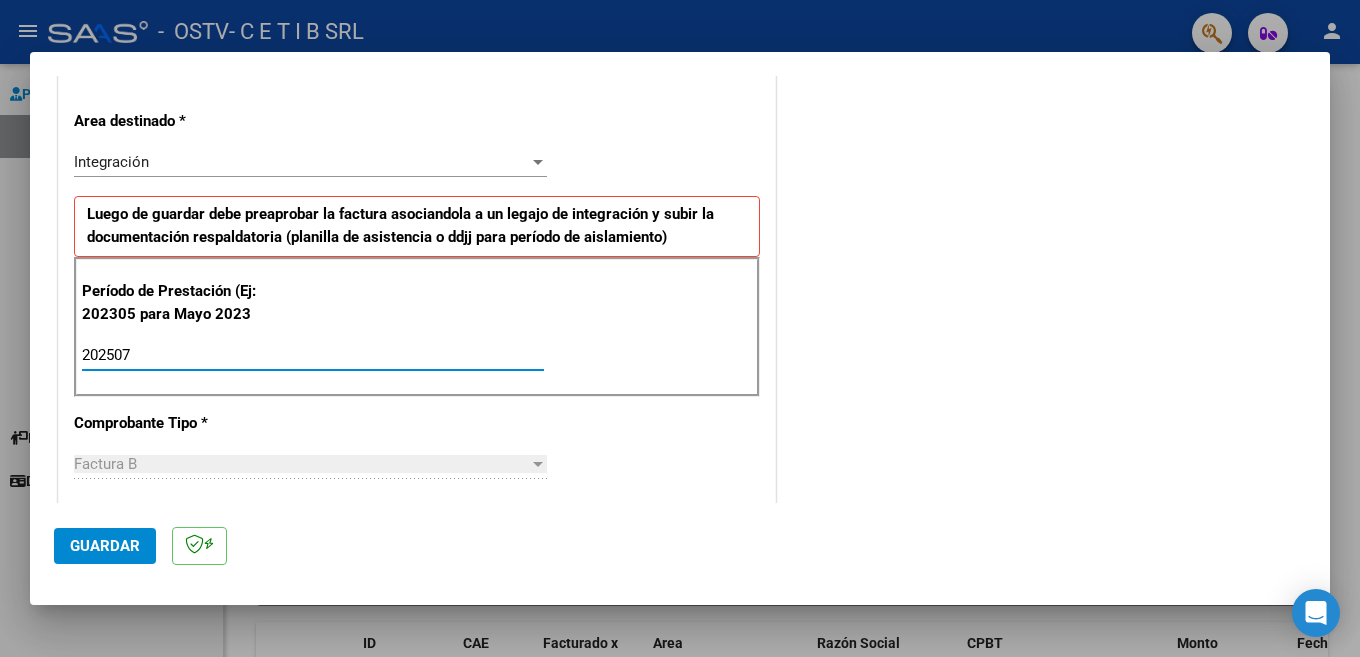 type on "202507" 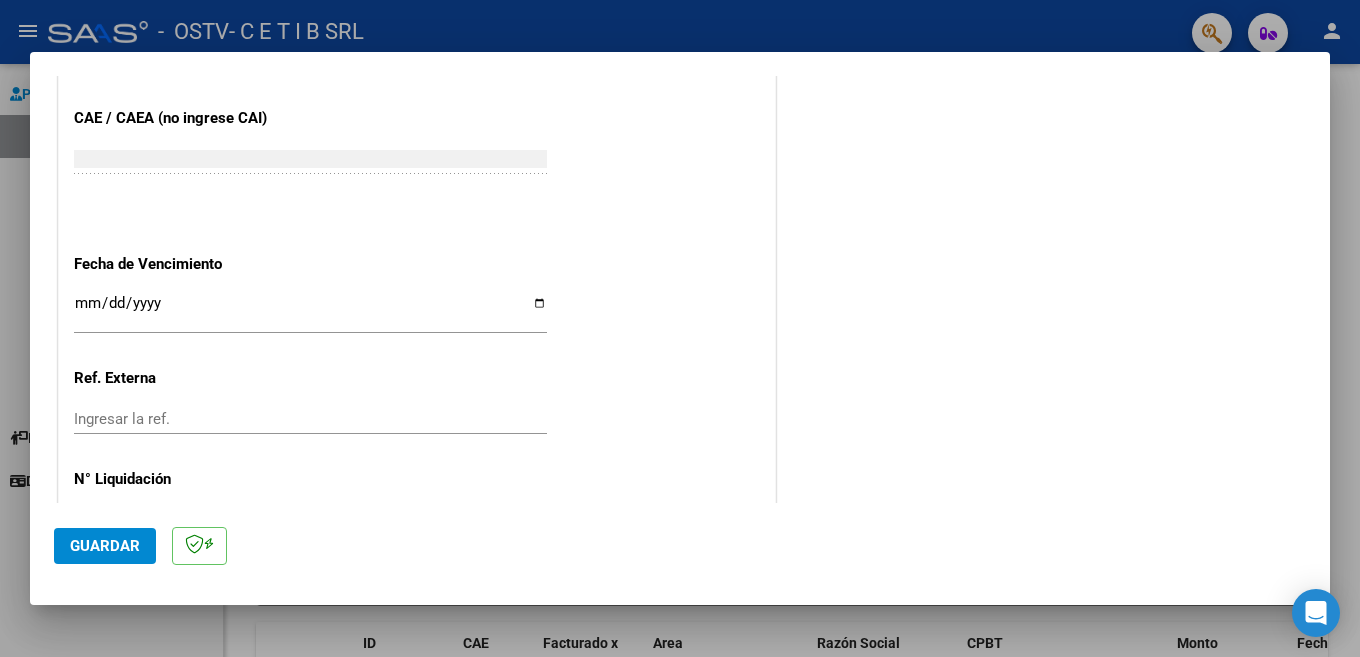 scroll, scrollTop: 1270, scrollLeft: 0, axis: vertical 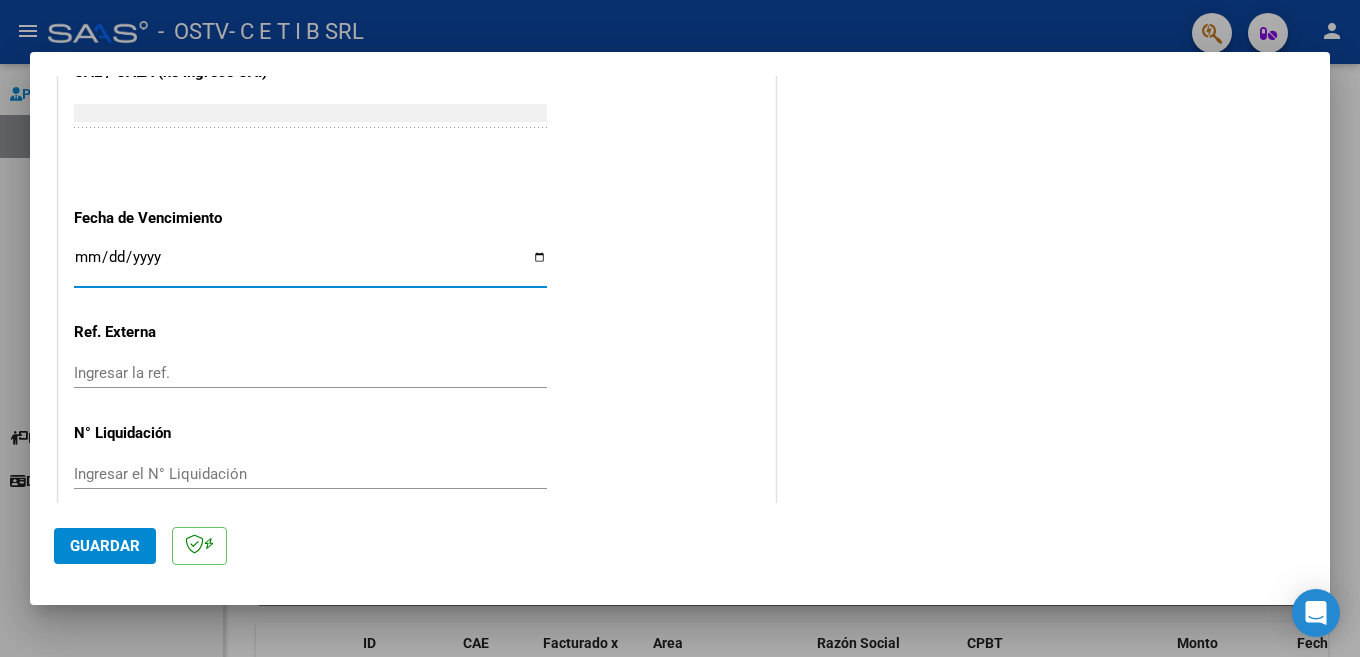 click on "Ingresar la fecha" at bounding box center [310, 265] 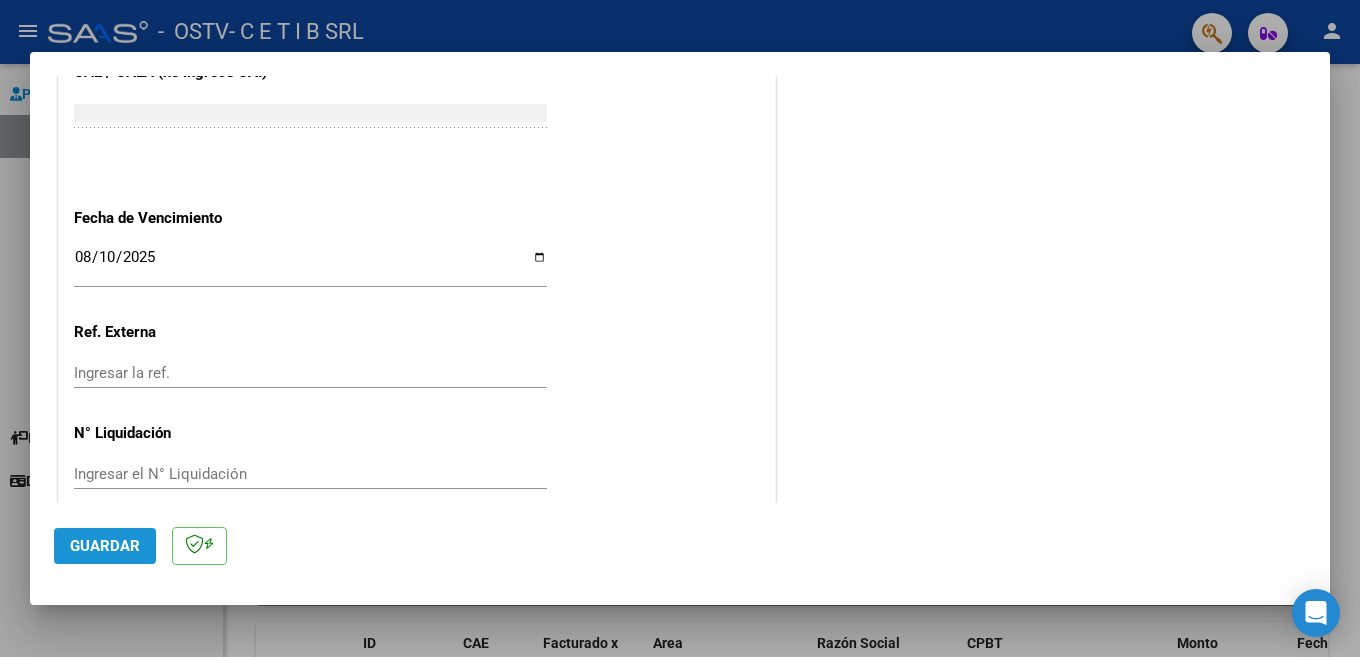 click on "Guardar" 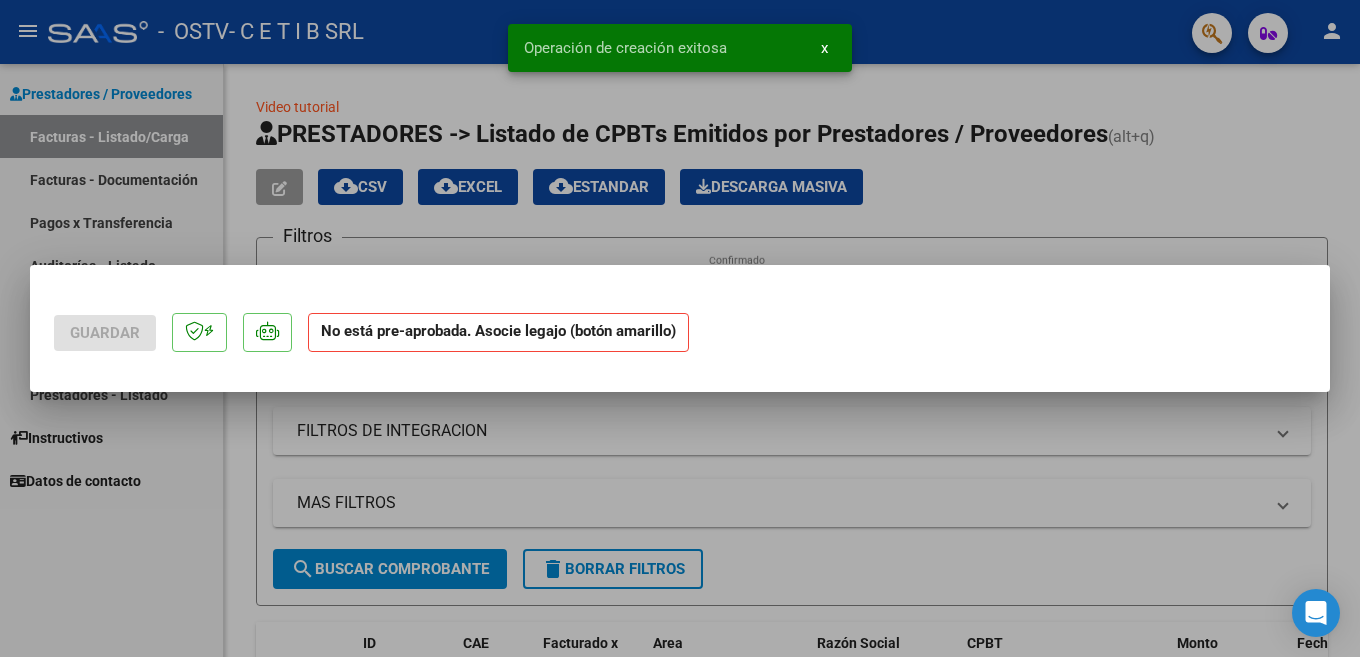 scroll, scrollTop: 0, scrollLeft: 0, axis: both 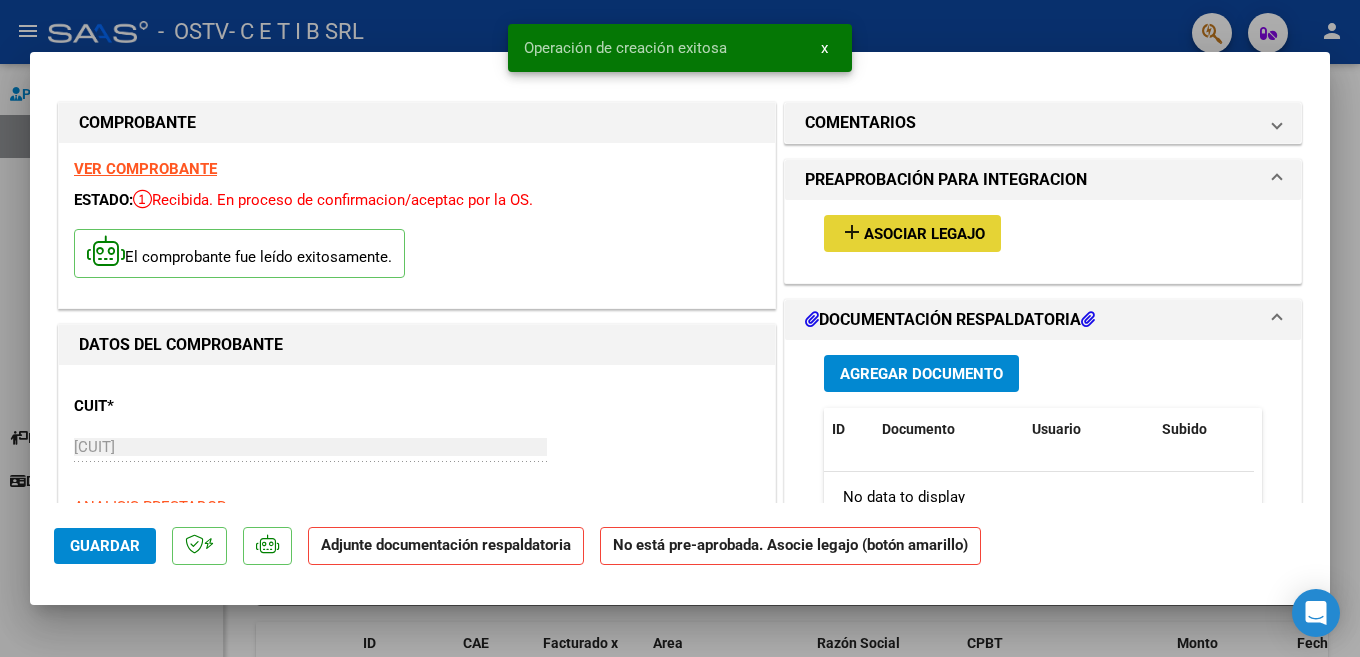 click on "add" at bounding box center (852, 232) 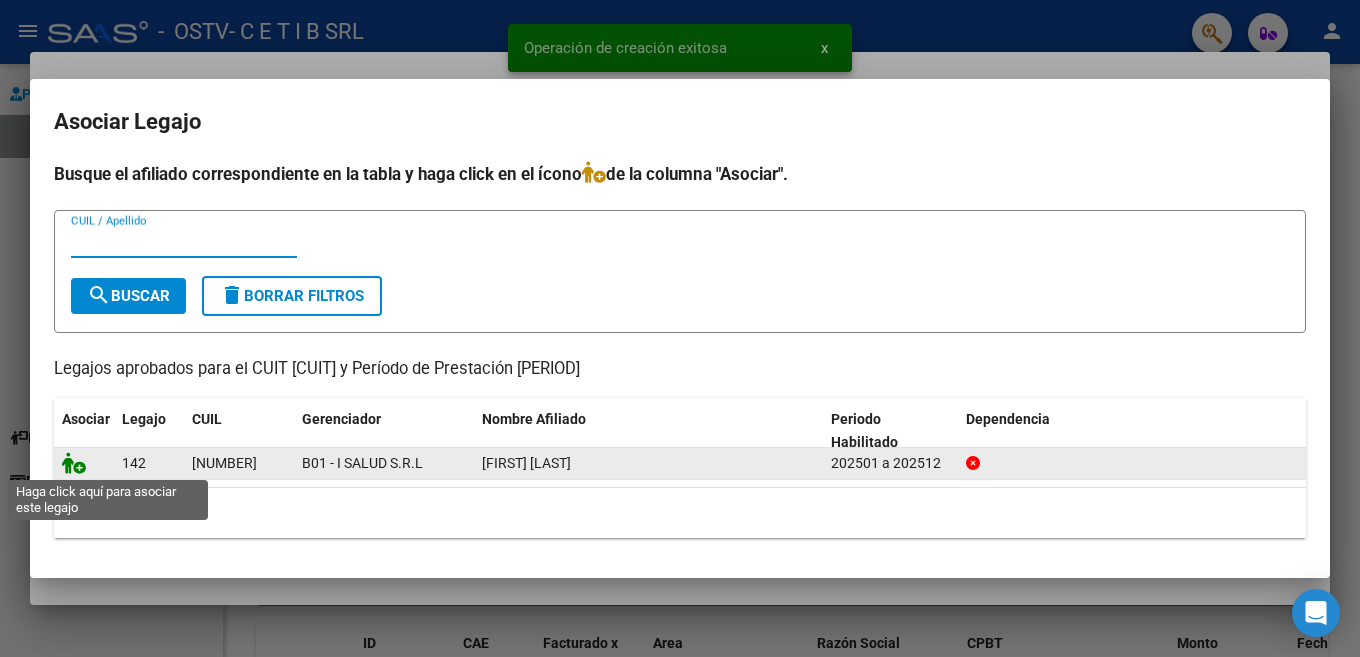 click 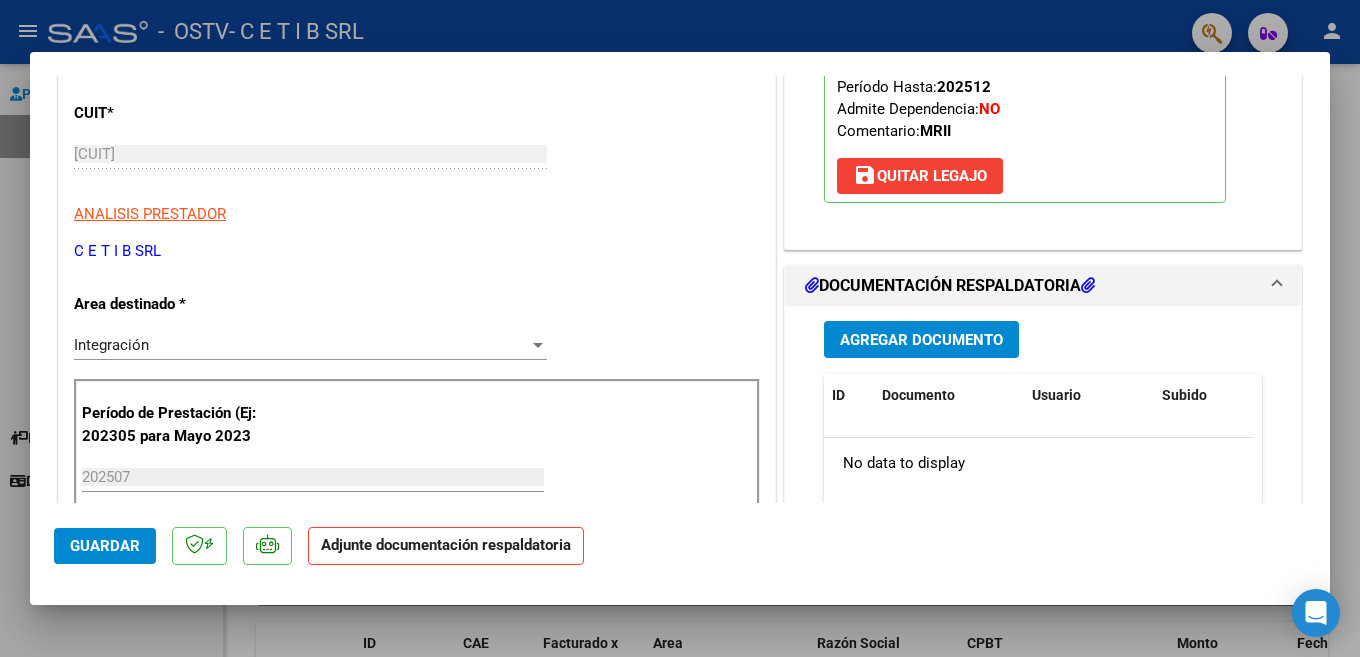 scroll, scrollTop: 400, scrollLeft: 0, axis: vertical 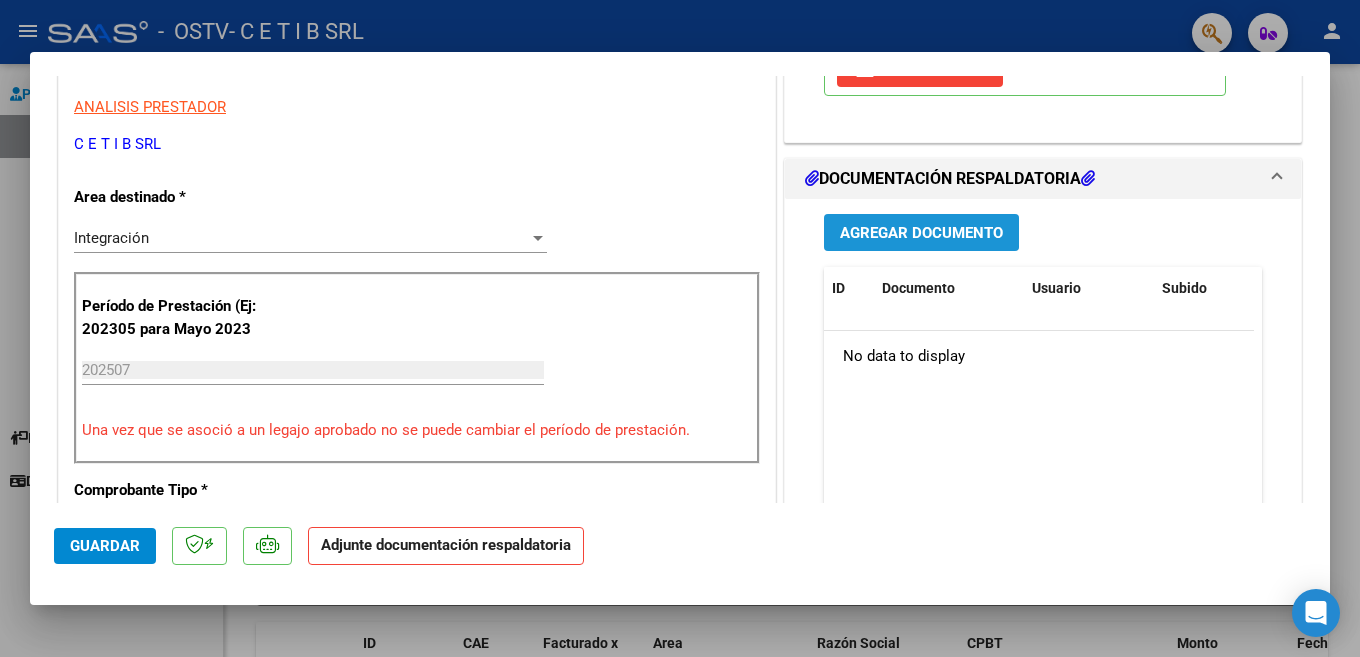 click on "Agregar Documento" at bounding box center [921, 233] 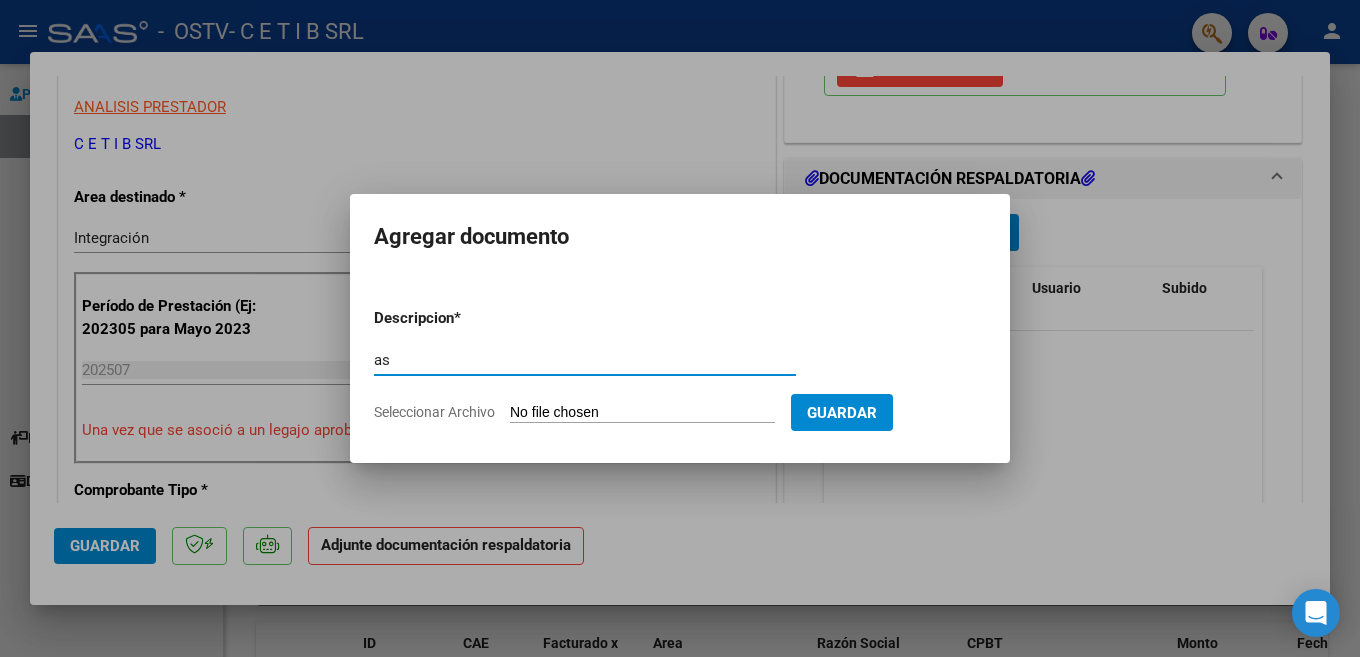 type on "asistencia" 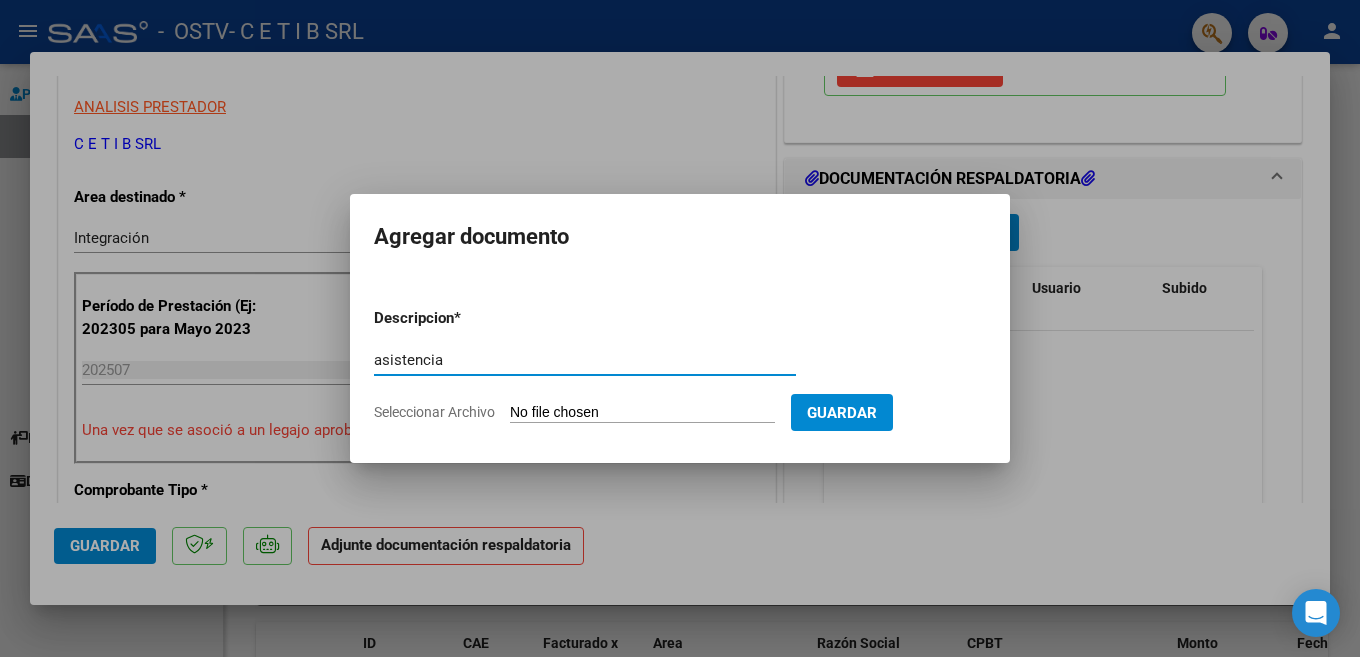 click on "Seleccionar Archivo" at bounding box center [642, 413] 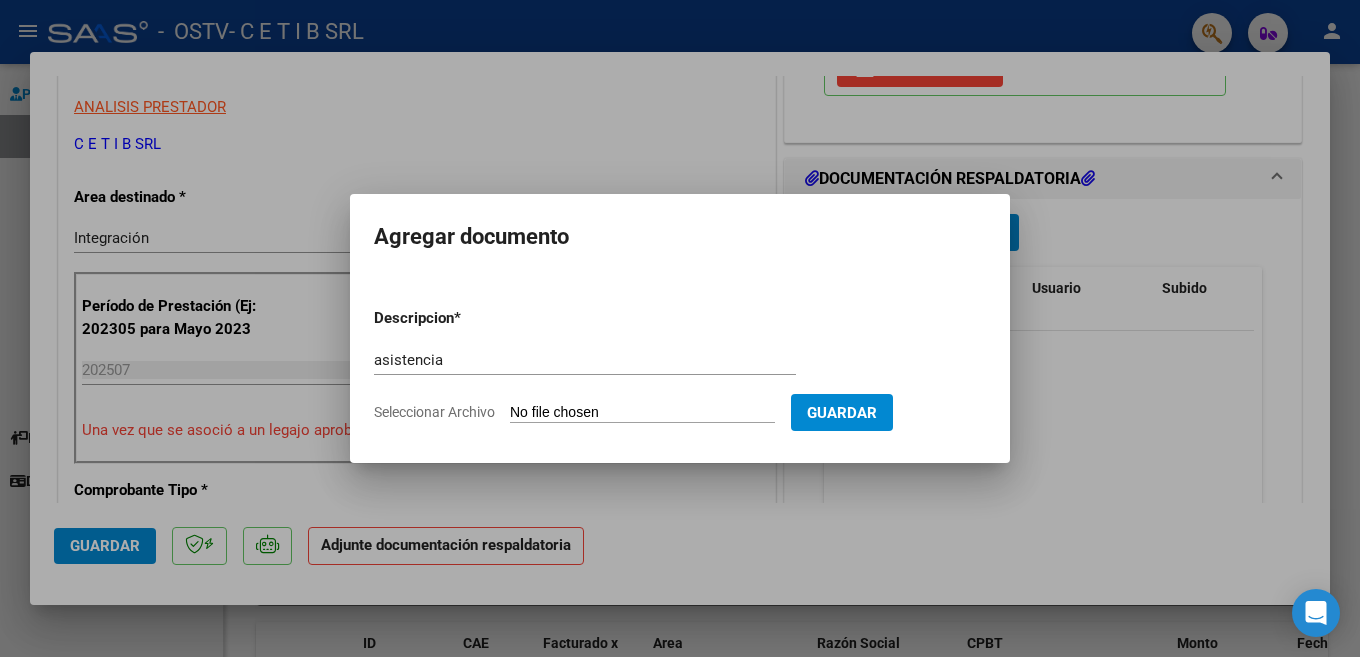 type on "C:\fakepath\BALBUENA.pdf" 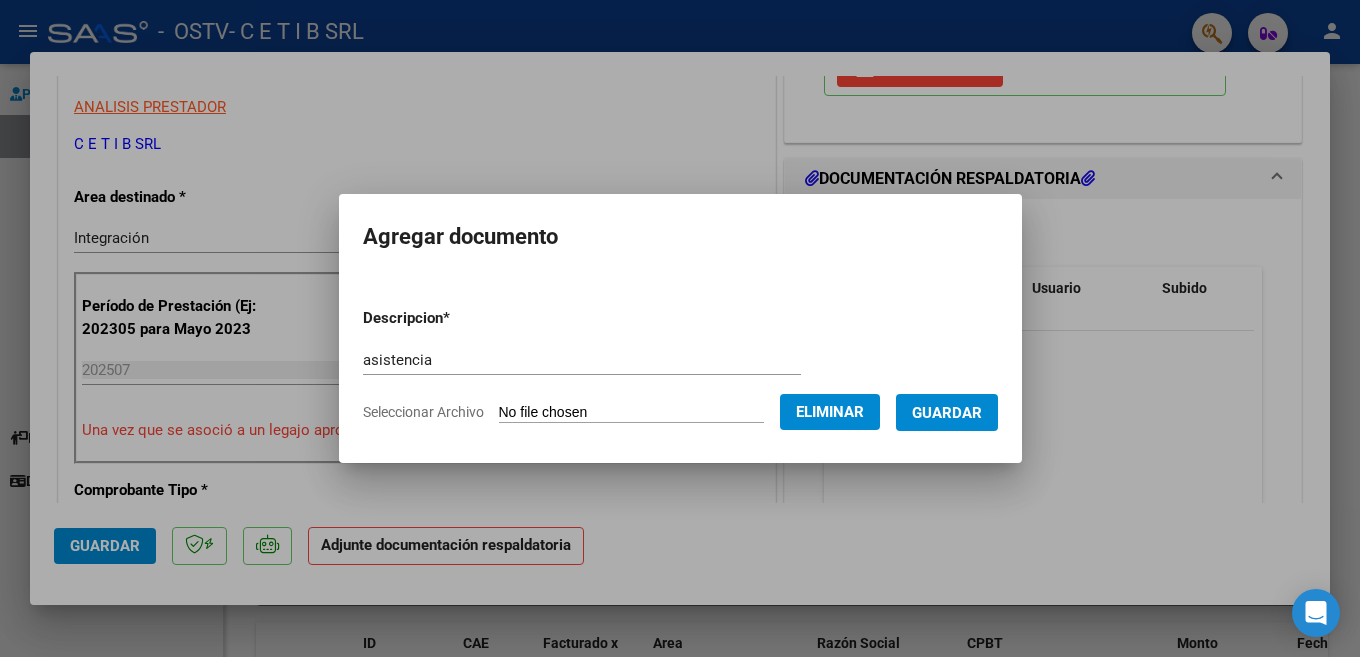 click on "Guardar" at bounding box center (947, 413) 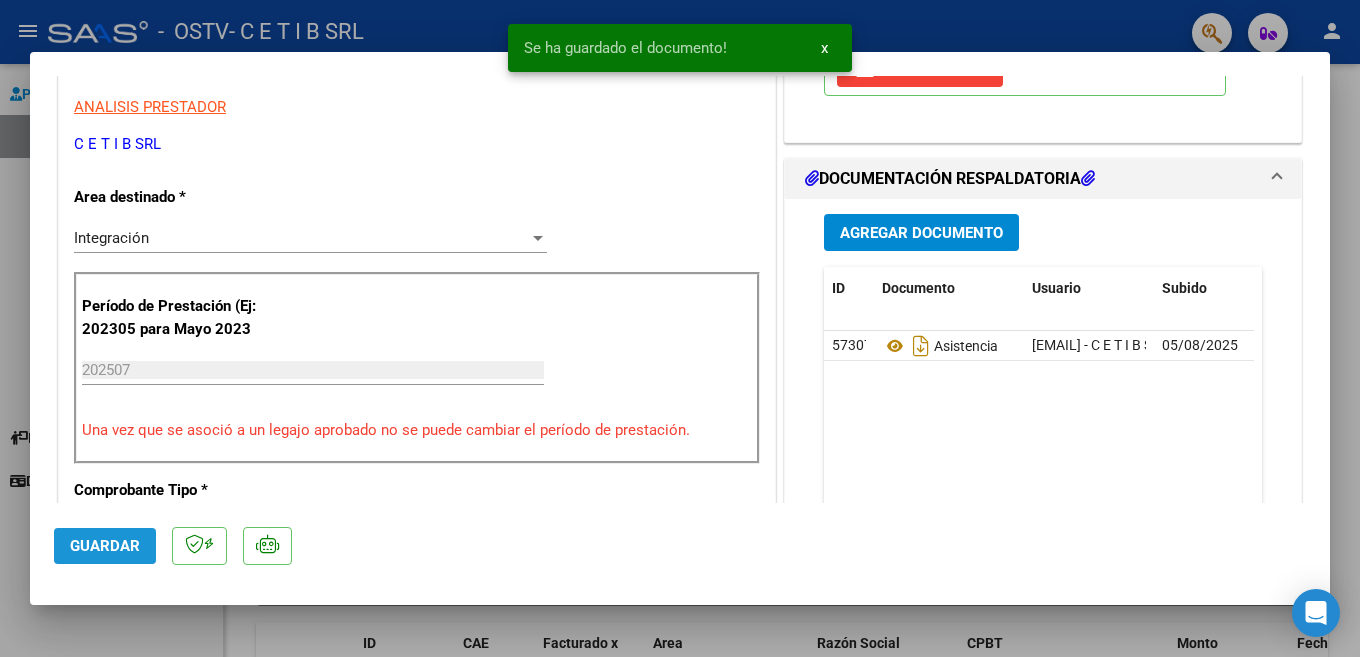 click on "Guardar" 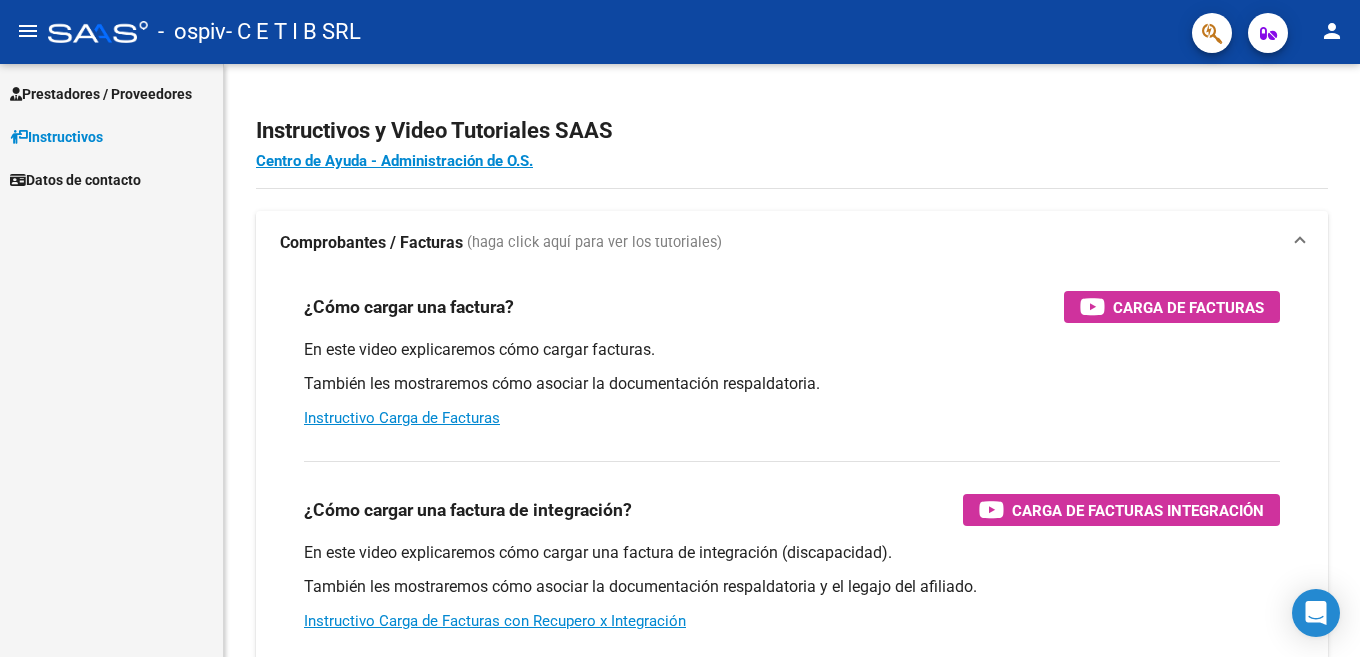 scroll, scrollTop: 0, scrollLeft: 0, axis: both 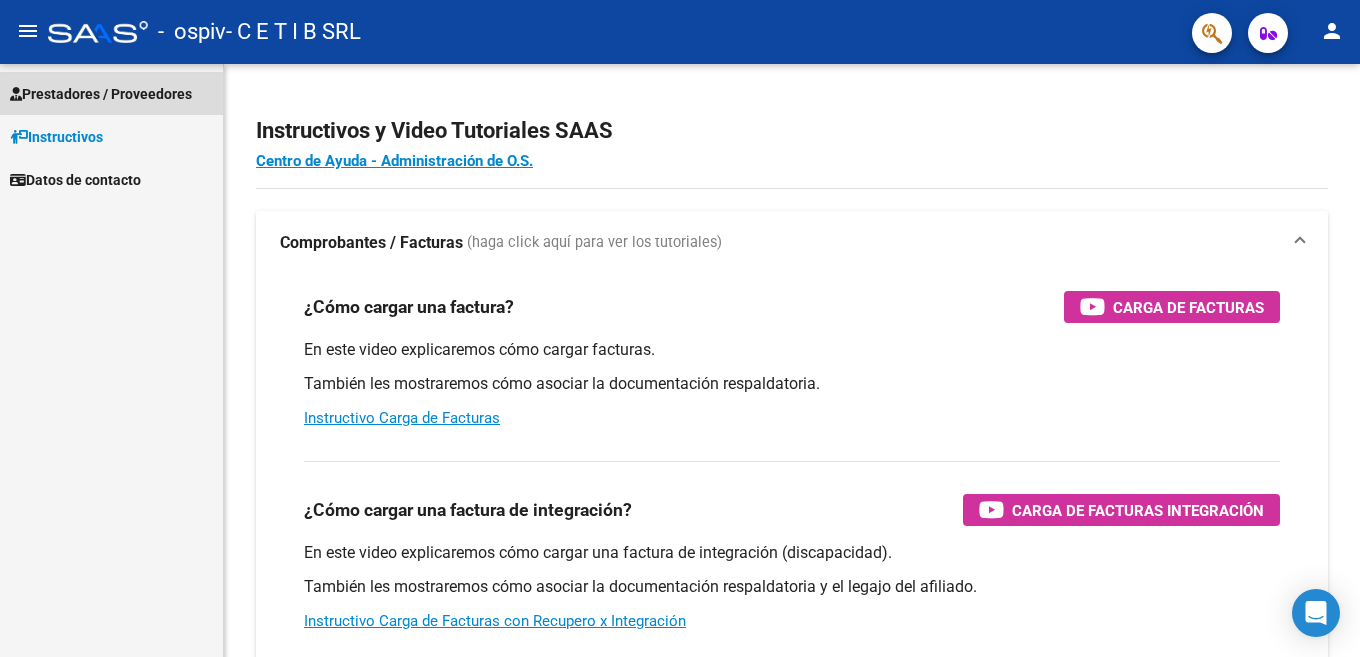 click on "Prestadores / Proveedores" at bounding box center [101, 94] 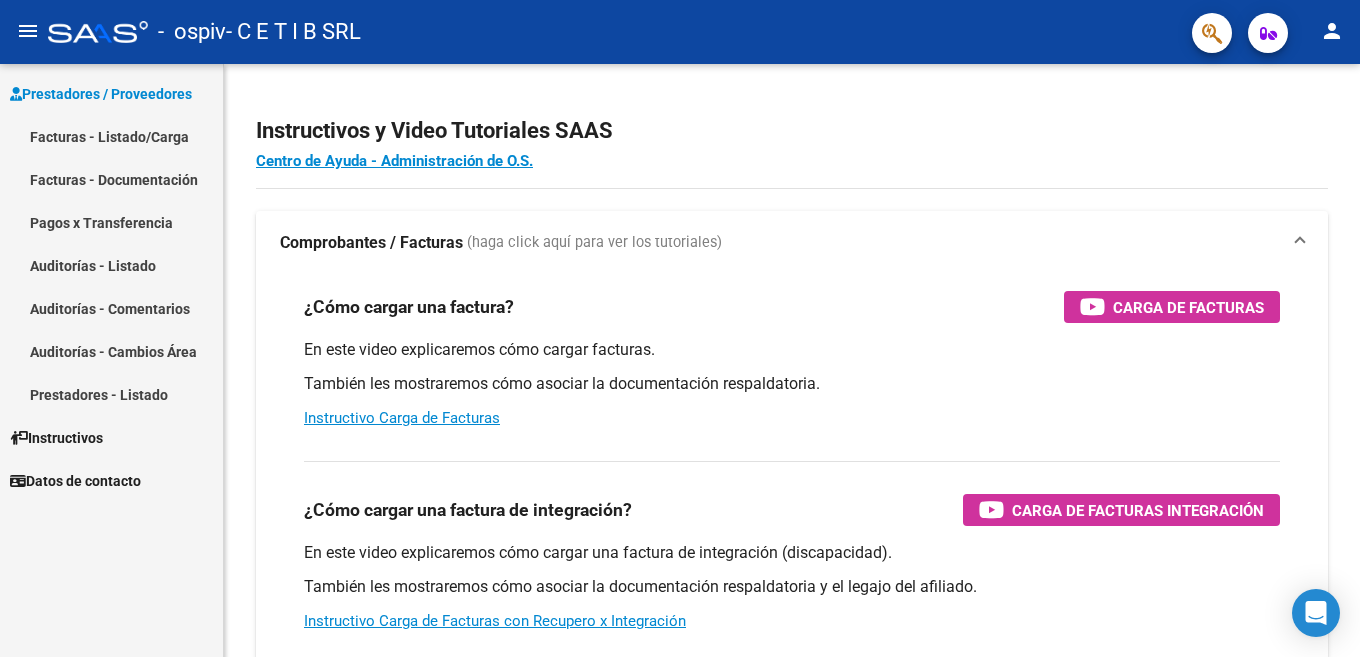 click on "Facturas - Listado/Carga" at bounding box center [111, 136] 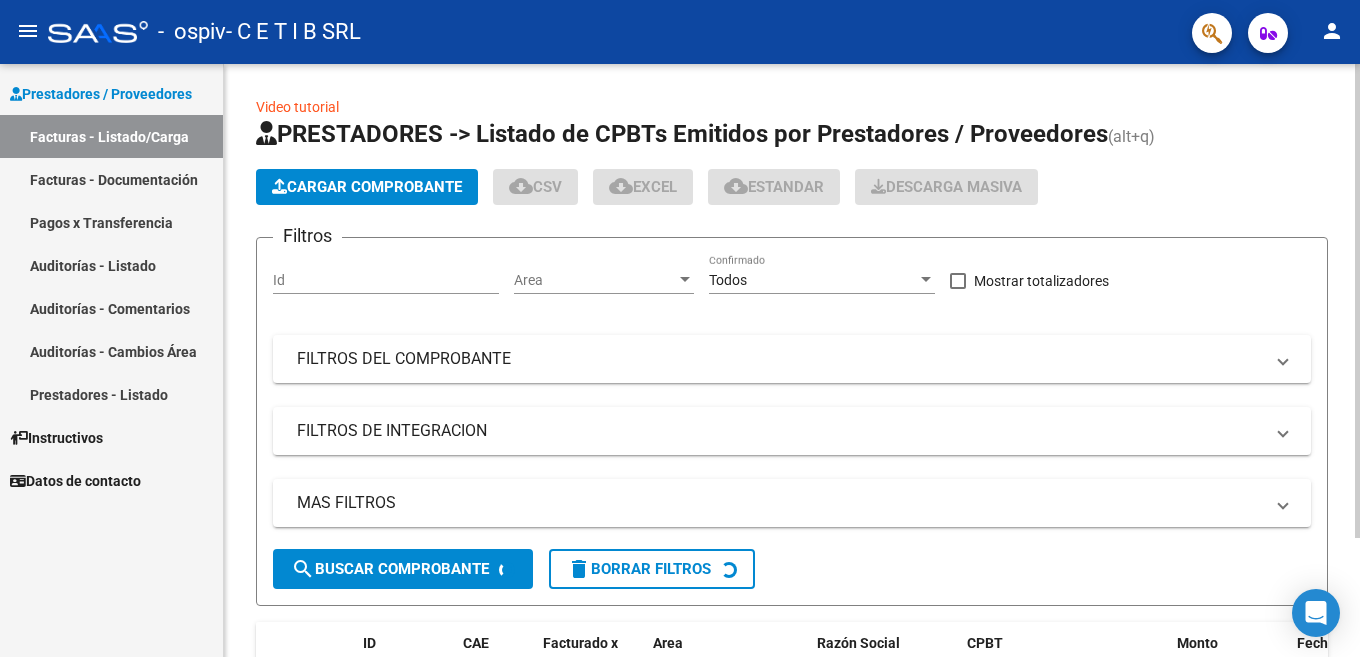 click on "Cargar Comprobante" 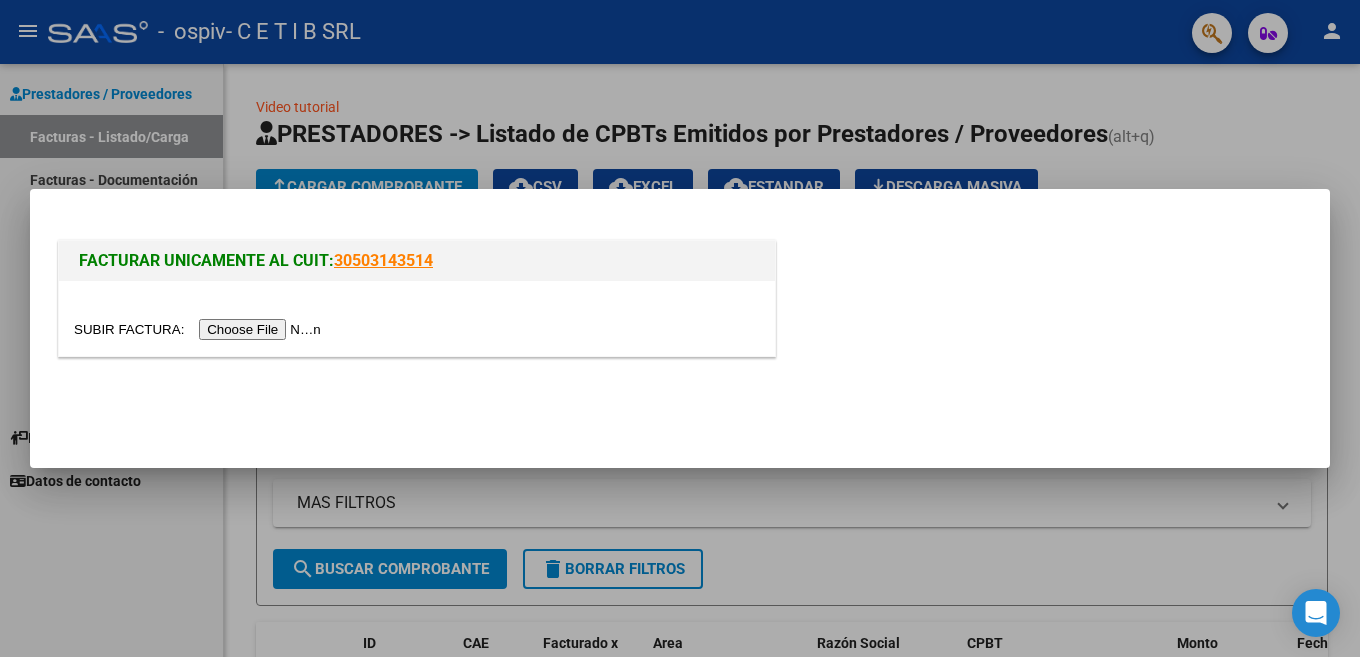 click at bounding box center (200, 329) 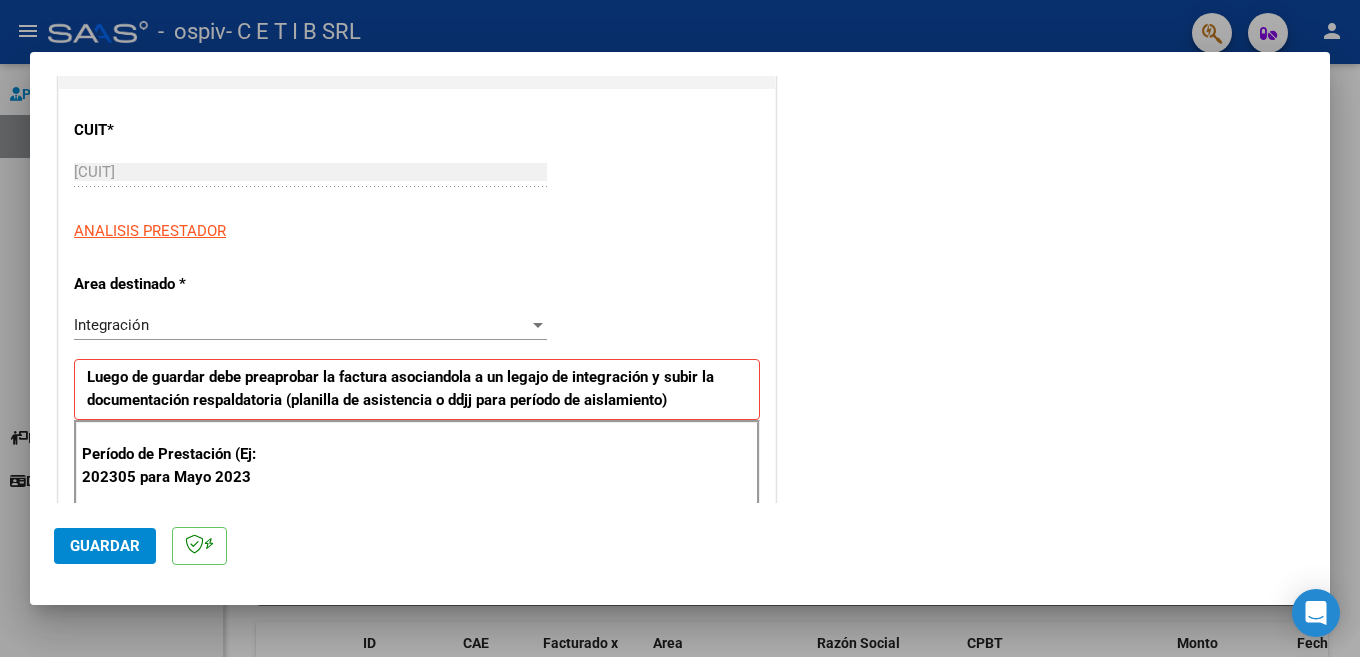scroll, scrollTop: 300, scrollLeft: 0, axis: vertical 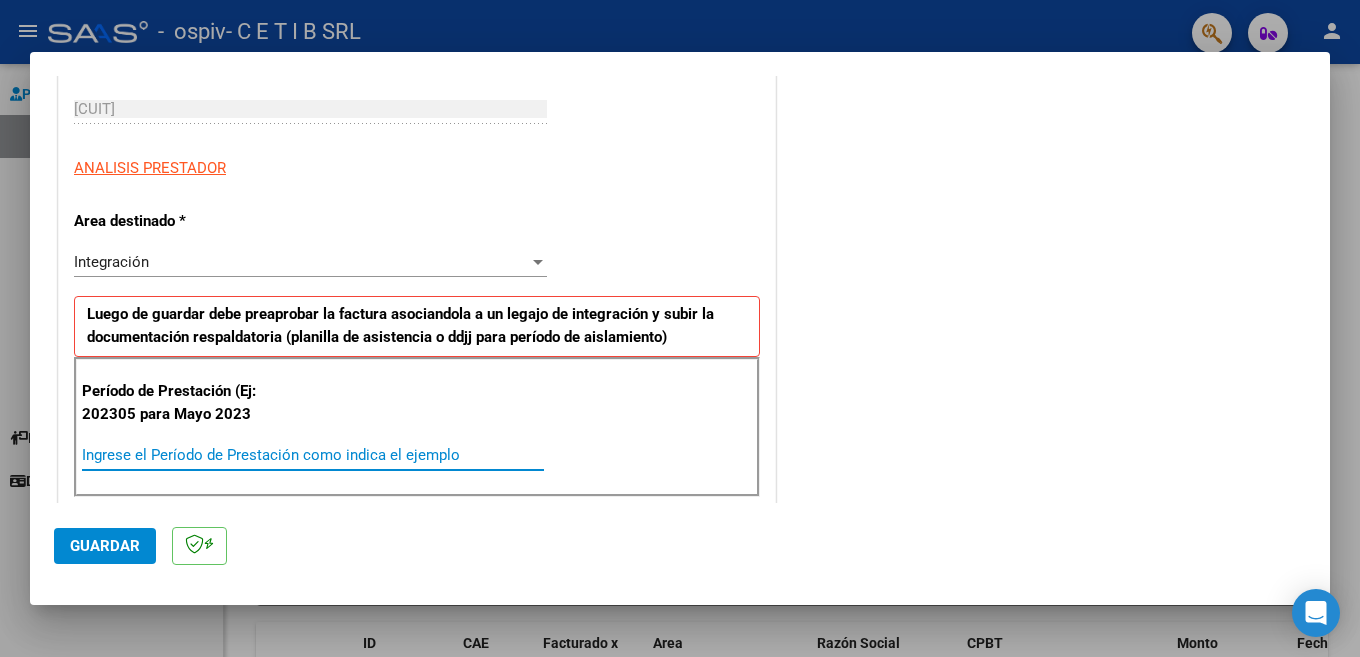 click on "Ingrese el Período de Prestación como indica el ejemplo" at bounding box center (313, 455) 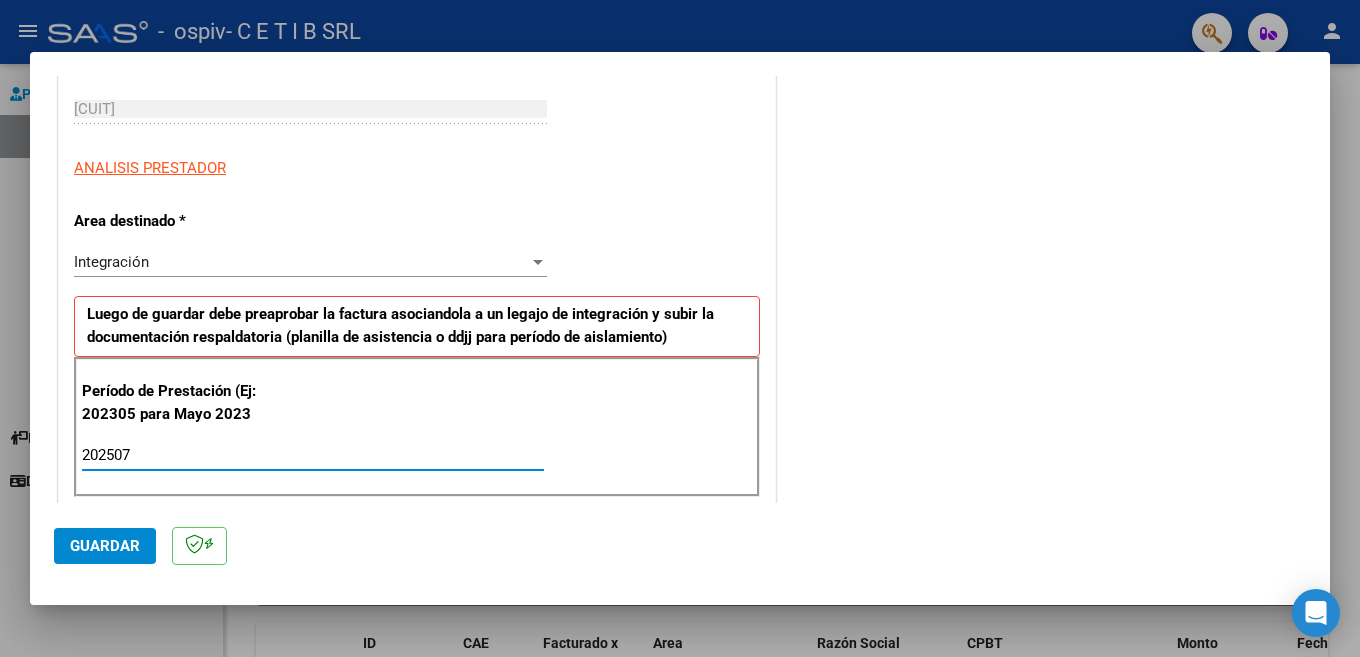 type on "202507" 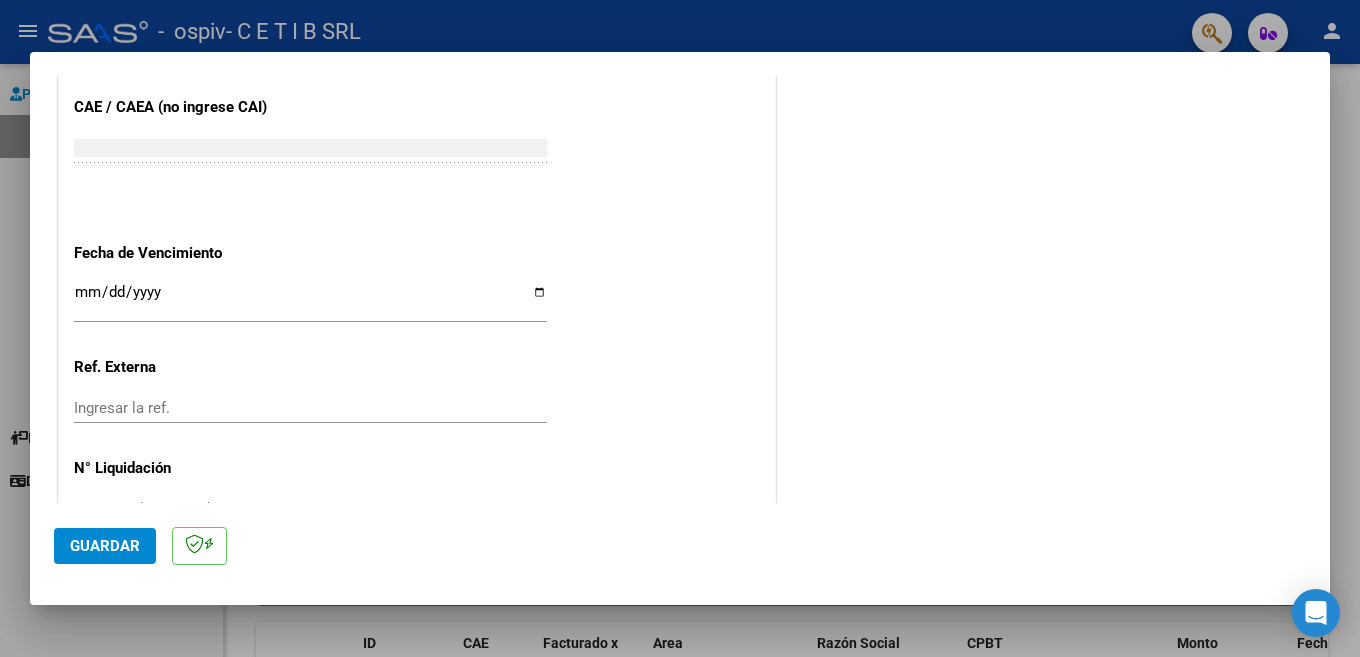 scroll, scrollTop: 1270, scrollLeft: 0, axis: vertical 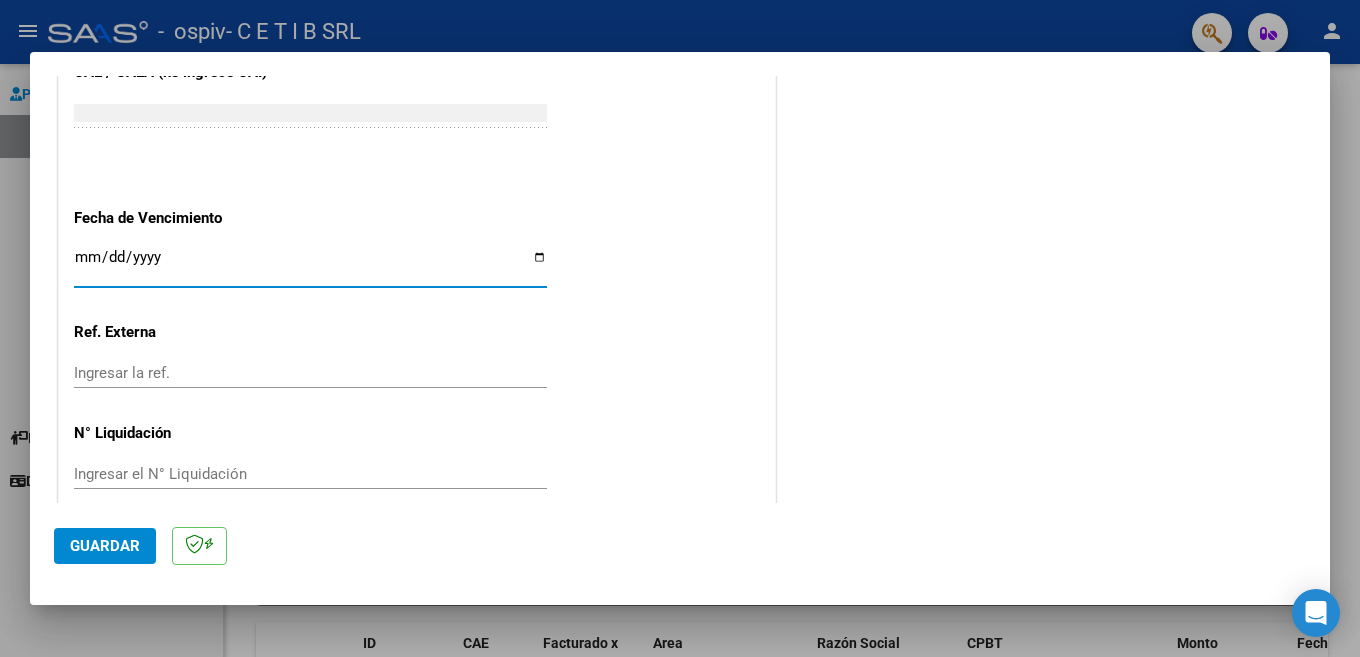 click on "Ingresar la fecha" at bounding box center [310, 265] 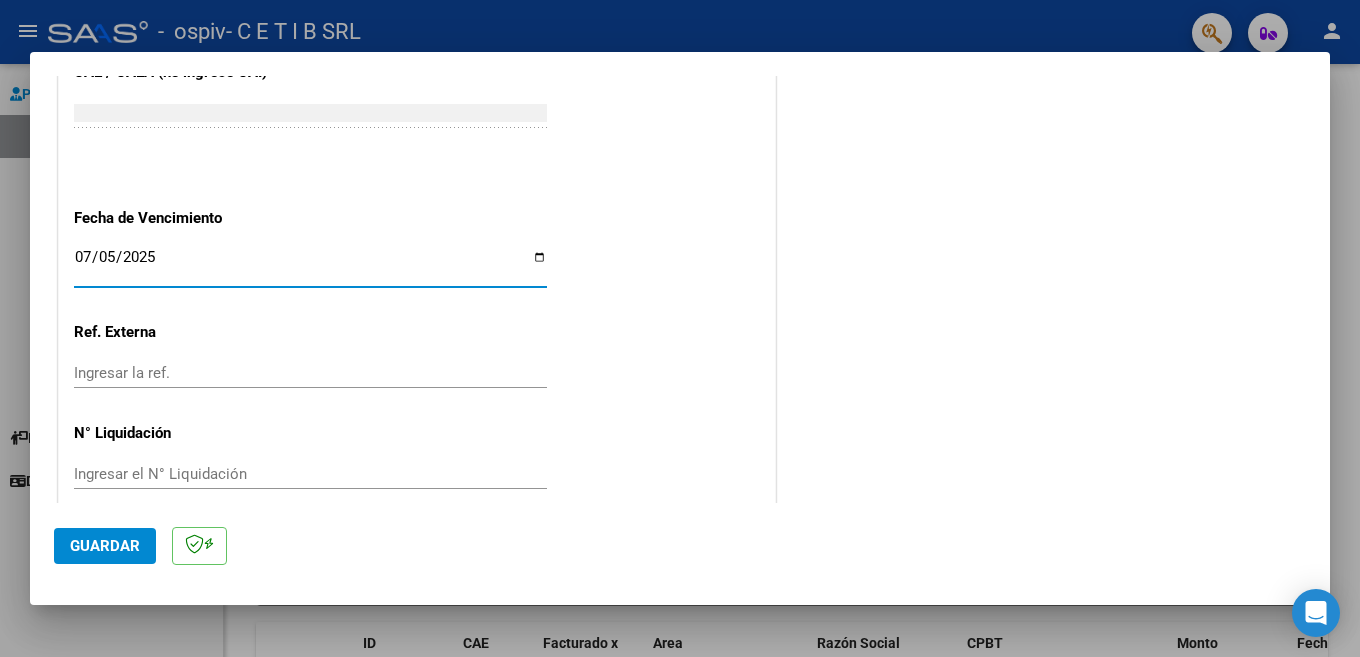 type on "2025-07-31" 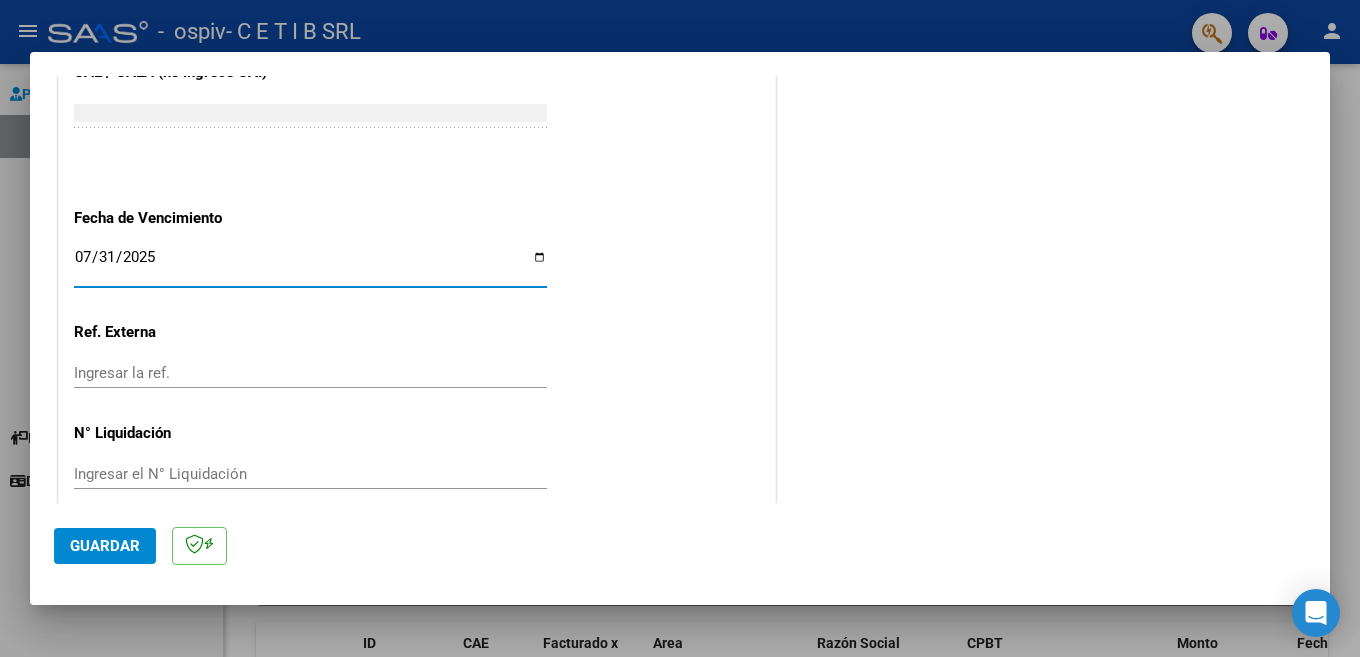 click on "Guardar" 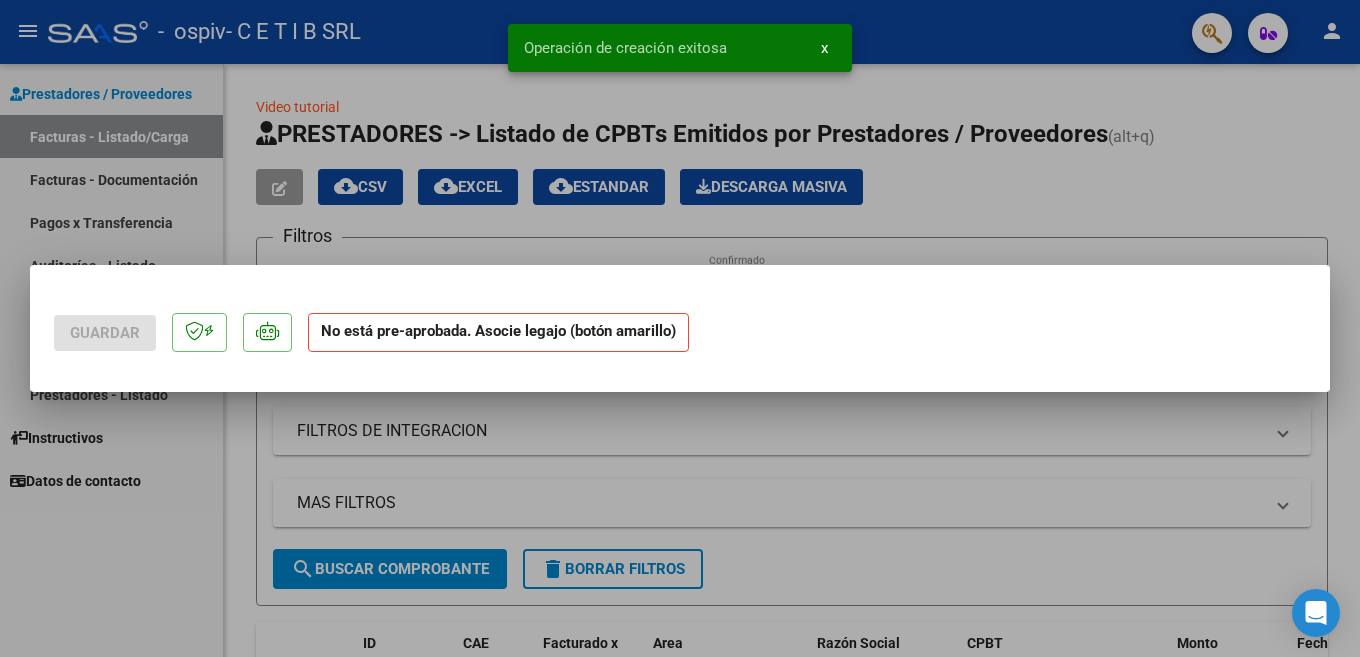 scroll, scrollTop: 0, scrollLeft: 0, axis: both 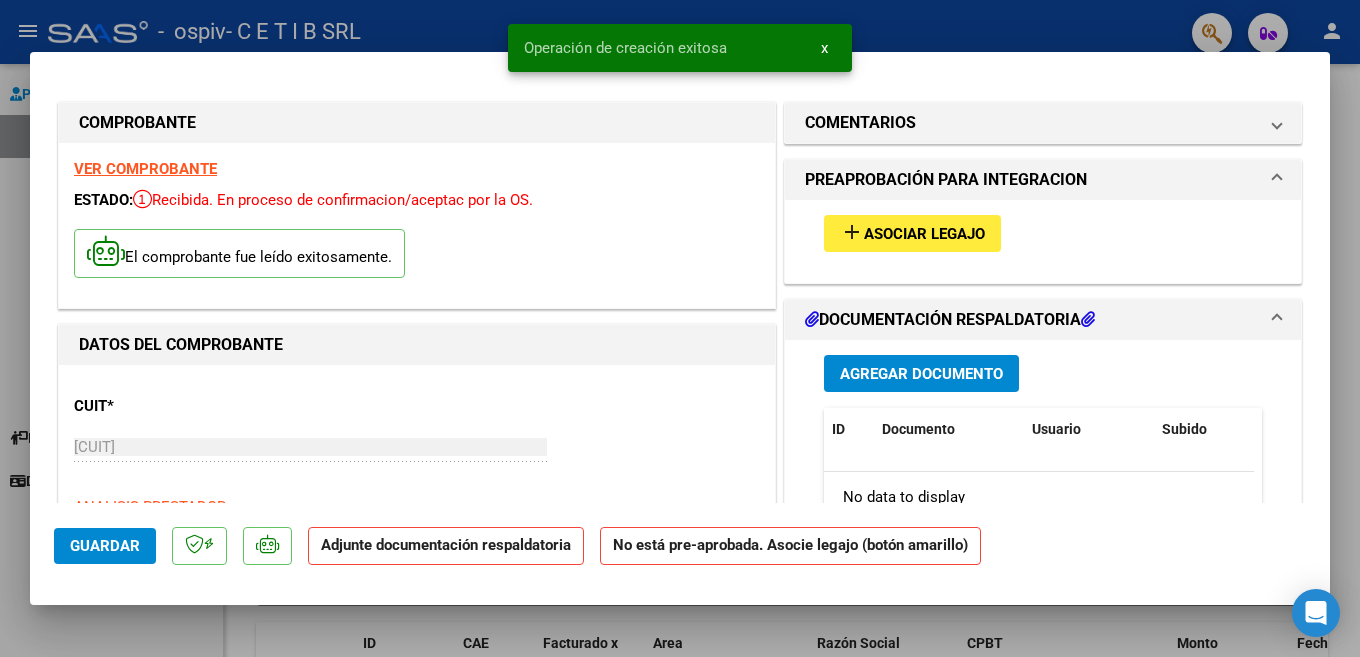 click on "add" at bounding box center [852, 232] 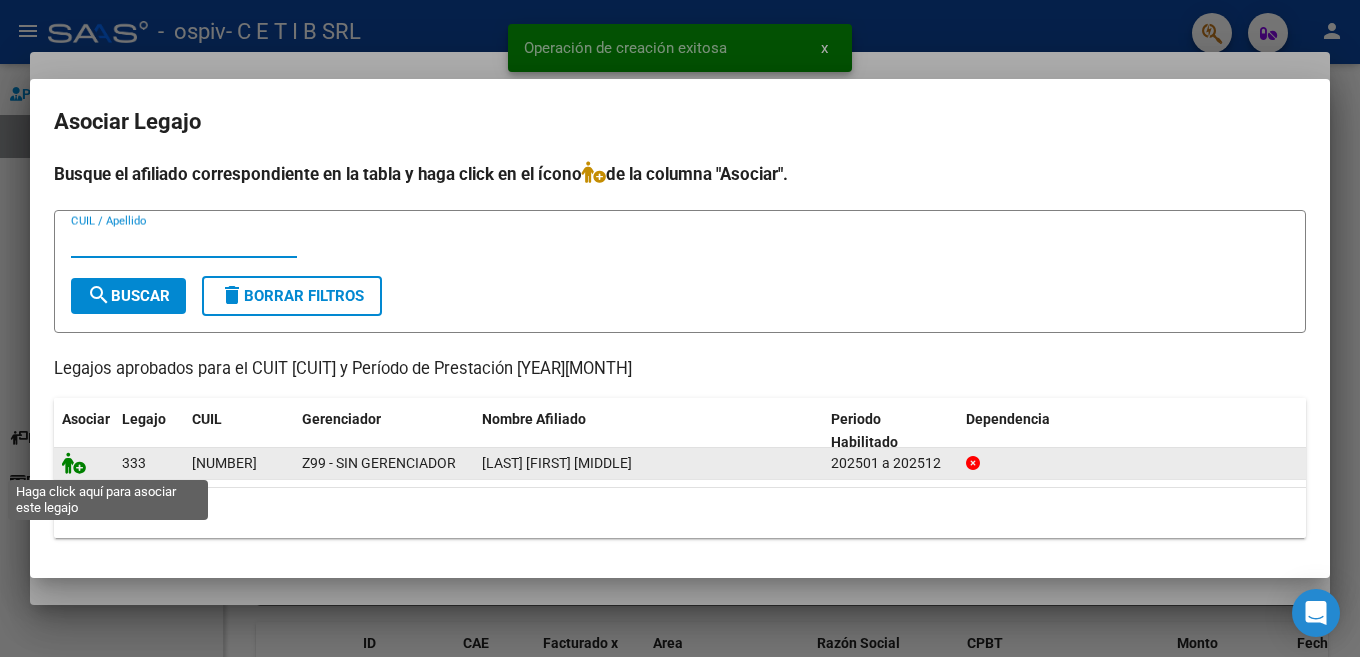 click 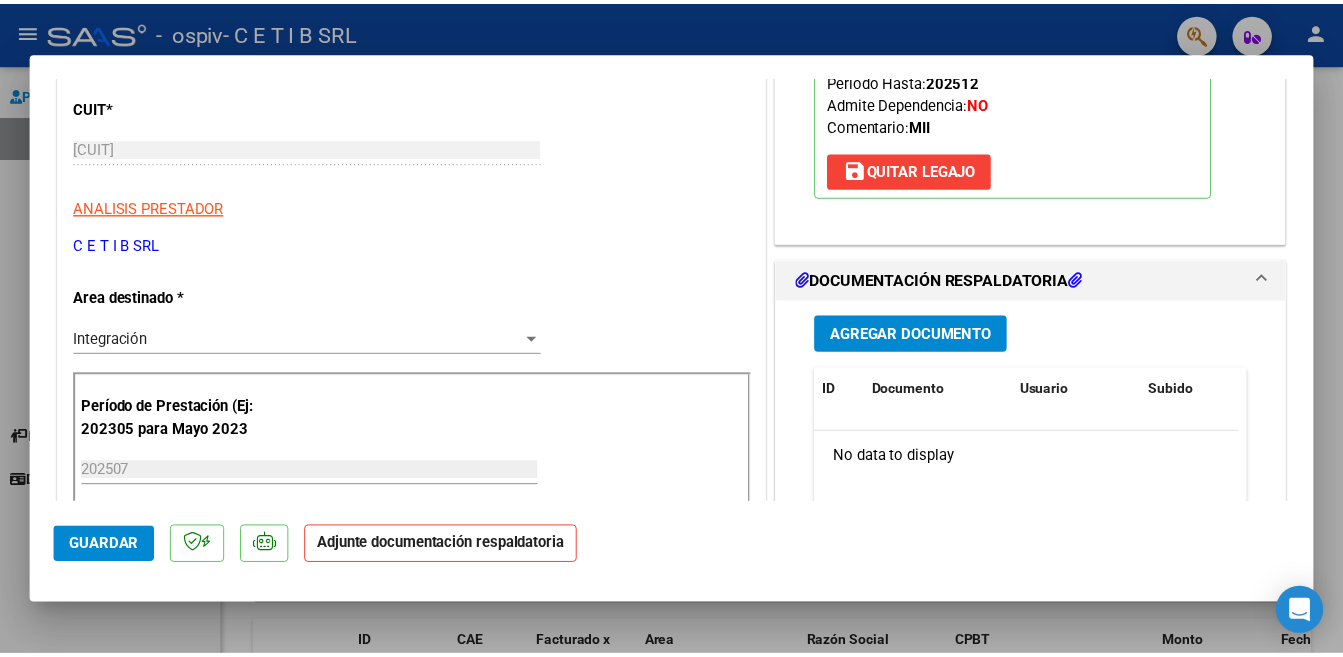 scroll, scrollTop: 300, scrollLeft: 0, axis: vertical 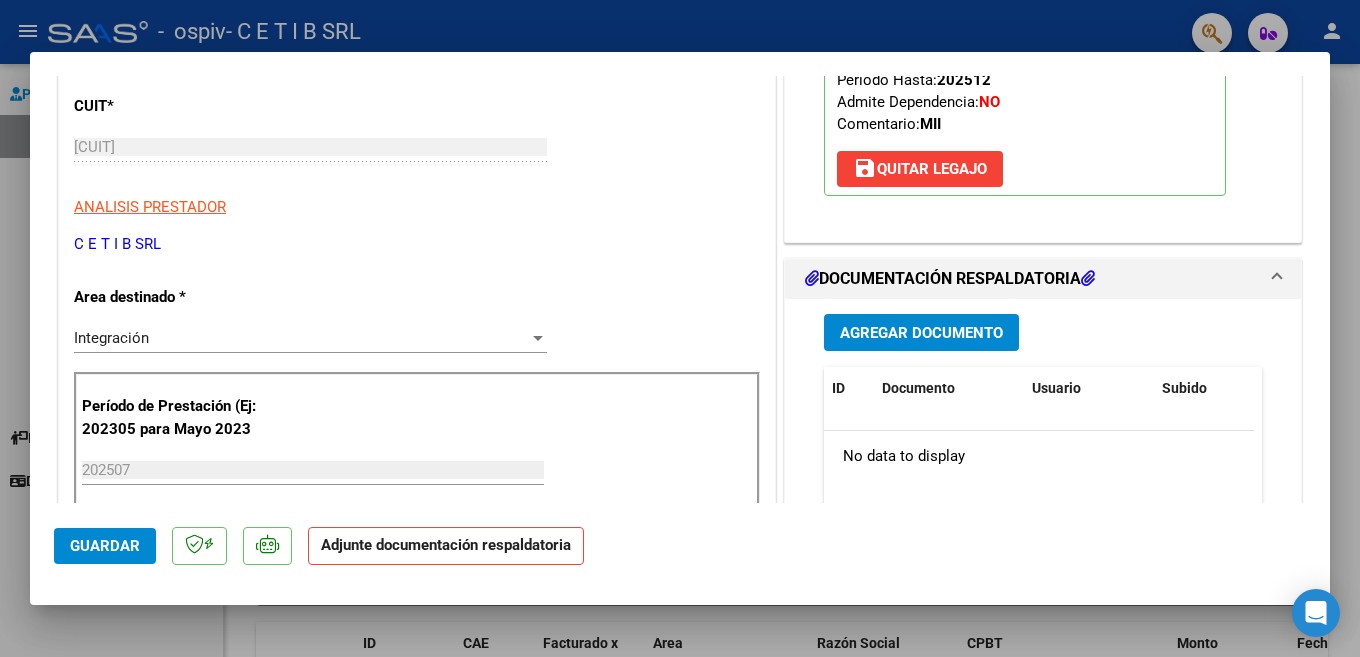 click on "Agregar Documento" at bounding box center [921, 333] 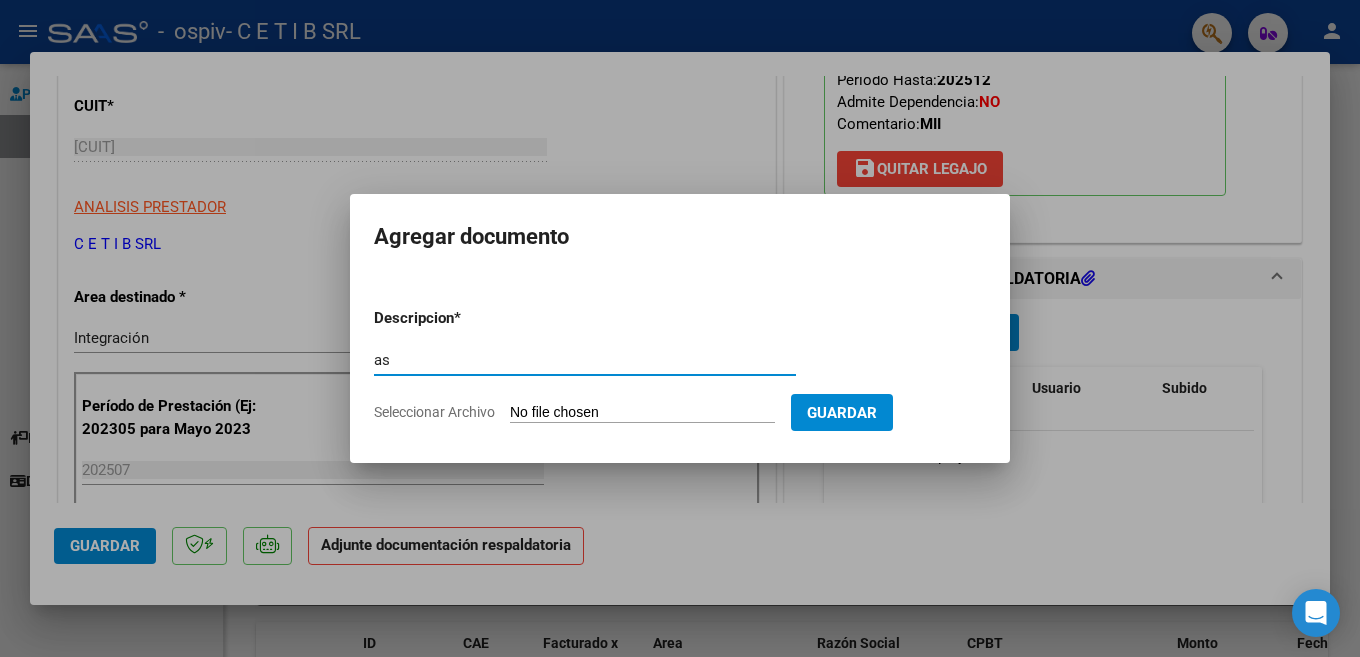 type on "ASISTENCIA" 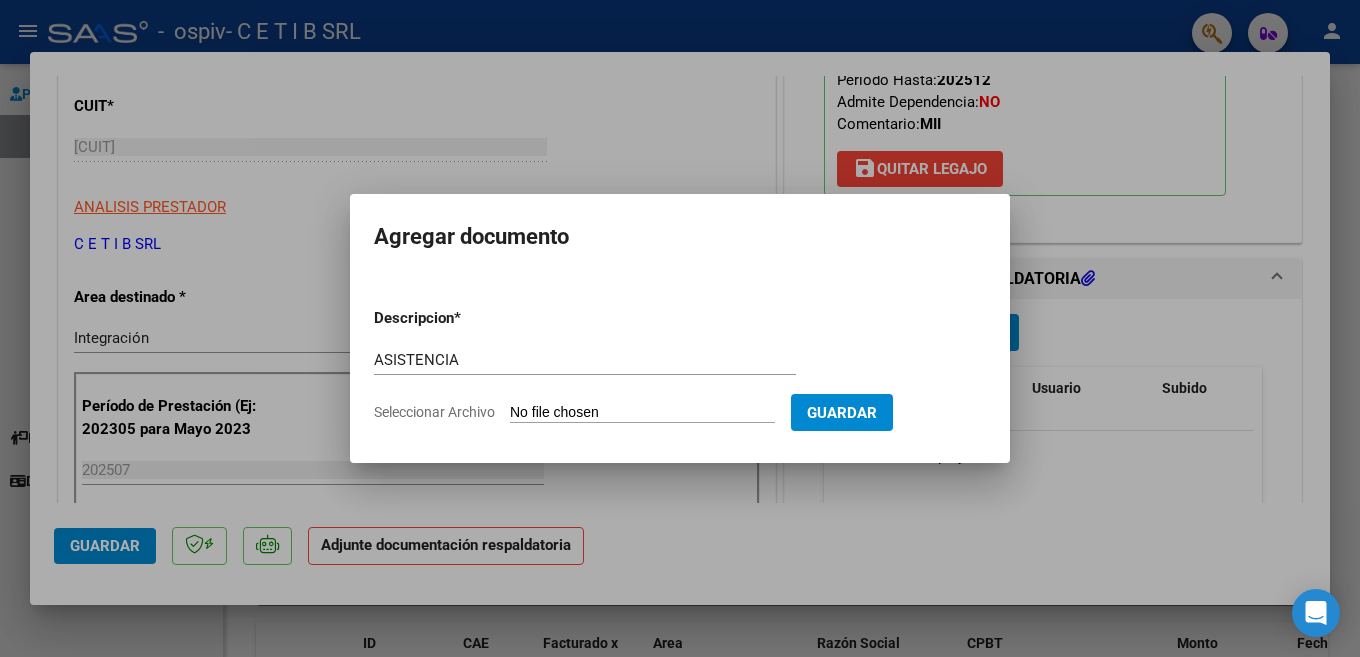 click on "Descripcion  *   ASISTENCIA Escriba aquí una descripcion  Seleccionar Archivo Guardar" at bounding box center [680, 365] 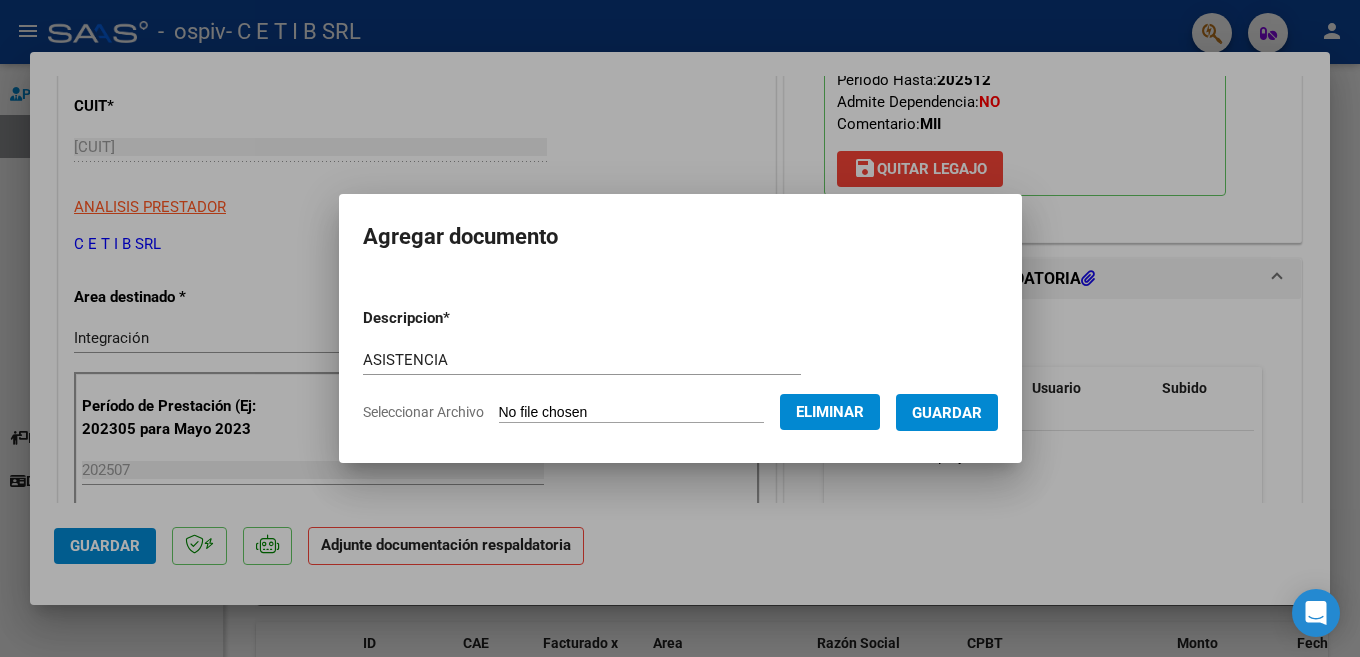 click on "Guardar" at bounding box center (947, 413) 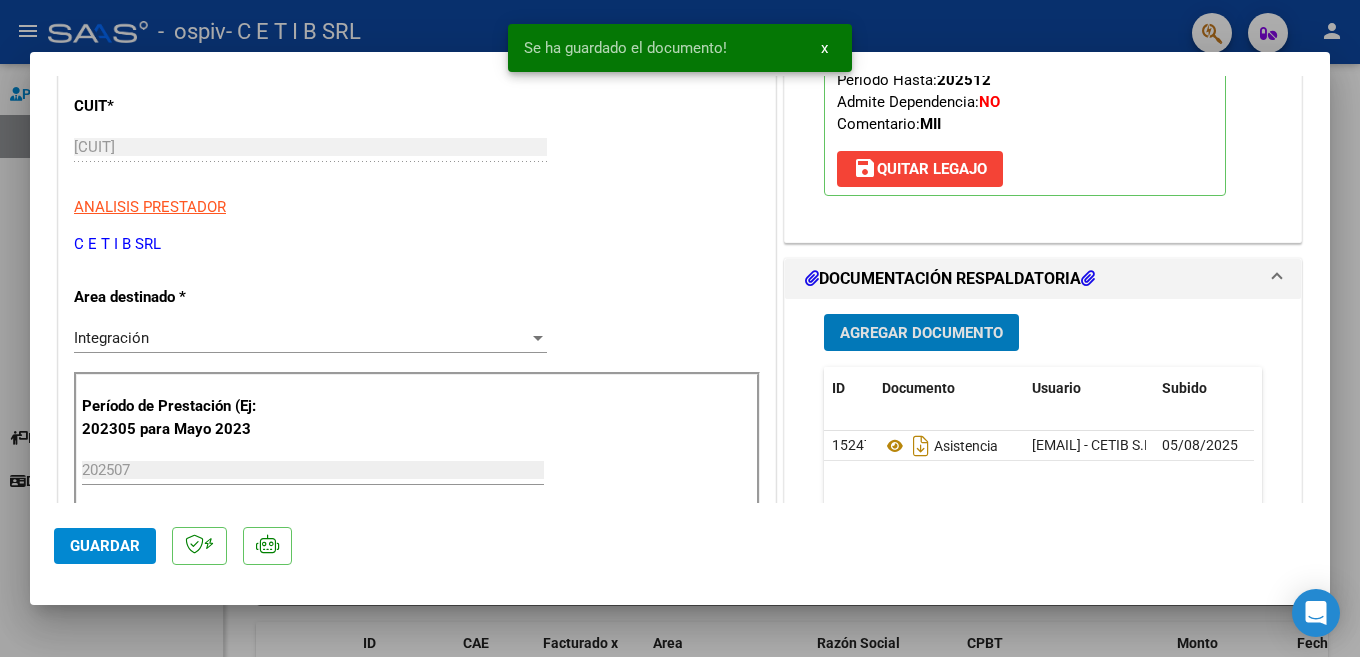 click on "Agregar Documento" at bounding box center (921, 333) 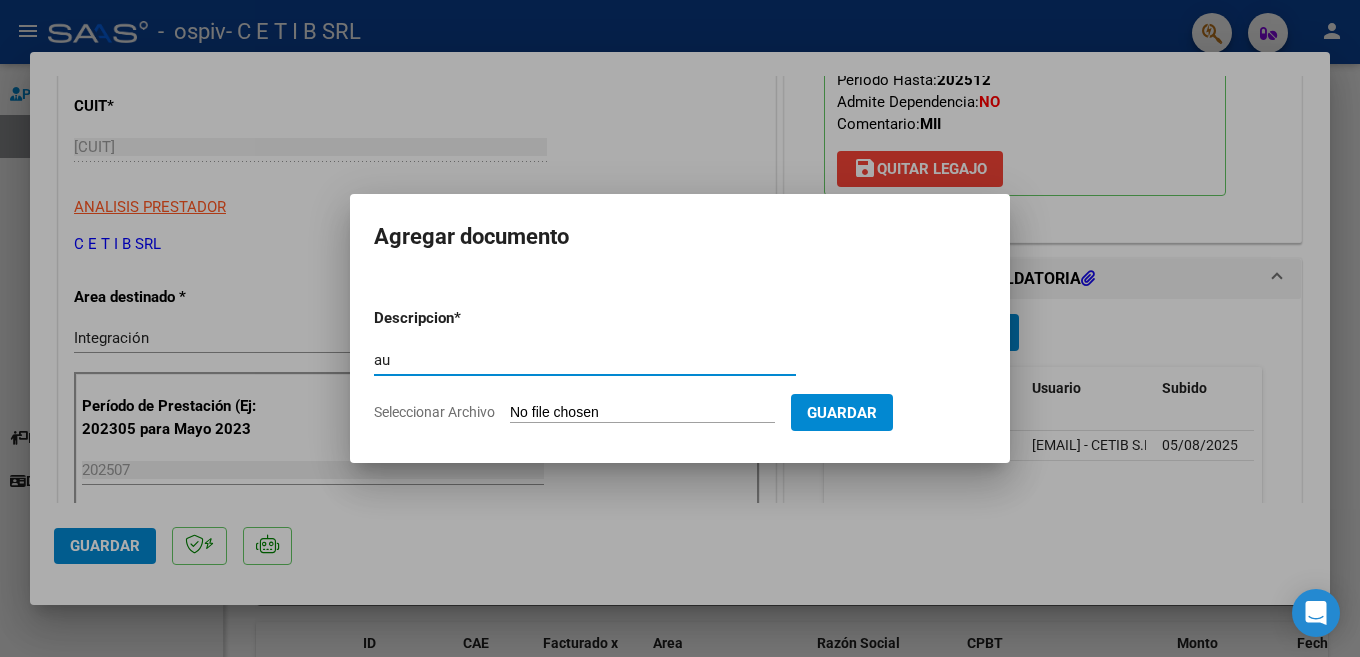 type on "autorizacion" 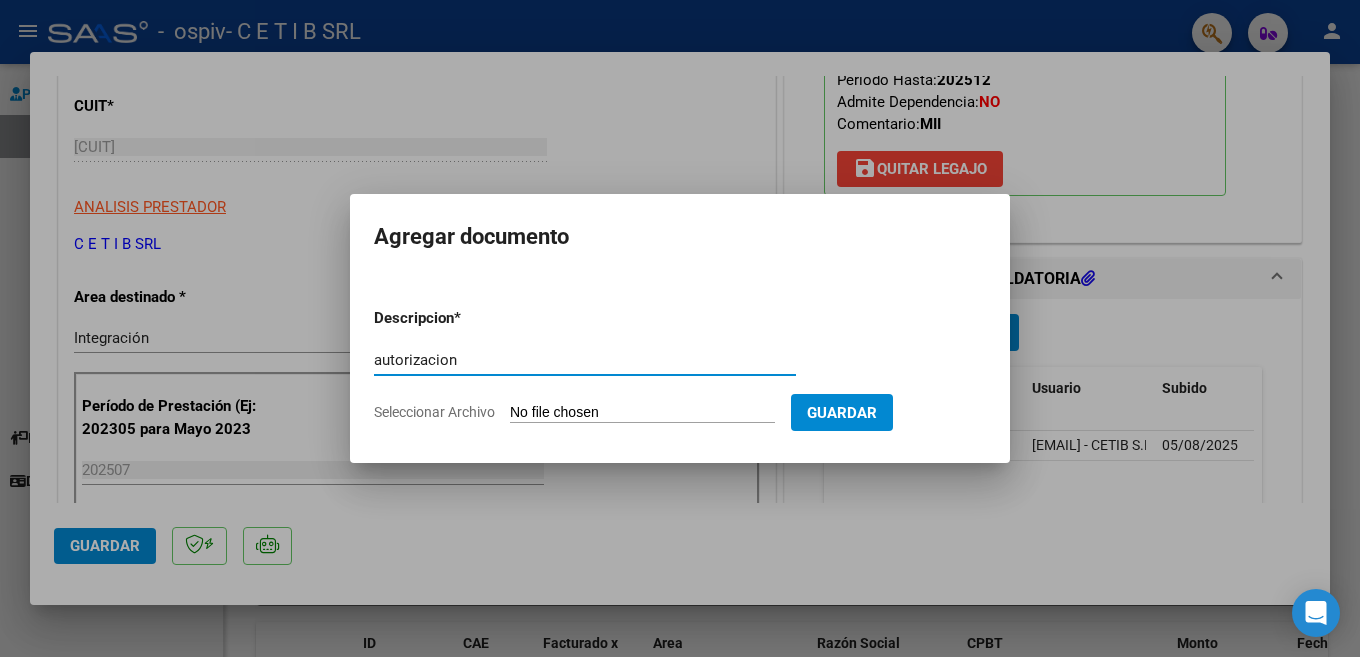 click on "Seleccionar Archivo" at bounding box center [642, 413] 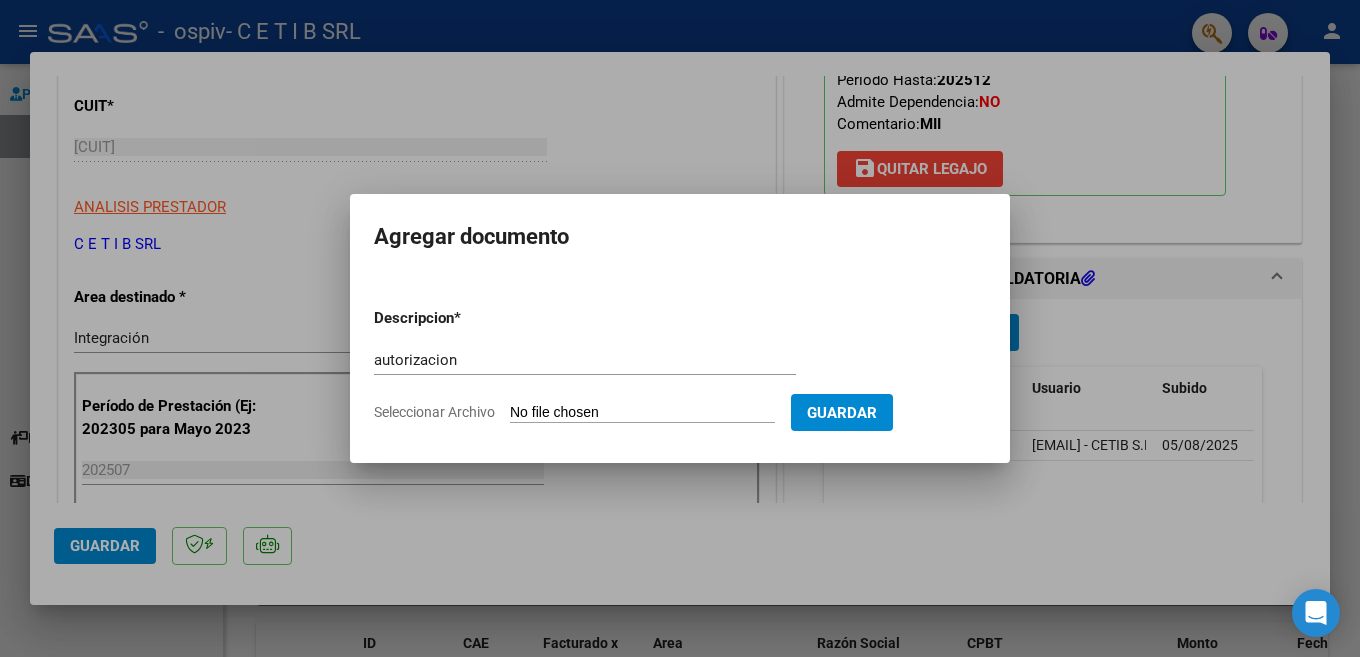 type on "C:\fakepath\[NAME] (1).pdf" 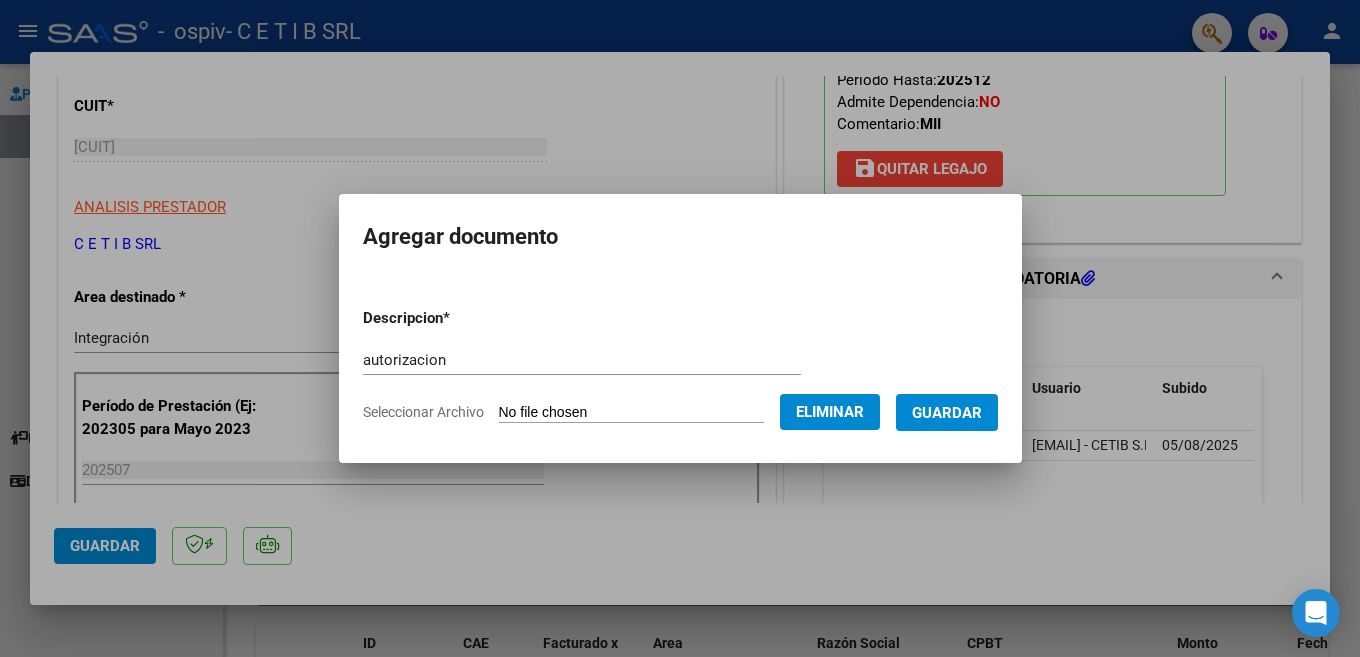 click on "Eliminar" 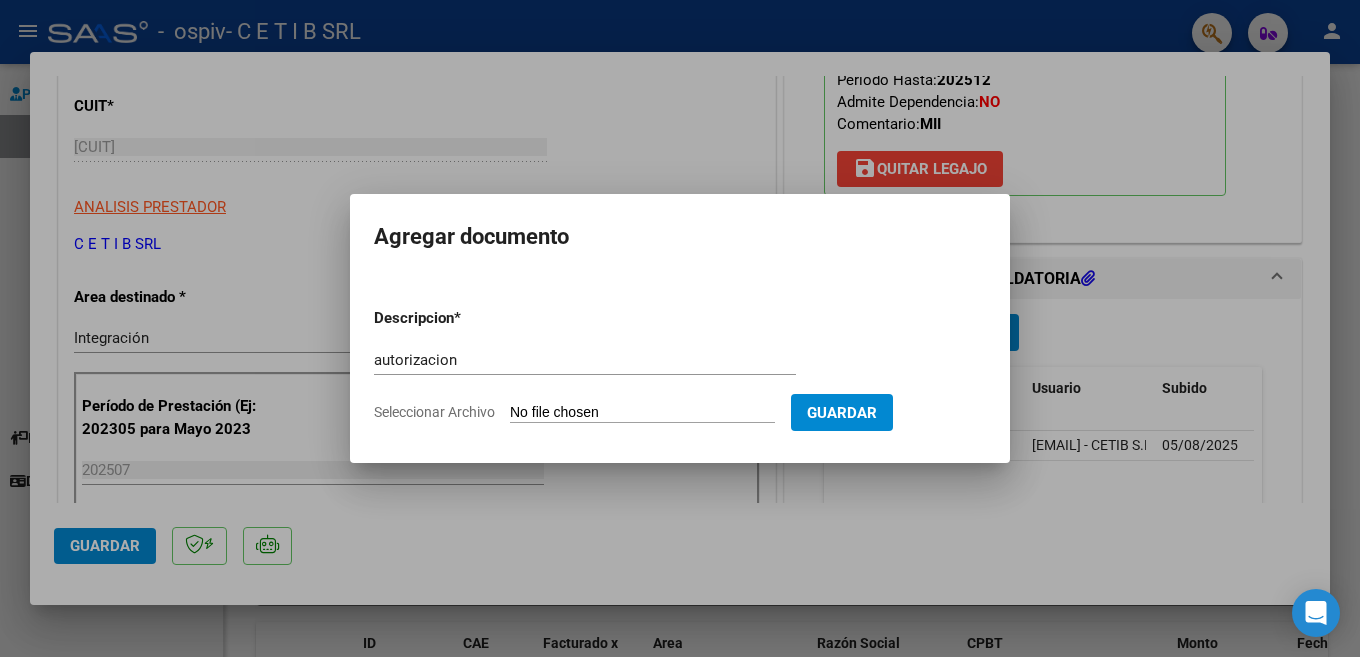 click at bounding box center (680, 328) 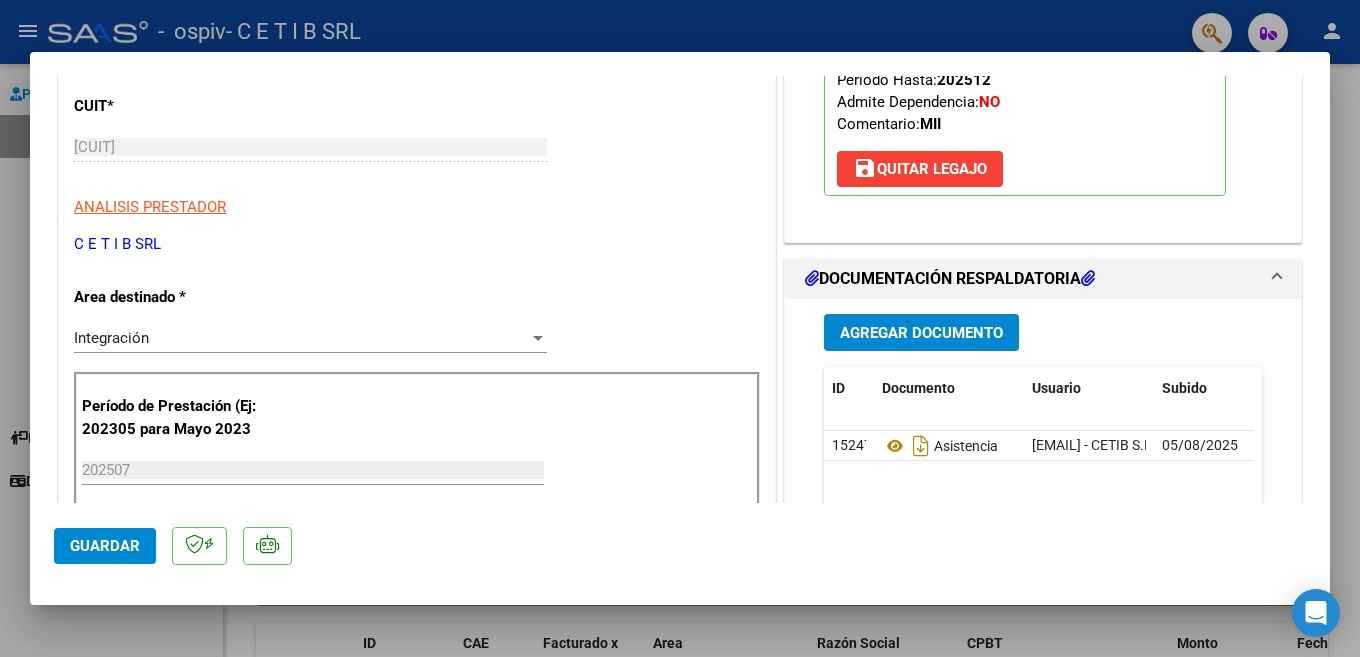 click on "Agregar Documento" at bounding box center [921, 333] 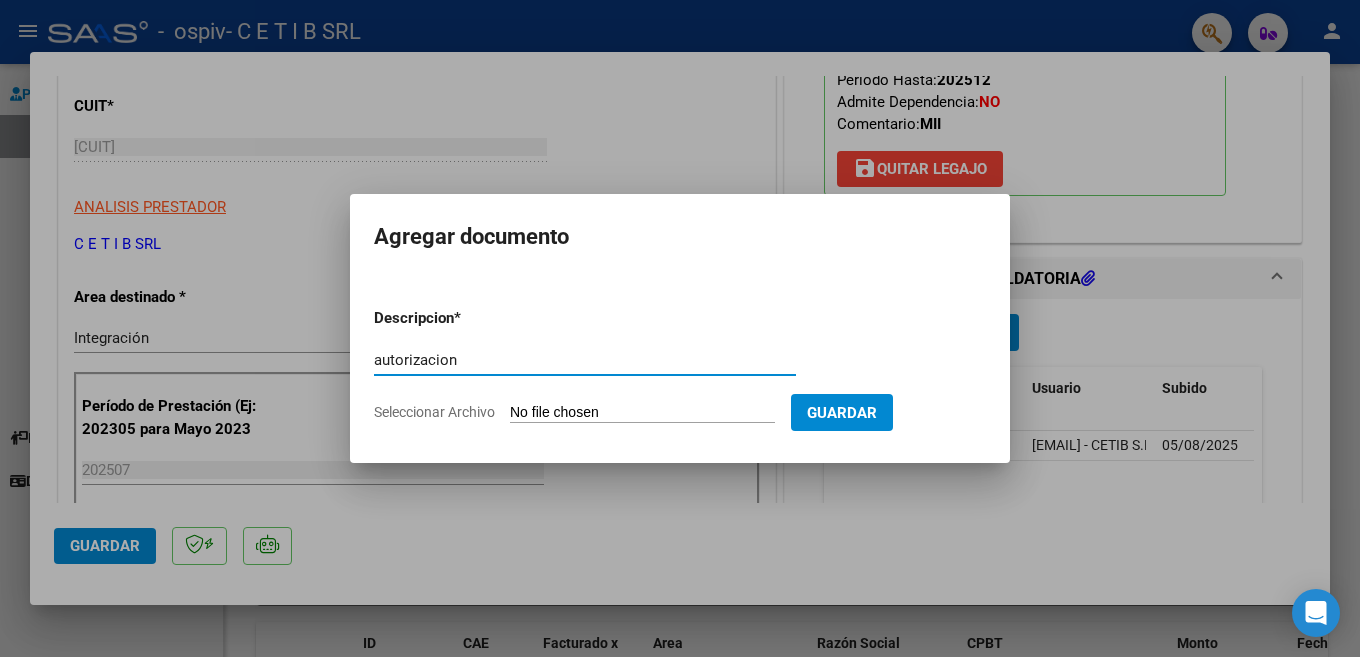 type on "autorizacion" 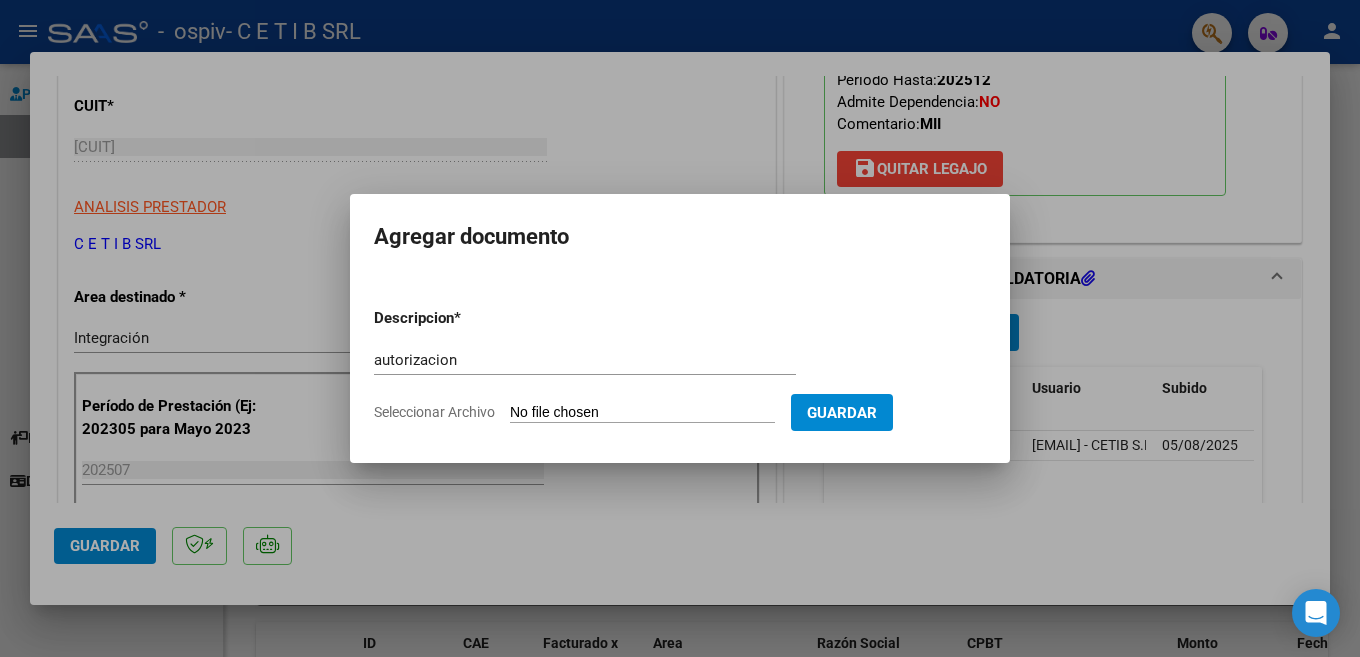 click on "Seleccionar Archivo" at bounding box center (642, 413) 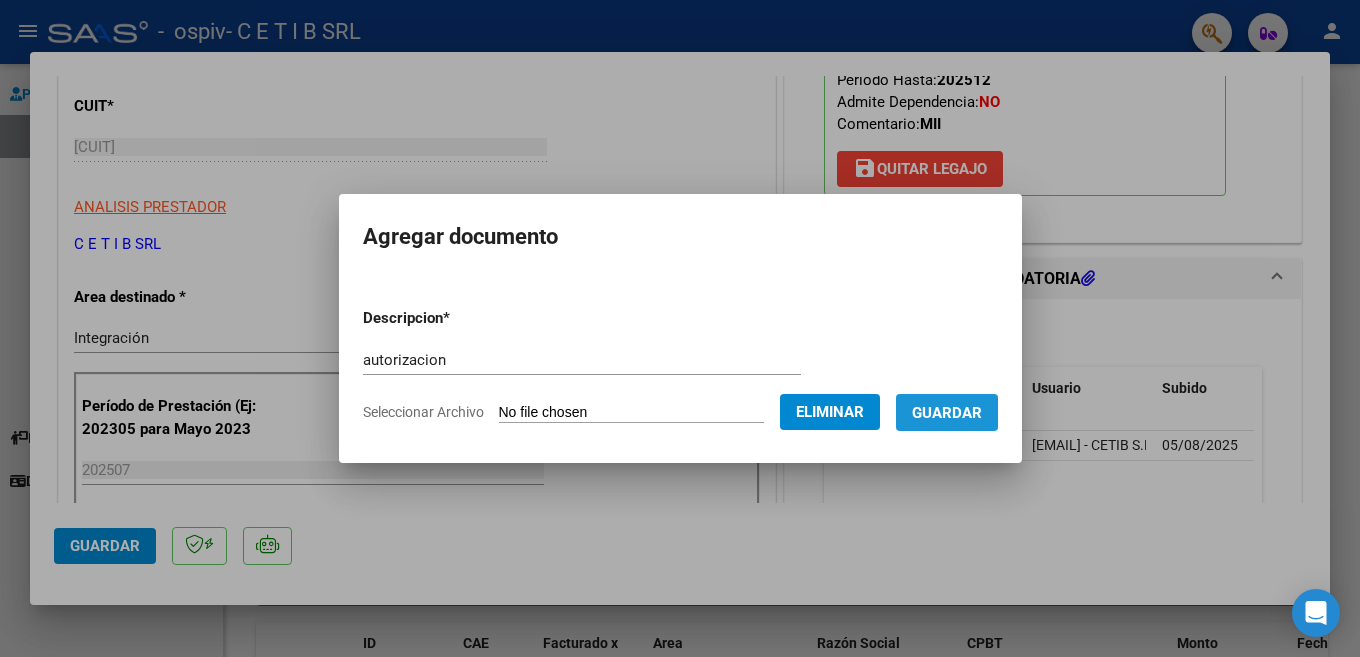 click on "Guardar" at bounding box center (947, 413) 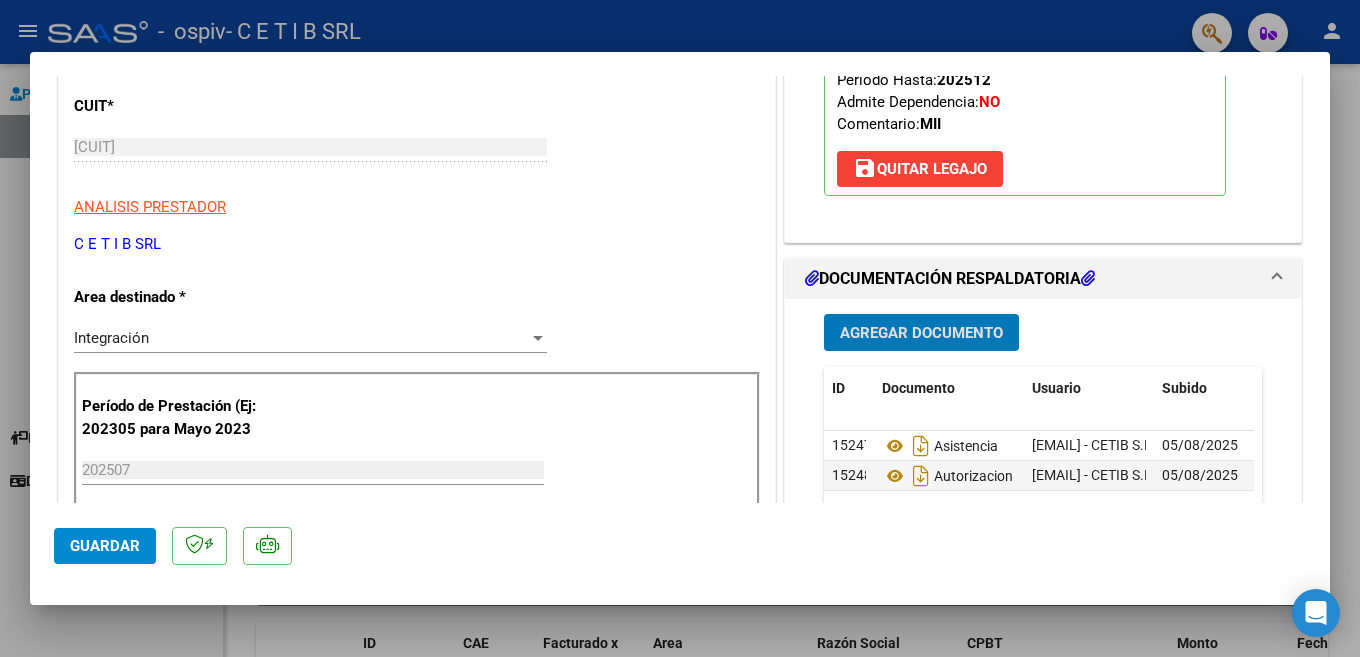 click on "Guardar" 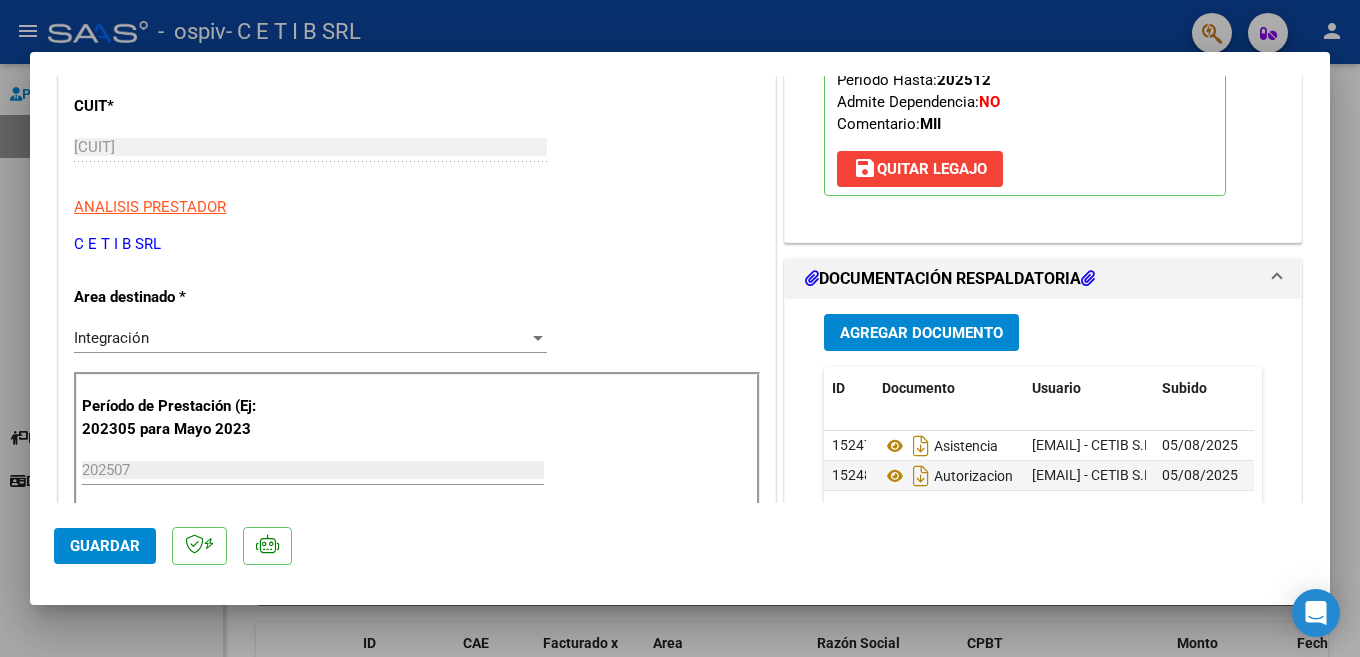 click on "Guardar" 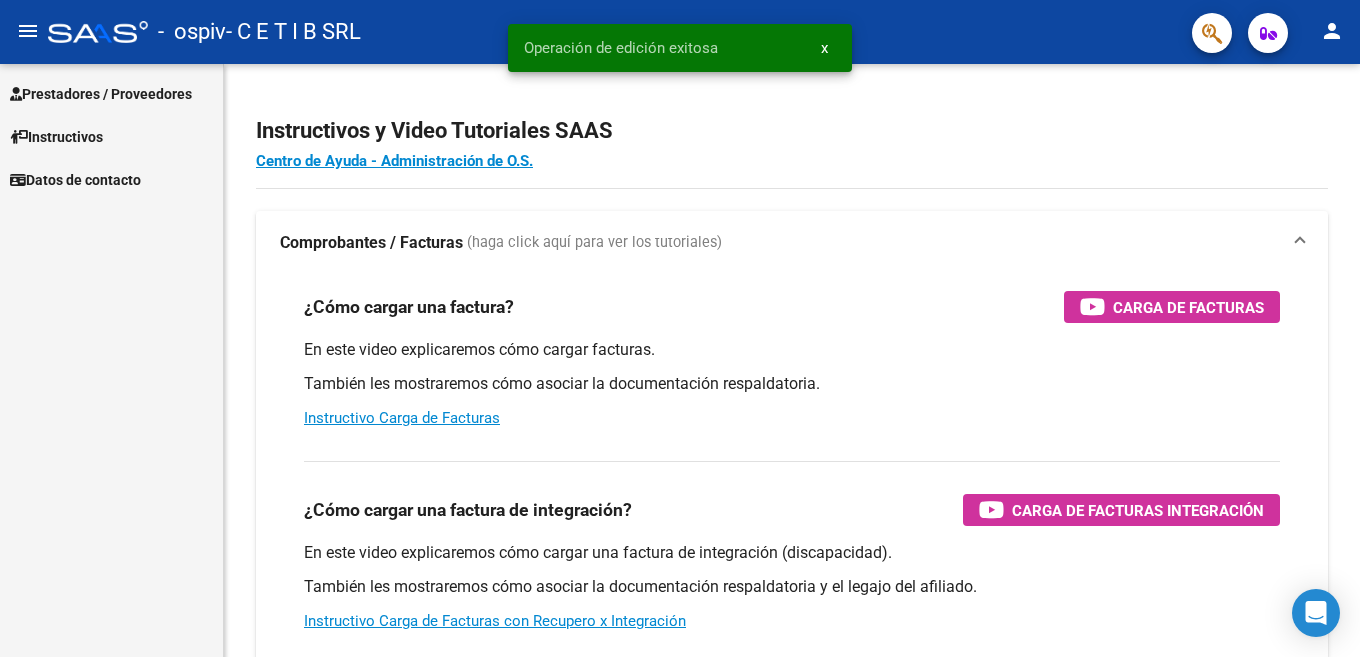 click on "person" 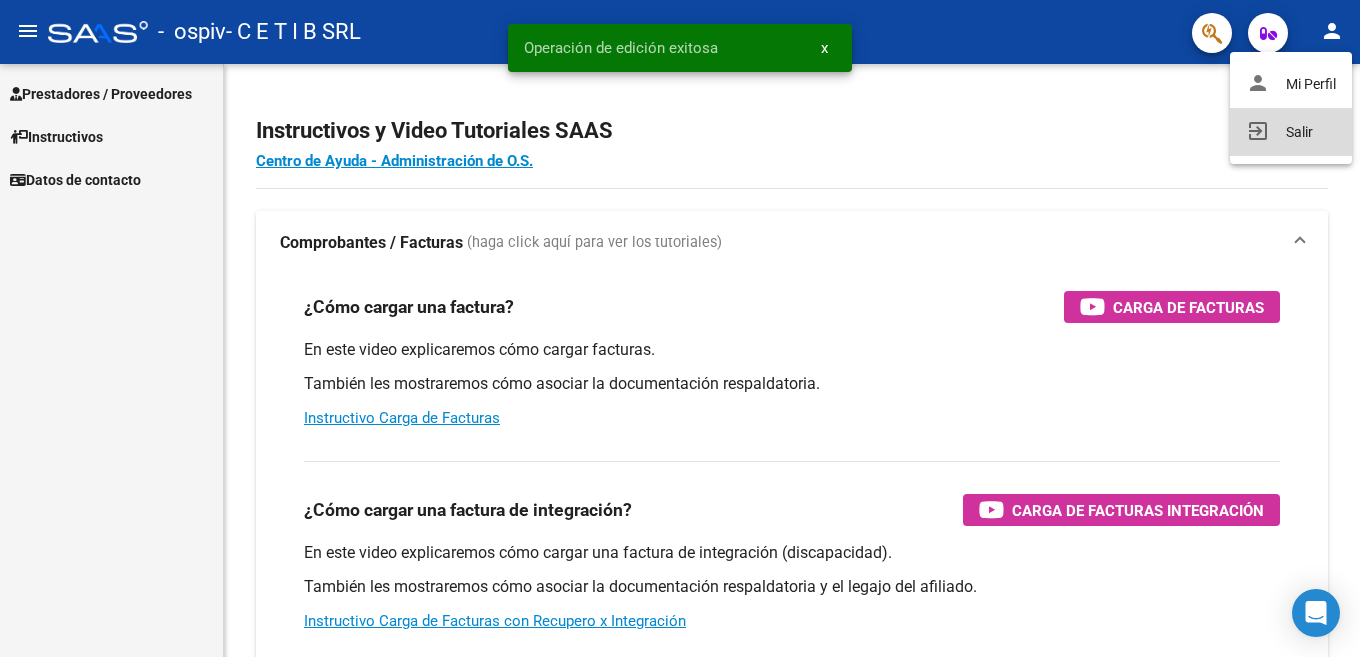 click on "exit_to_app  Salir" at bounding box center [1291, 132] 